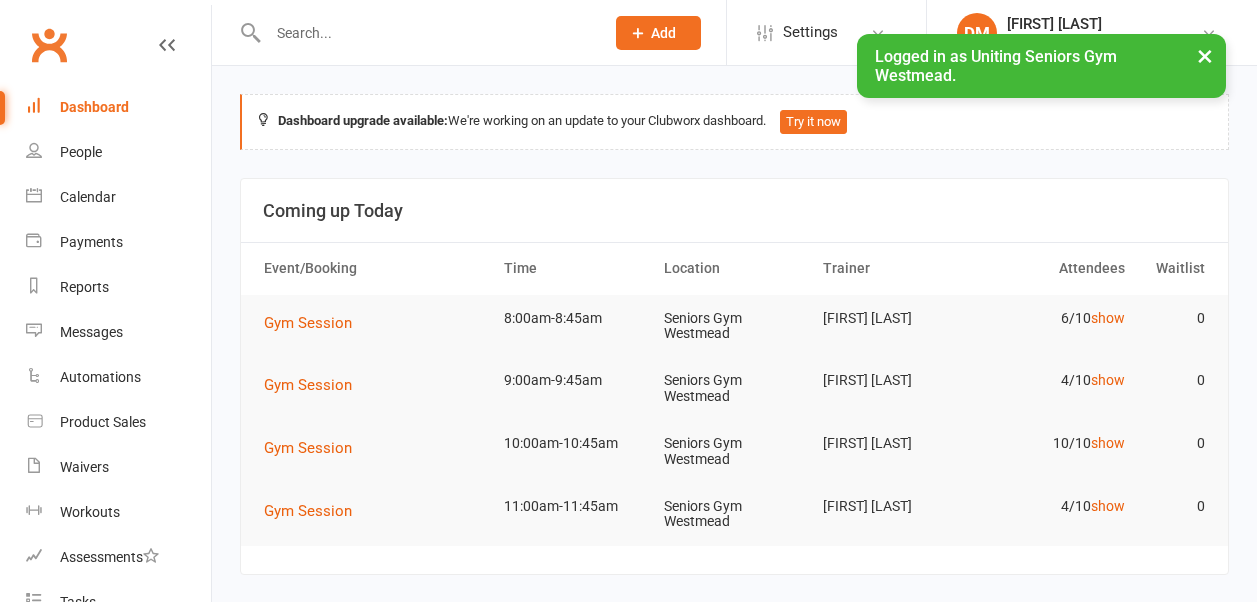 scroll, scrollTop: 0, scrollLeft: 0, axis: both 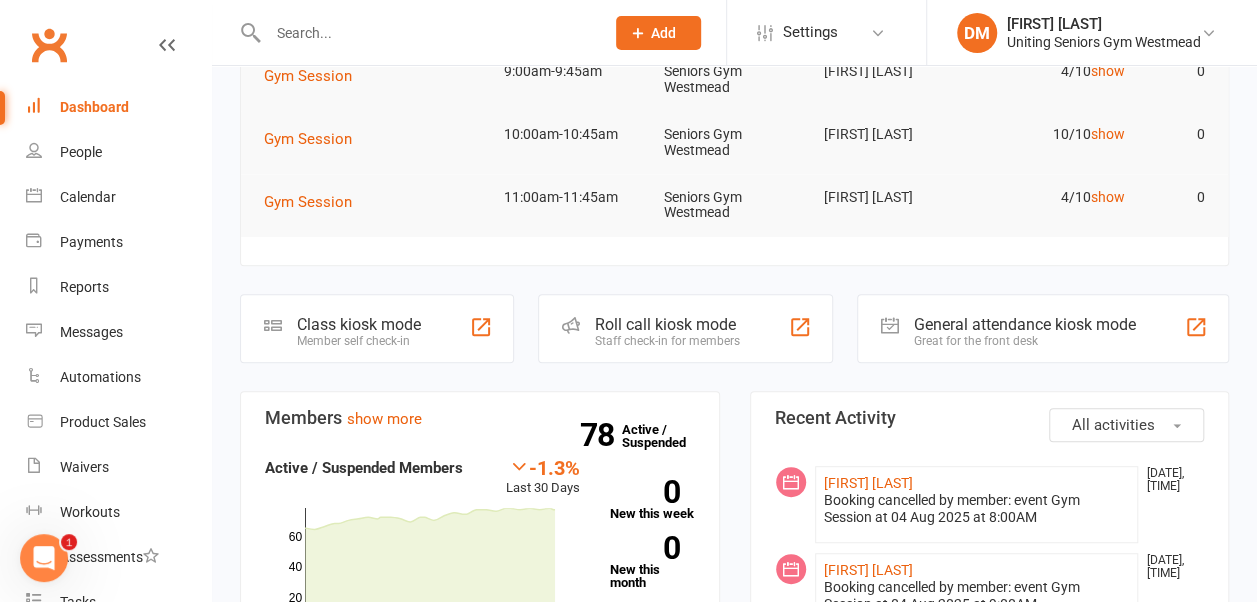 click on "General attendance kiosk mode Great for the front desk" 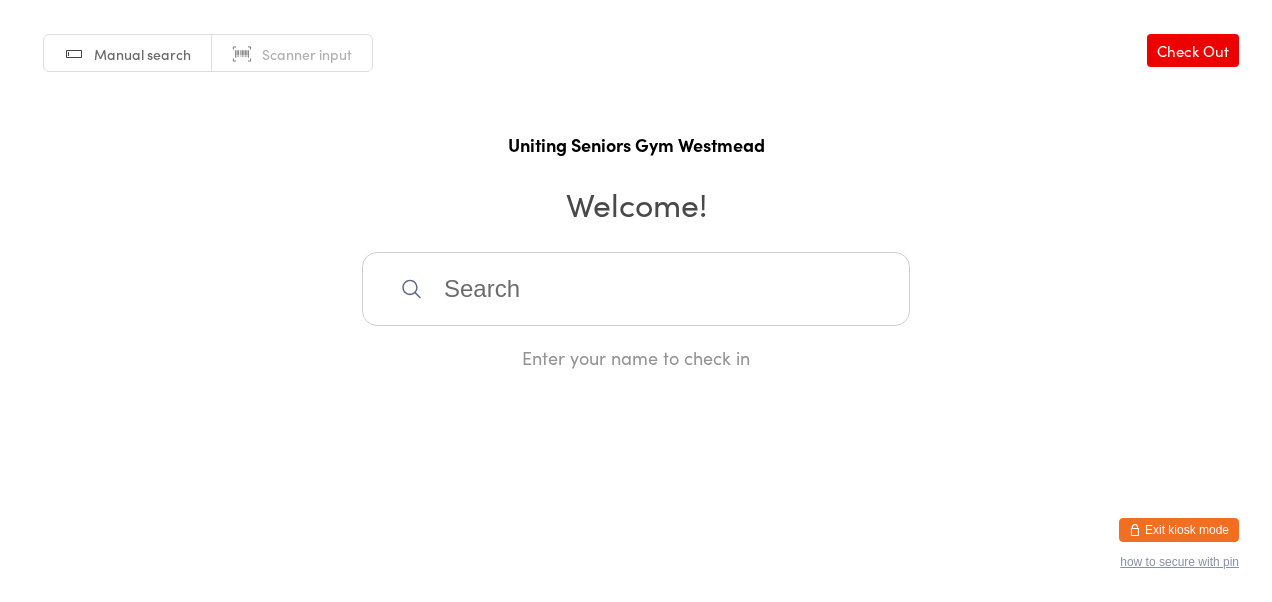 scroll, scrollTop: 0, scrollLeft: 0, axis: both 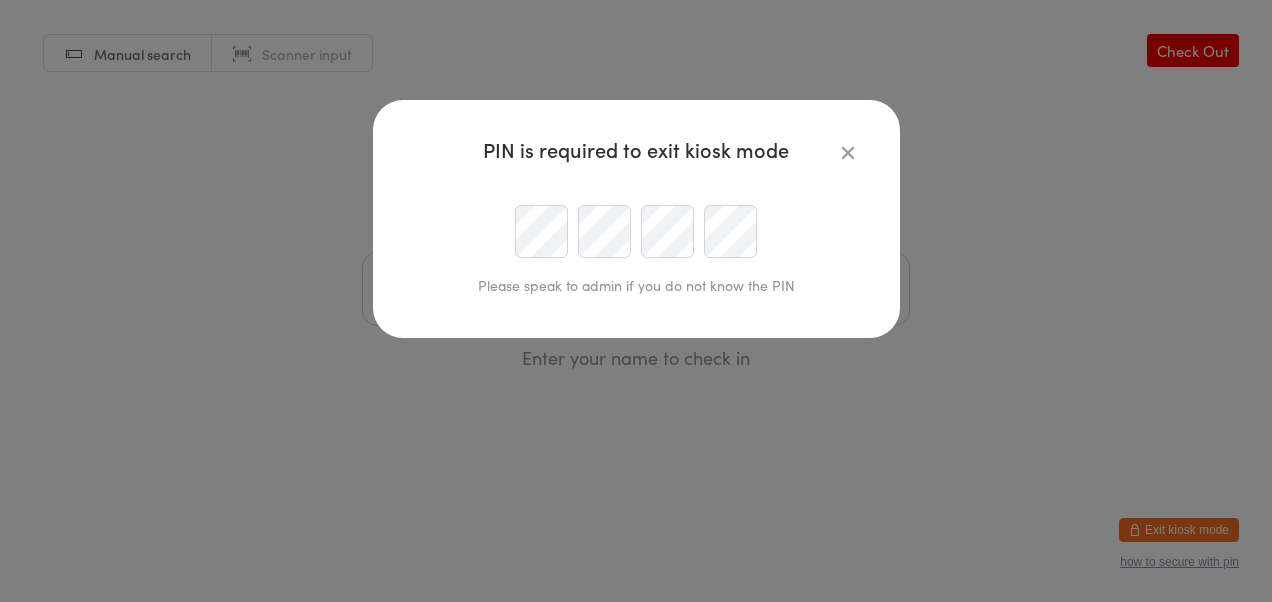 type on "[USERNAME]@example.com" 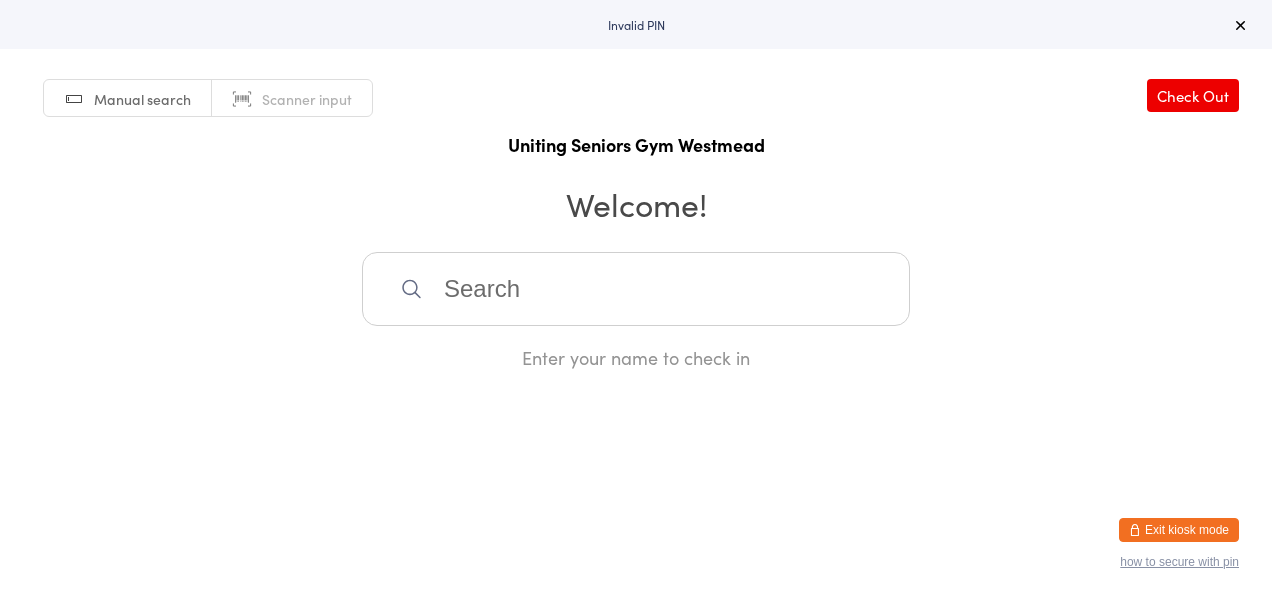 scroll, scrollTop: 0, scrollLeft: 0, axis: both 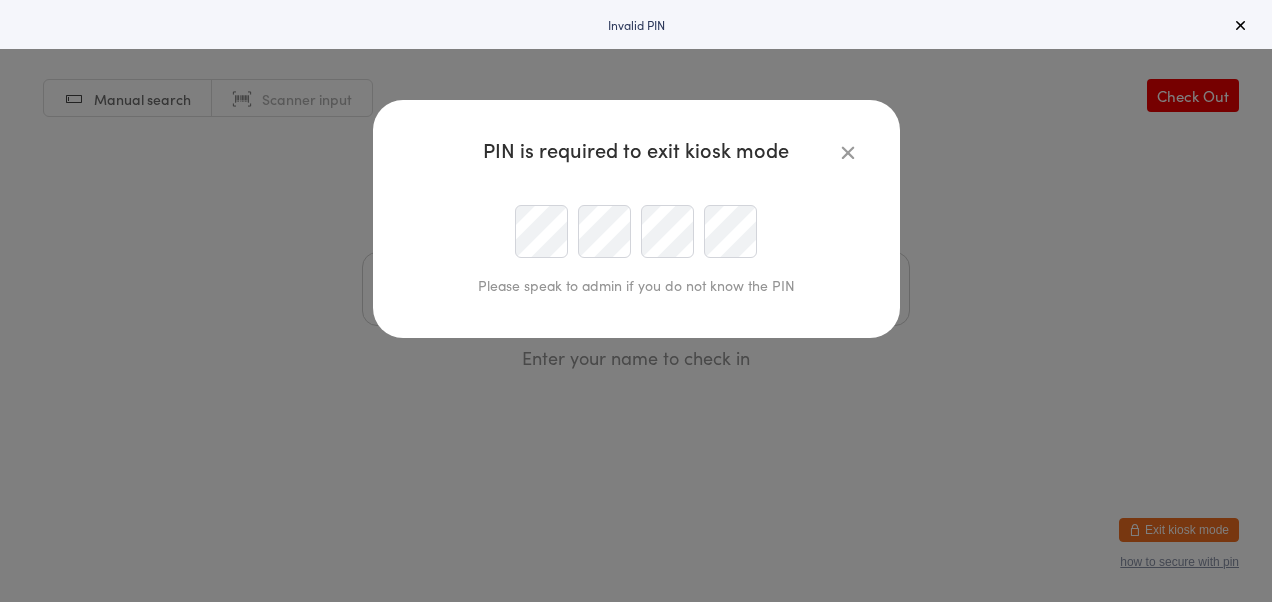 type on "dmascaro@uniting.org" 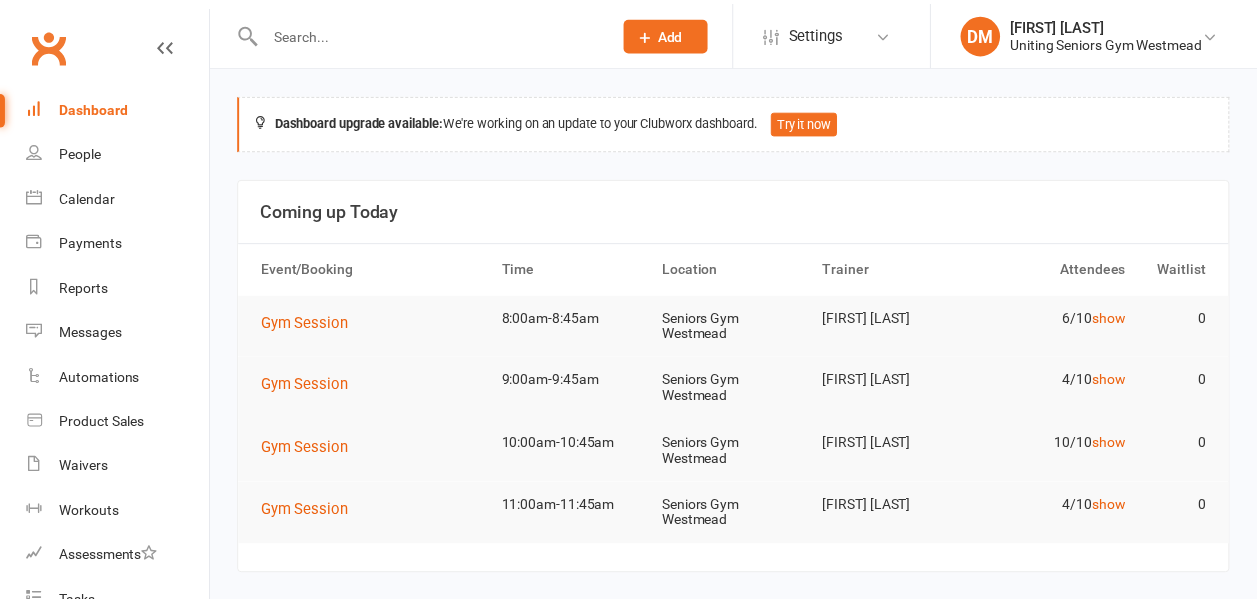 scroll, scrollTop: 0, scrollLeft: 0, axis: both 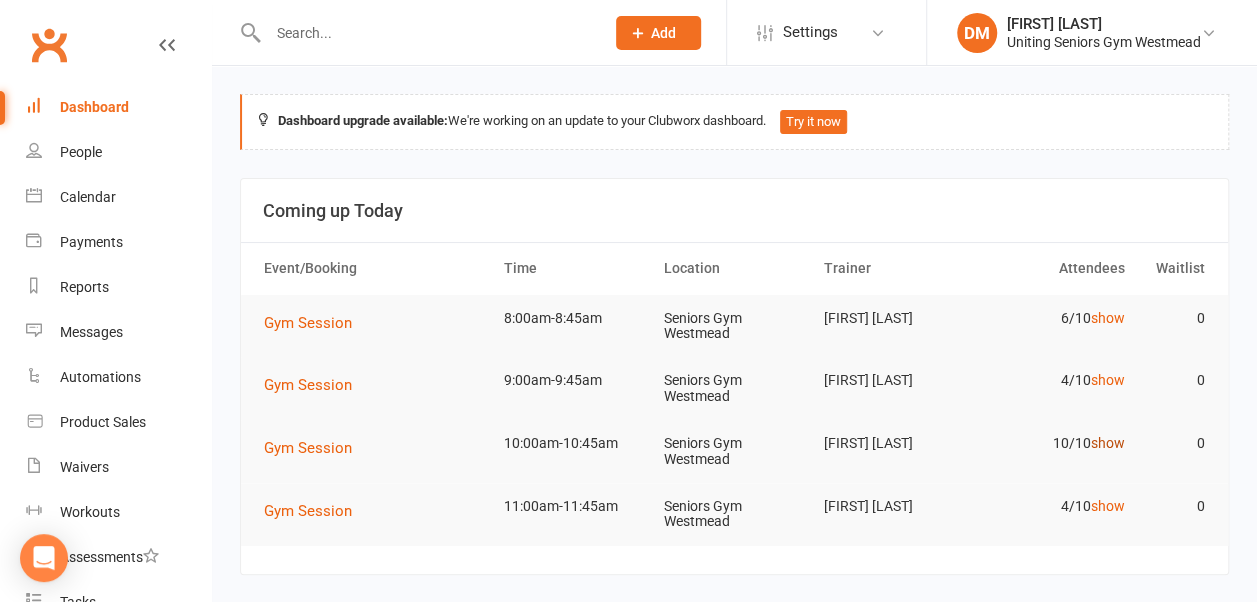 click on "show" at bounding box center (1108, 443) 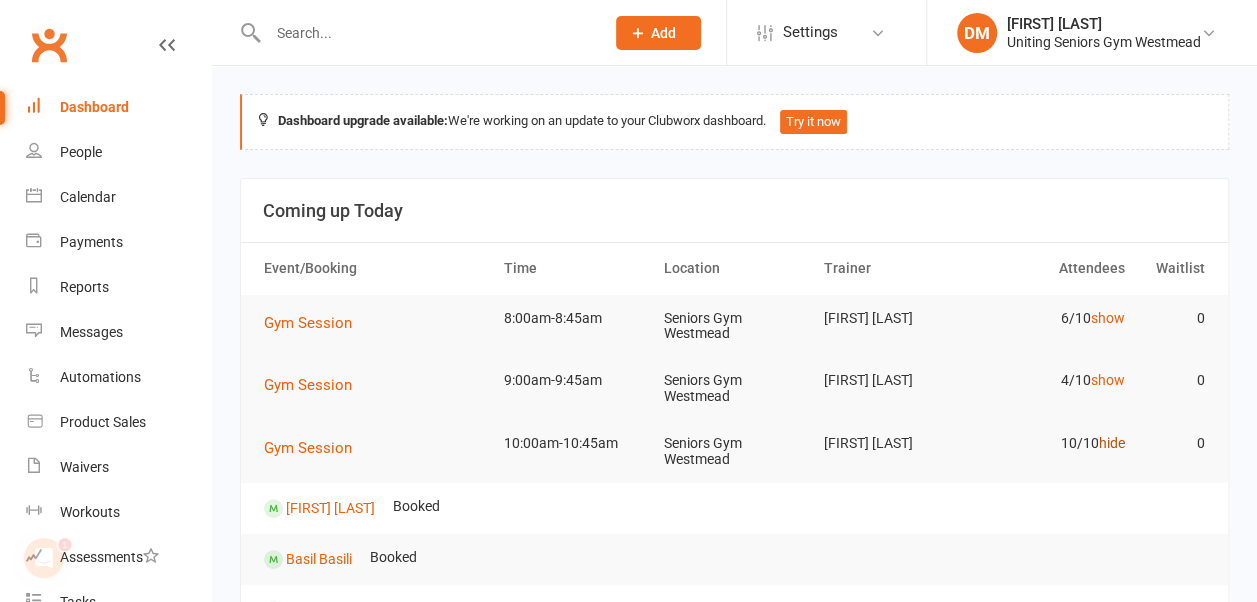 scroll, scrollTop: 0, scrollLeft: 0, axis: both 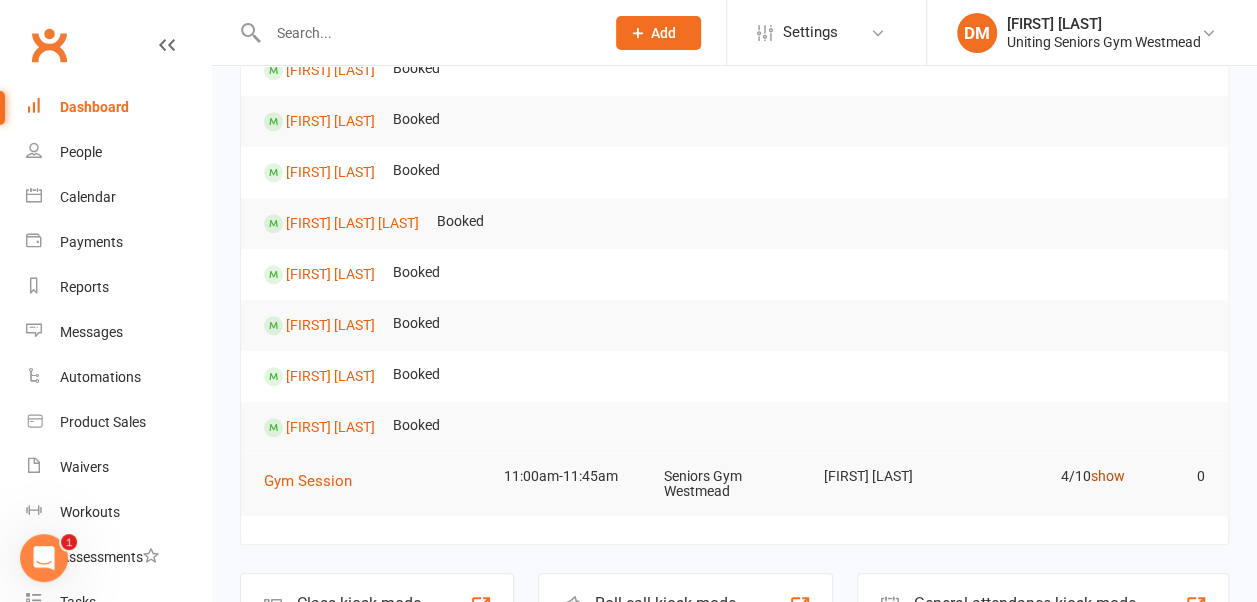 click on "show" at bounding box center (1108, 476) 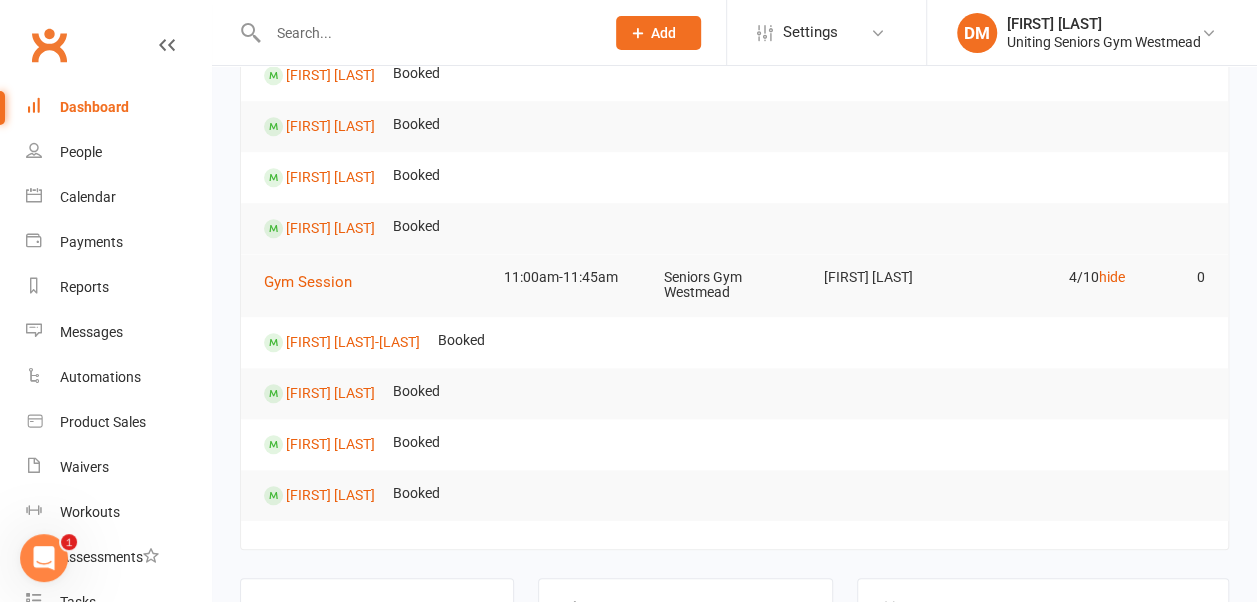 scroll, scrollTop: 741, scrollLeft: 0, axis: vertical 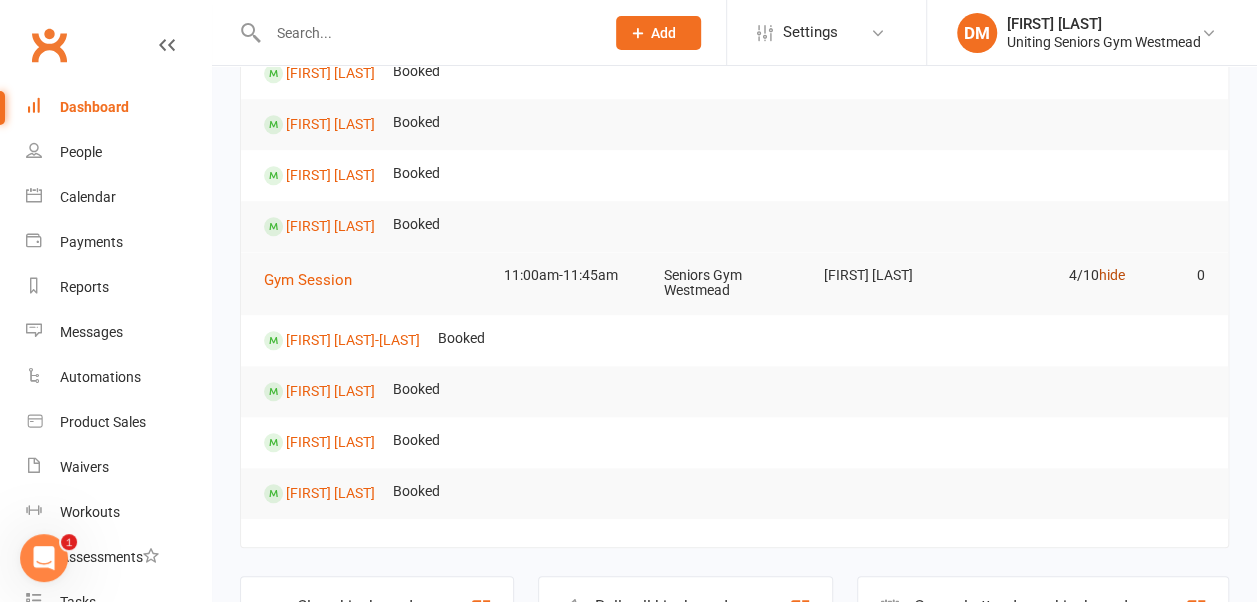 click on "hide" at bounding box center (1112, 275) 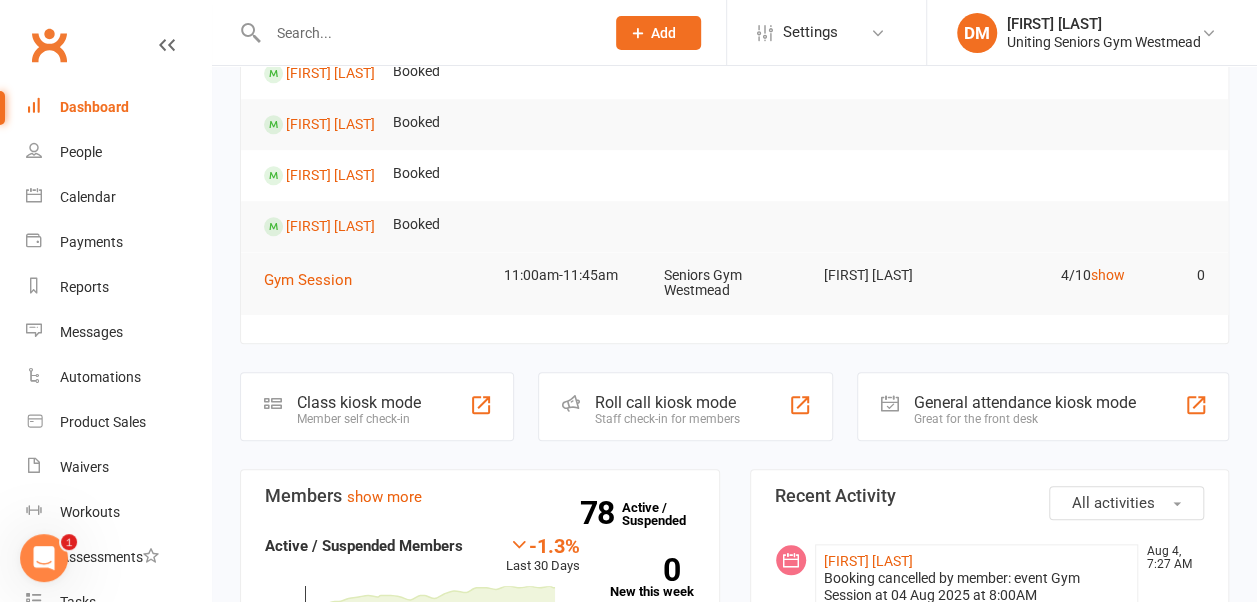 scroll, scrollTop: 365, scrollLeft: 0, axis: vertical 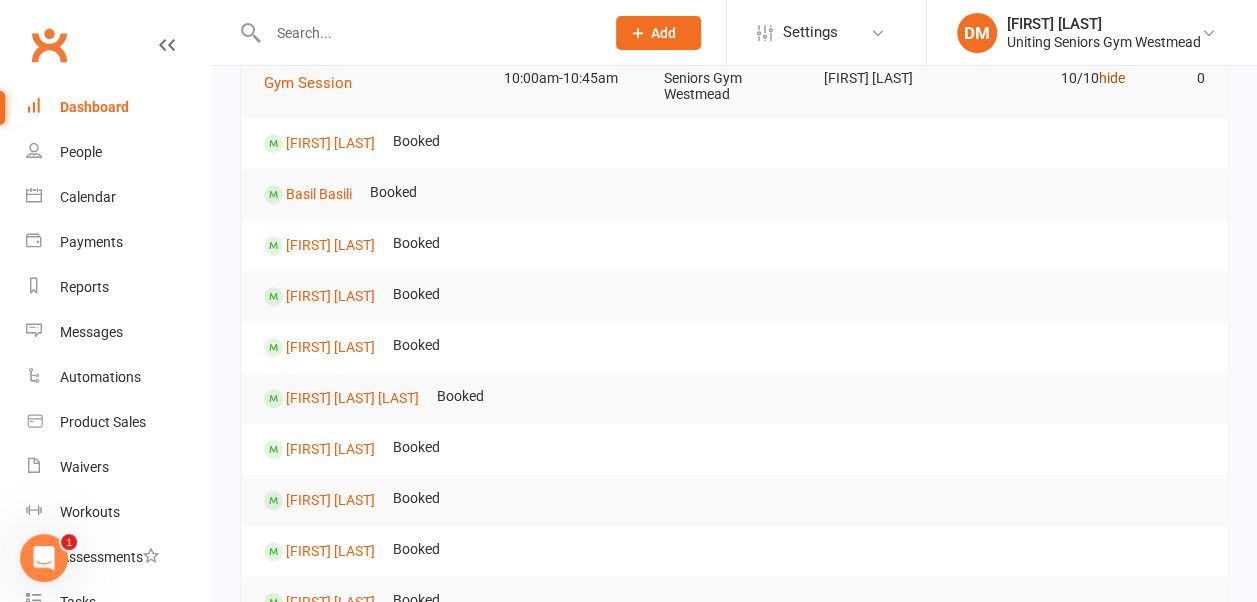 click on "hide" at bounding box center (1112, 78) 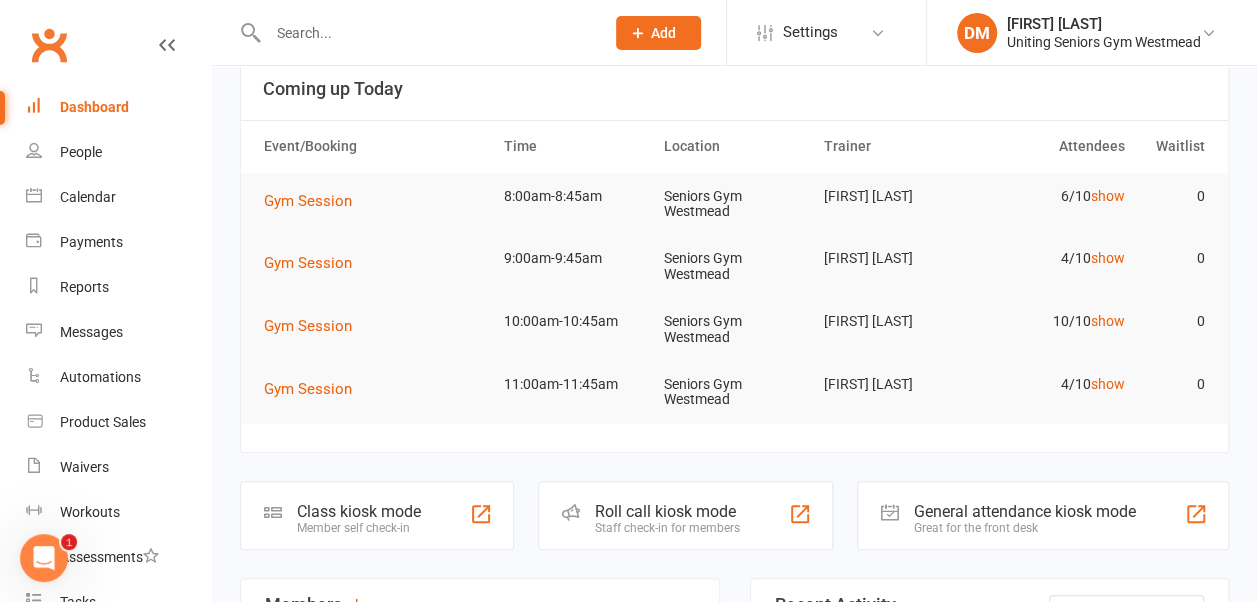 scroll, scrollTop: 121, scrollLeft: 0, axis: vertical 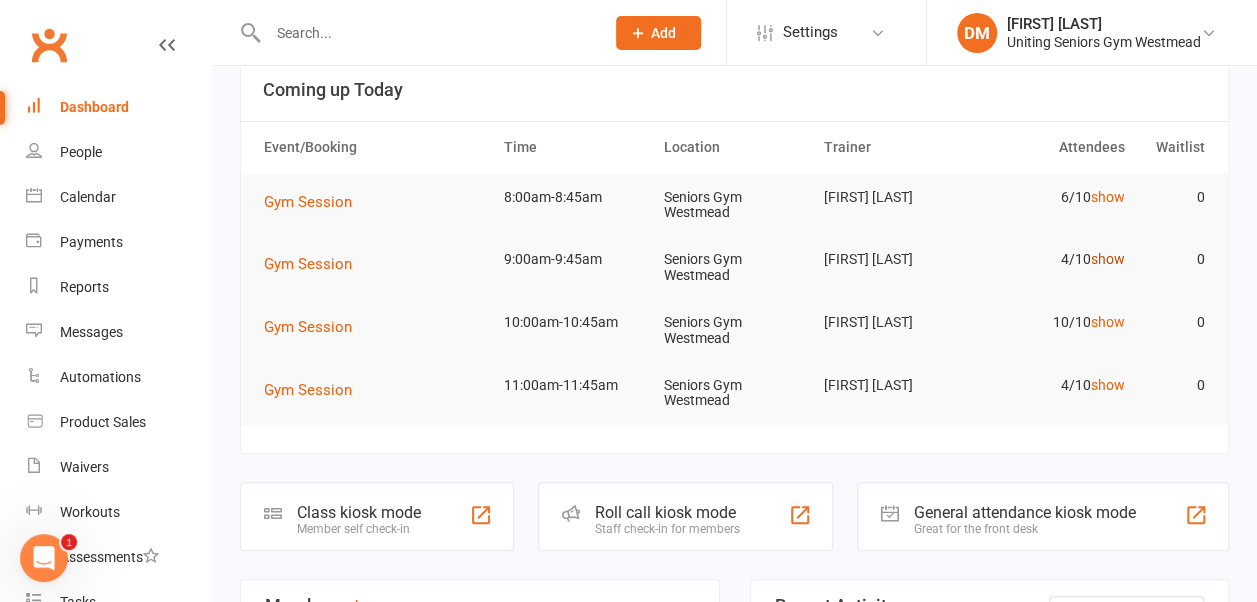 click on "show" at bounding box center (1108, 259) 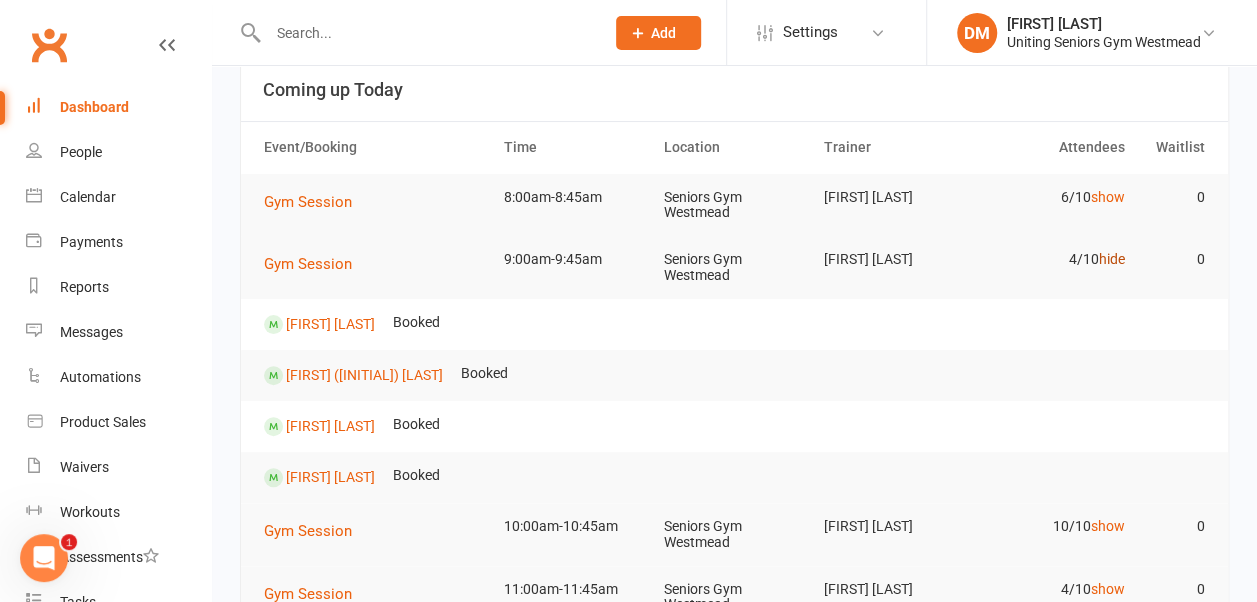 click on "hide" at bounding box center [1112, 259] 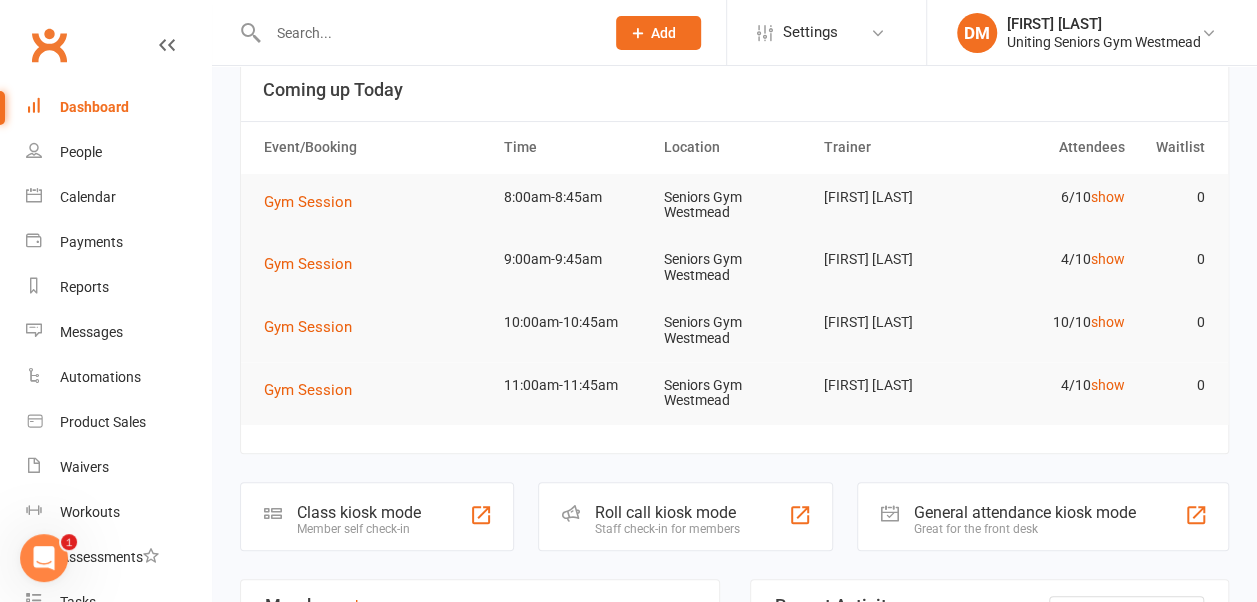 scroll, scrollTop: 34, scrollLeft: 0, axis: vertical 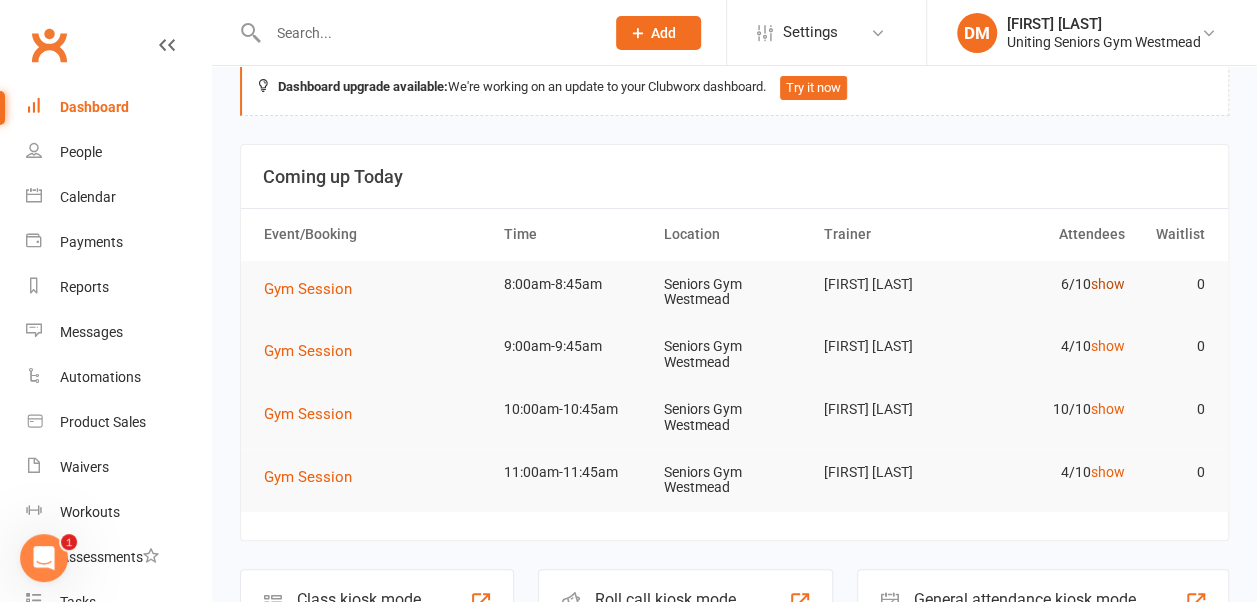 click on "show" at bounding box center (1108, 284) 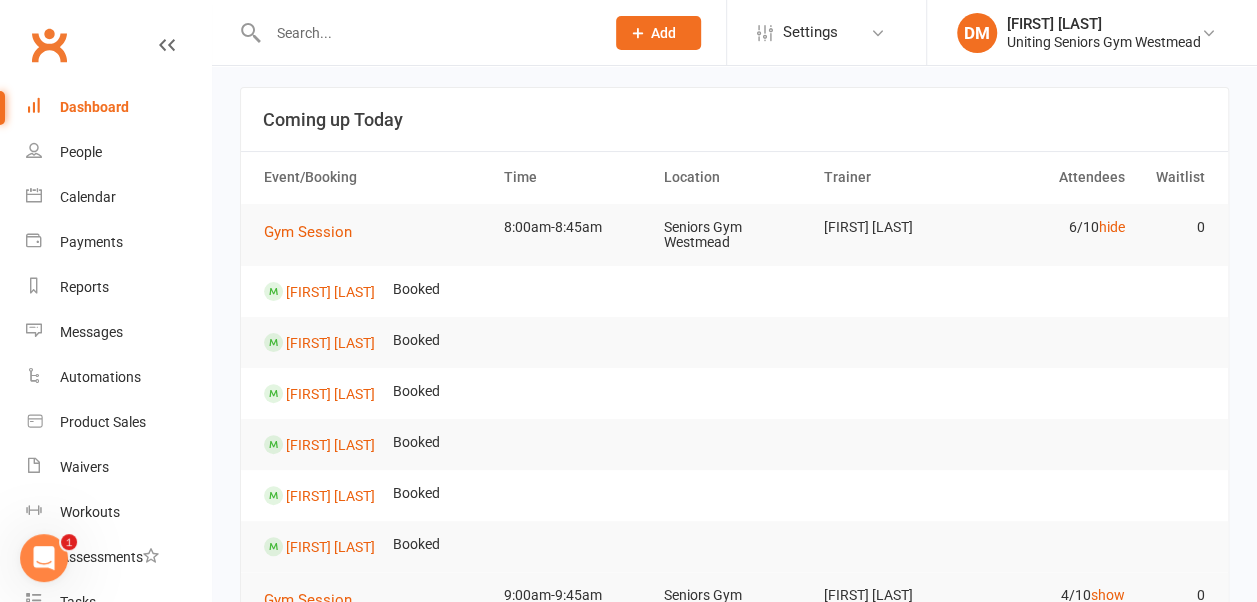 scroll, scrollTop: 104, scrollLeft: 0, axis: vertical 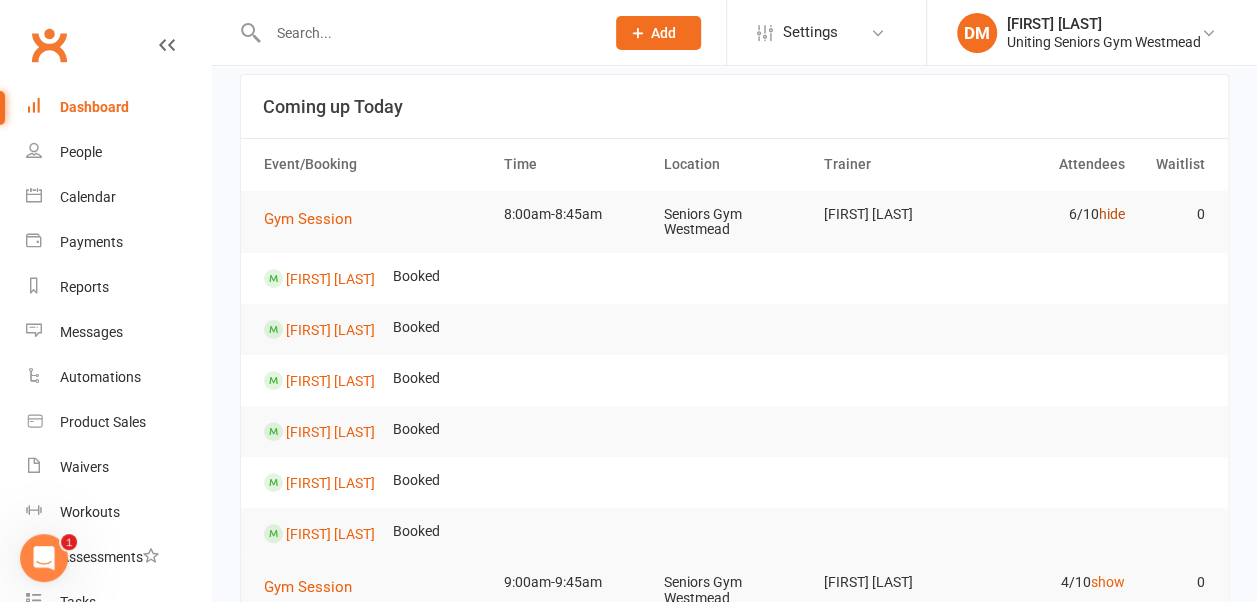 click on "hide" at bounding box center (1112, 214) 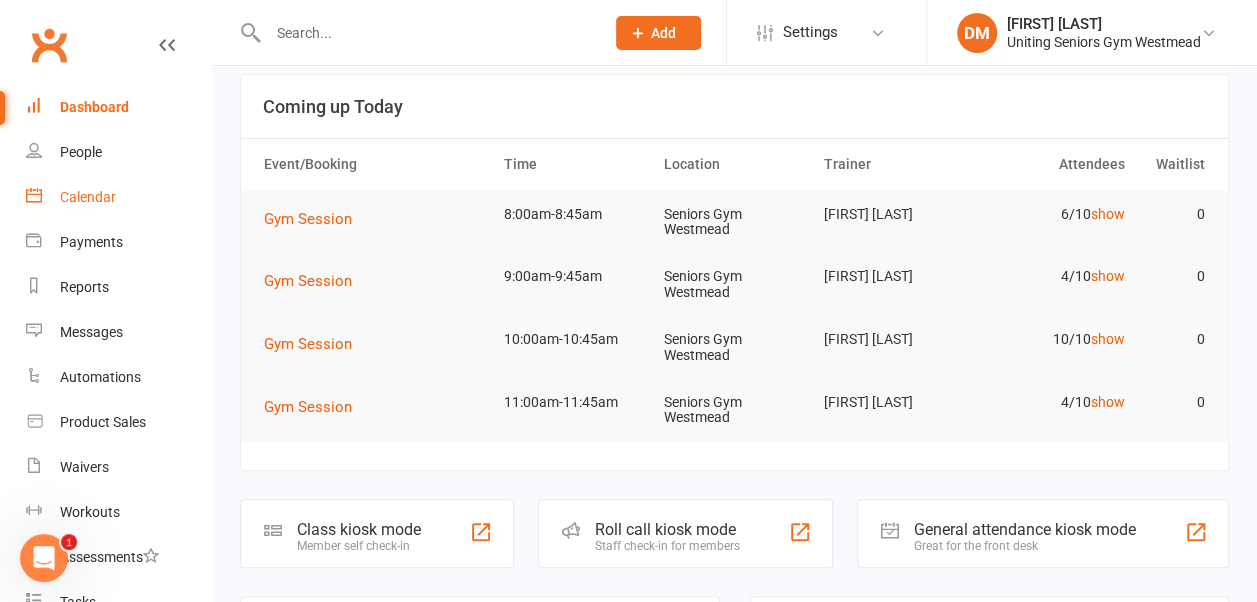 click on "Calendar" at bounding box center [88, 197] 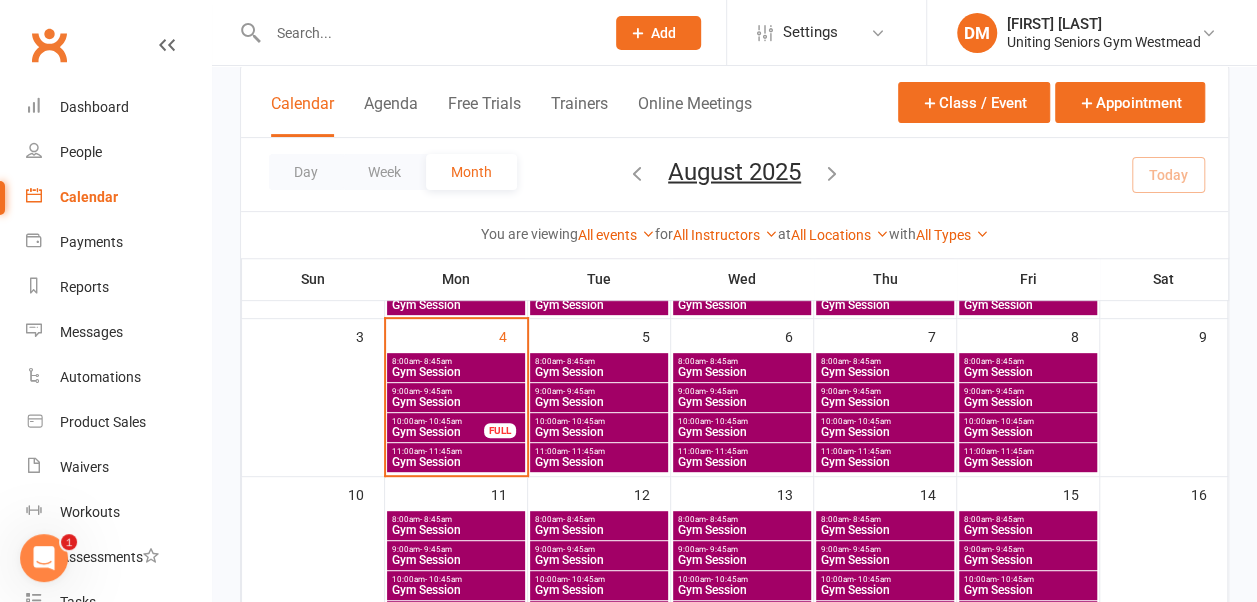 scroll, scrollTop: 265, scrollLeft: 0, axis: vertical 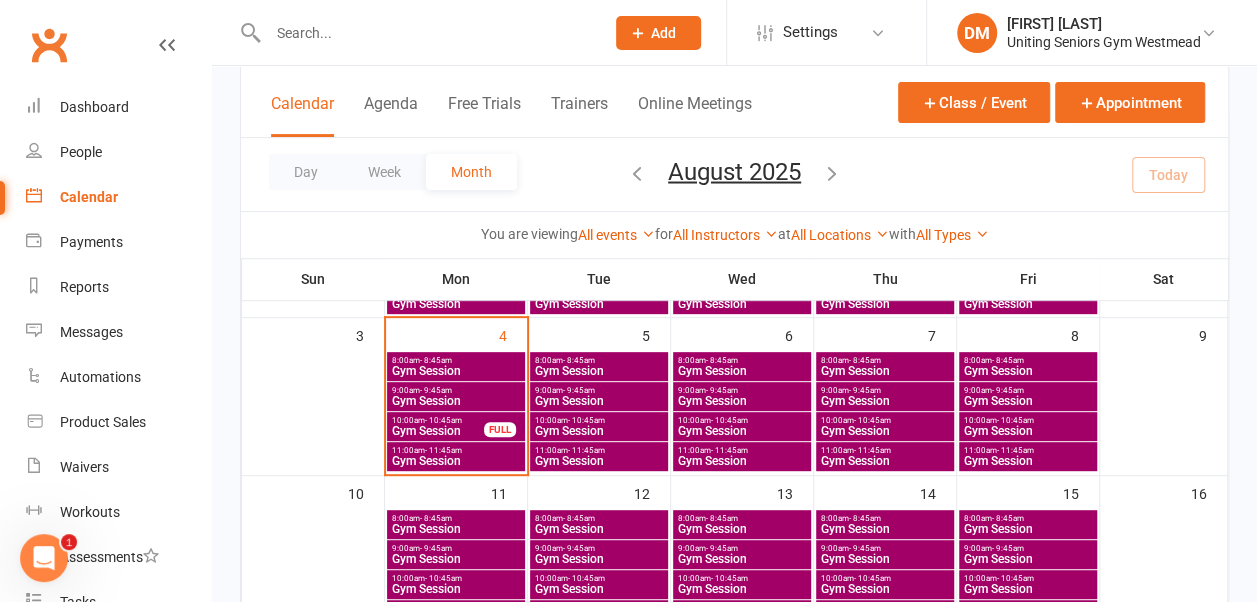 click on "8:00am  - 8:45am" at bounding box center [599, 360] 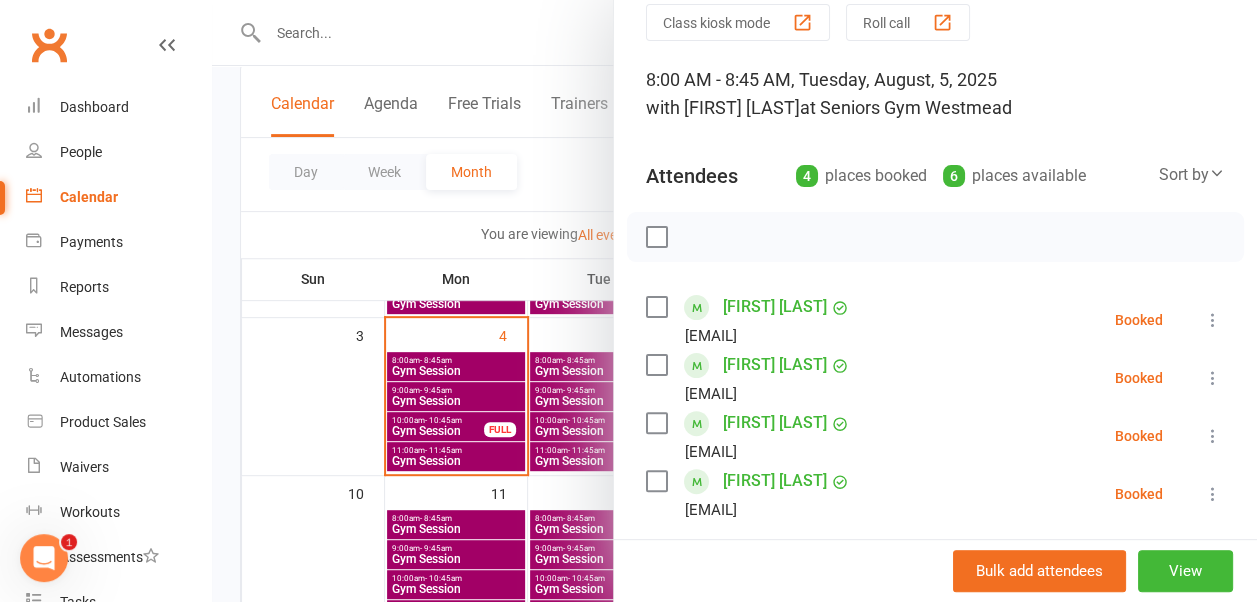 scroll, scrollTop: 0, scrollLeft: 0, axis: both 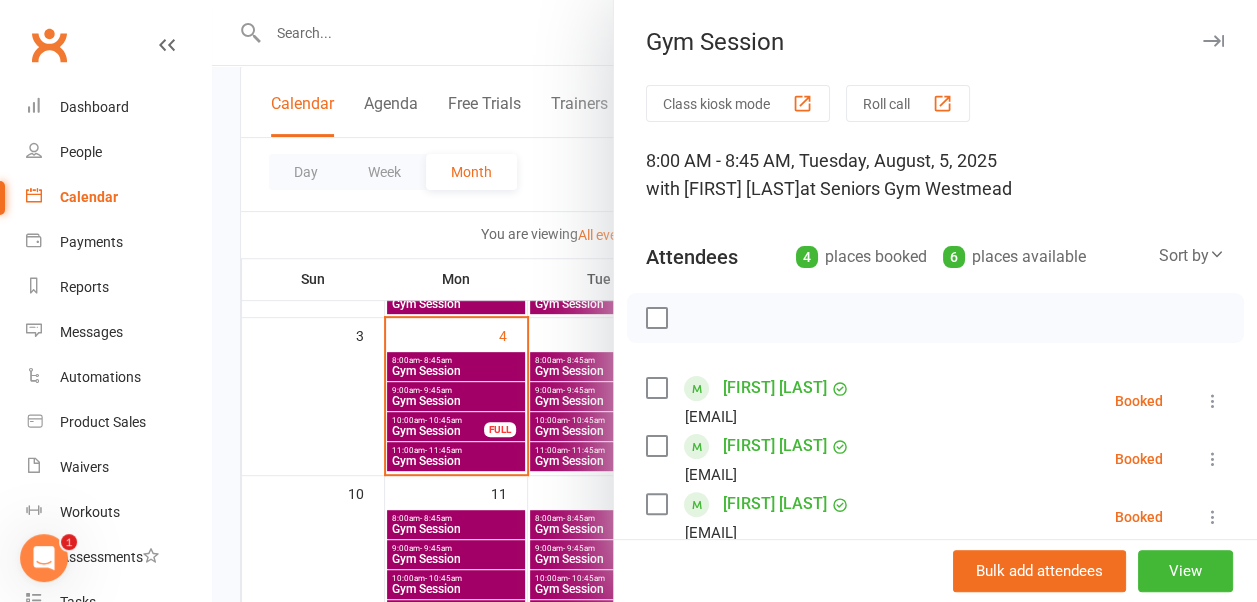 click at bounding box center [1213, 41] 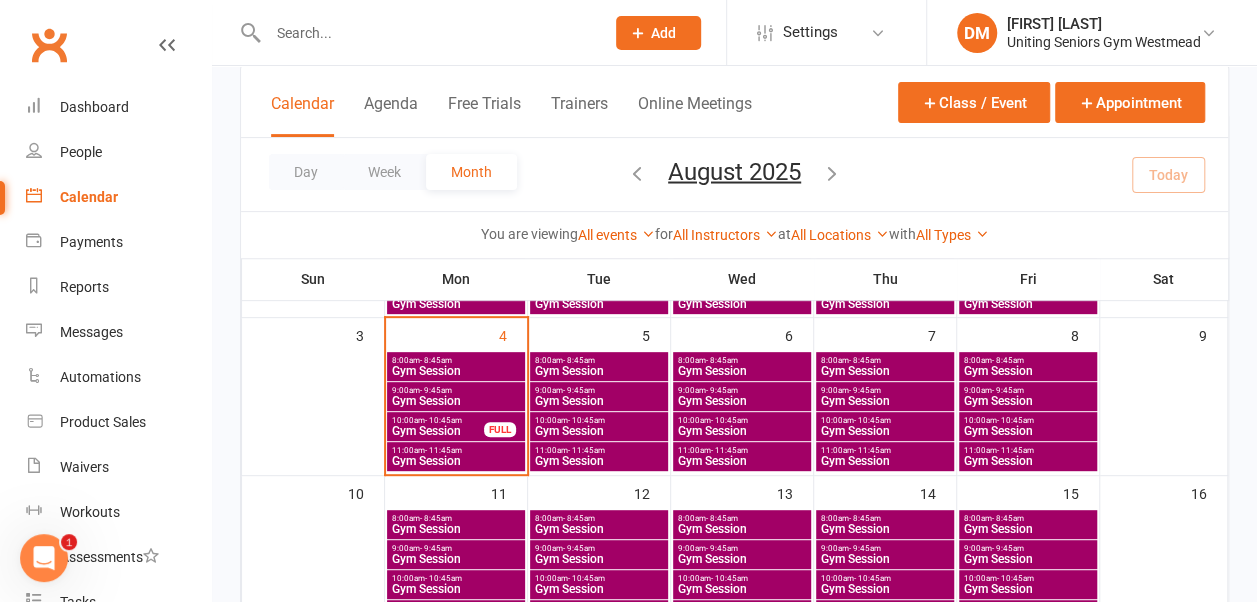 click on "9:00am  - 9:45am" at bounding box center (599, 390) 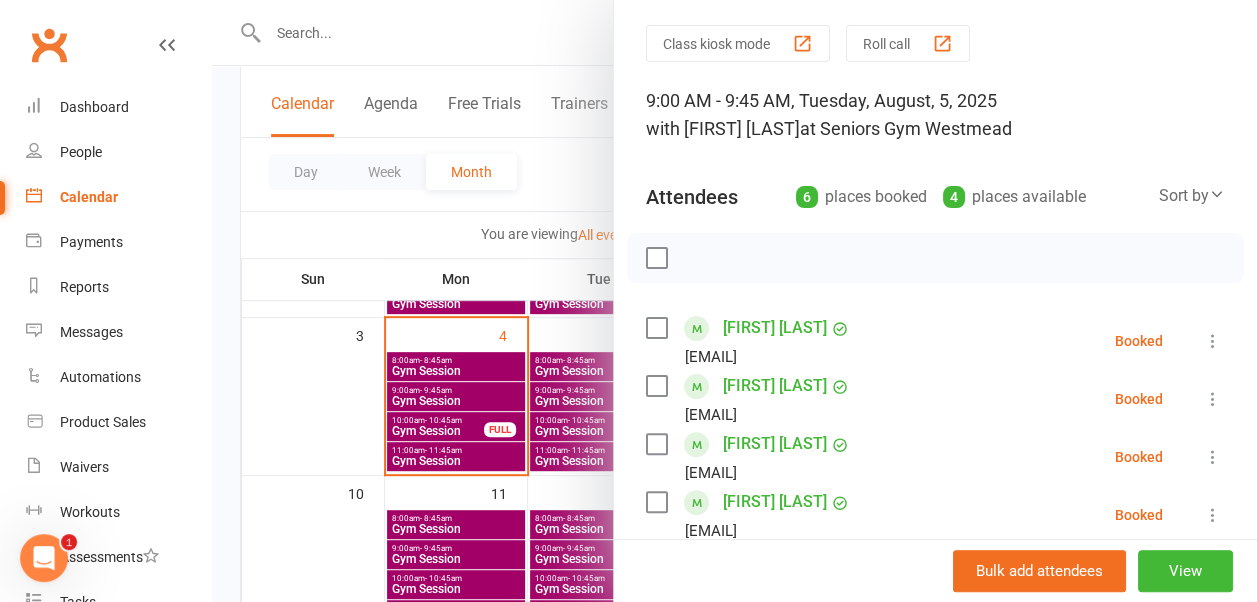 scroll, scrollTop: 0, scrollLeft: 0, axis: both 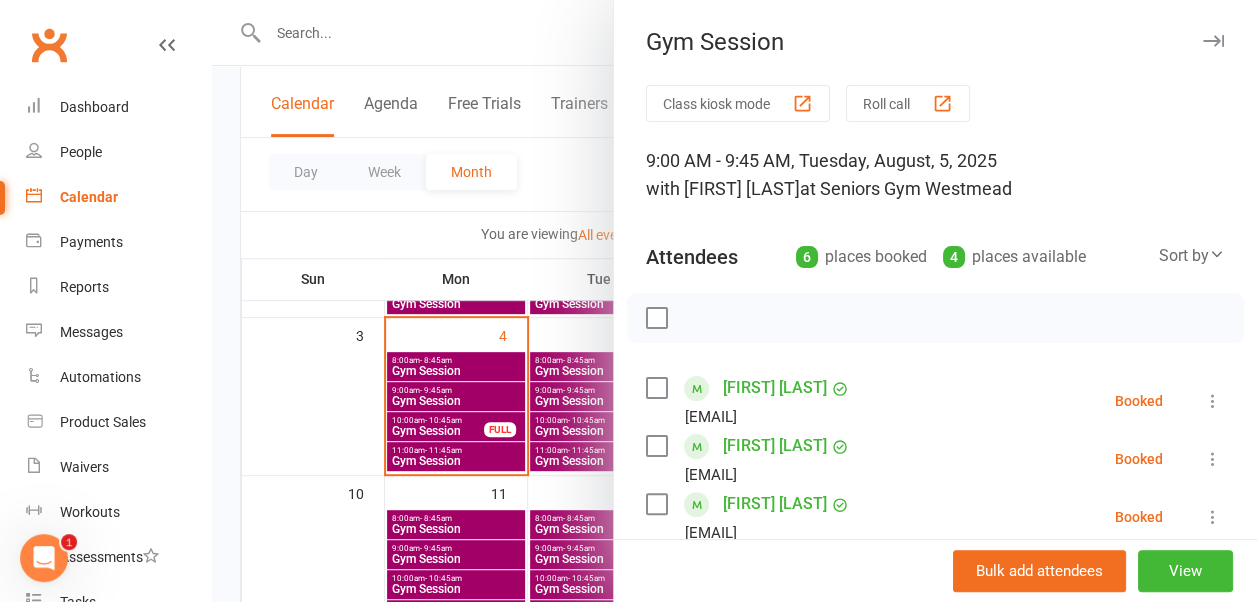 click at bounding box center [1213, 41] 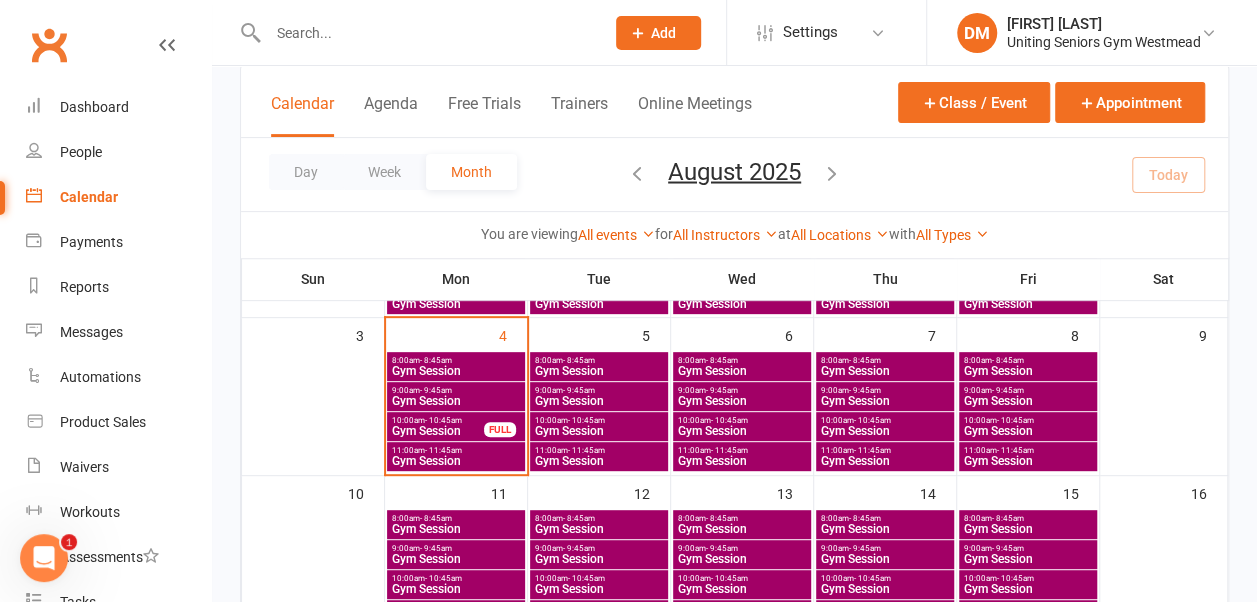 click on "10:00am  - 10:45am" at bounding box center (599, 420) 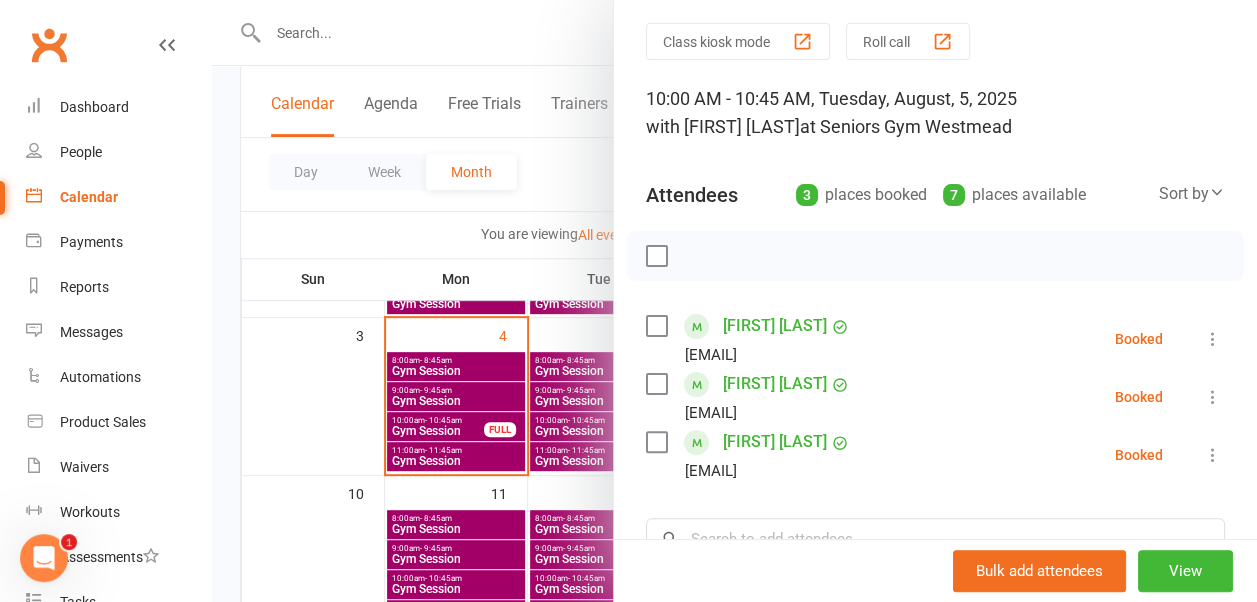 scroll, scrollTop: 0, scrollLeft: 0, axis: both 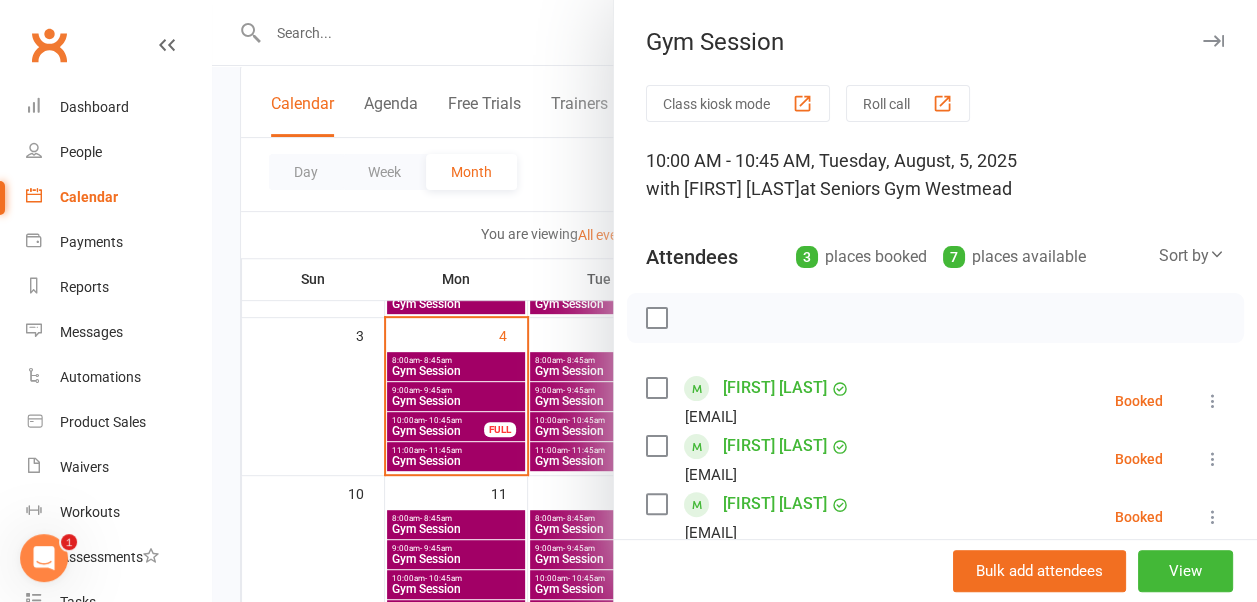 click at bounding box center [1213, 41] 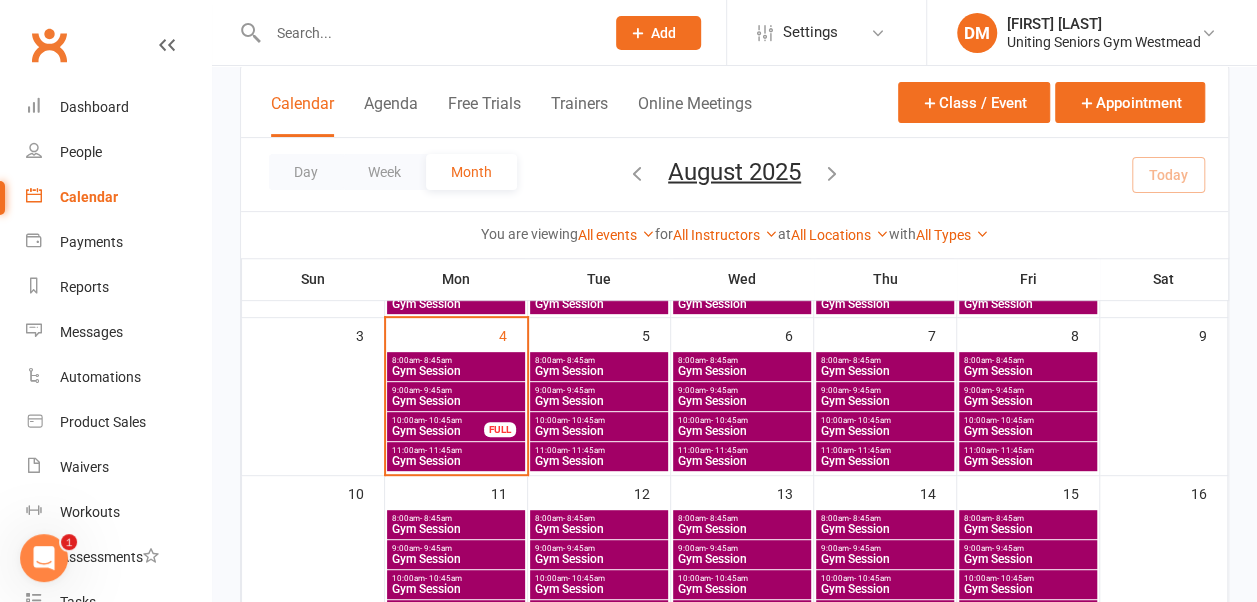 click on "11:00am  - 11:45am Gym Session" at bounding box center [599, 456] 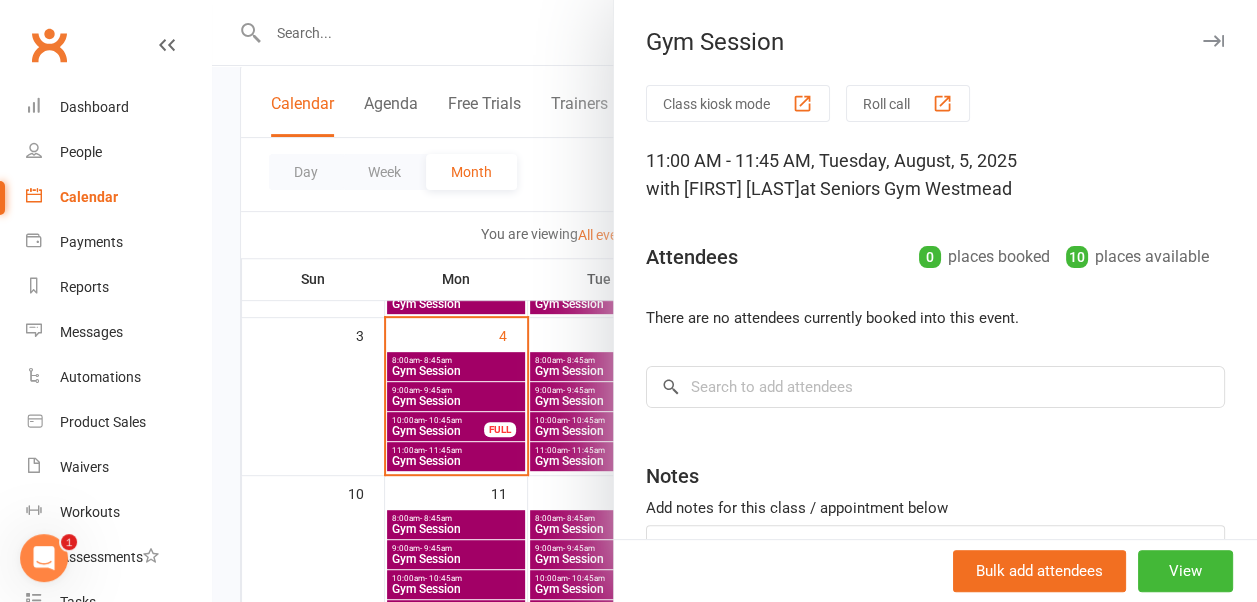 click at bounding box center (1213, 41) 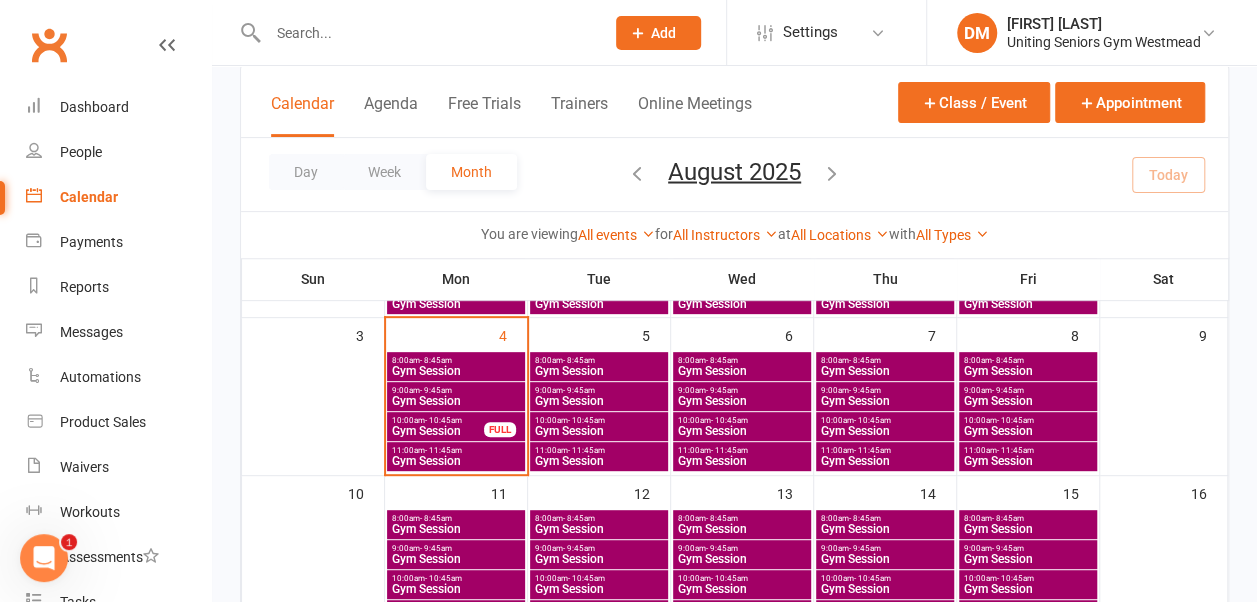 click on "Gym Session" at bounding box center [1028, 461] 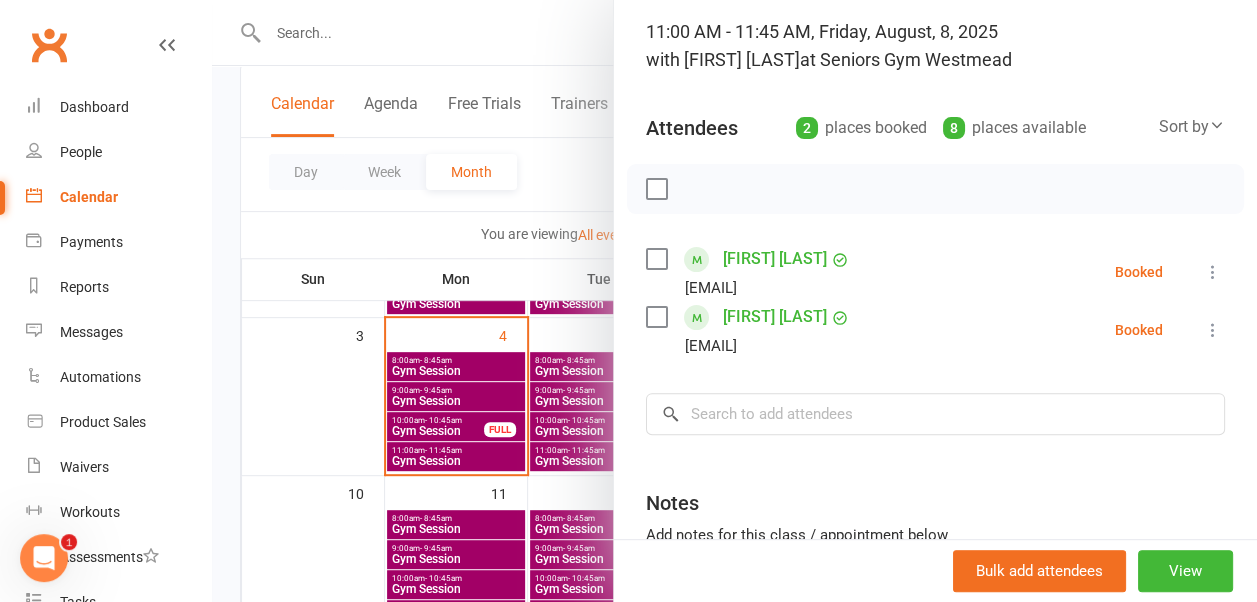scroll, scrollTop: 0, scrollLeft: 0, axis: both 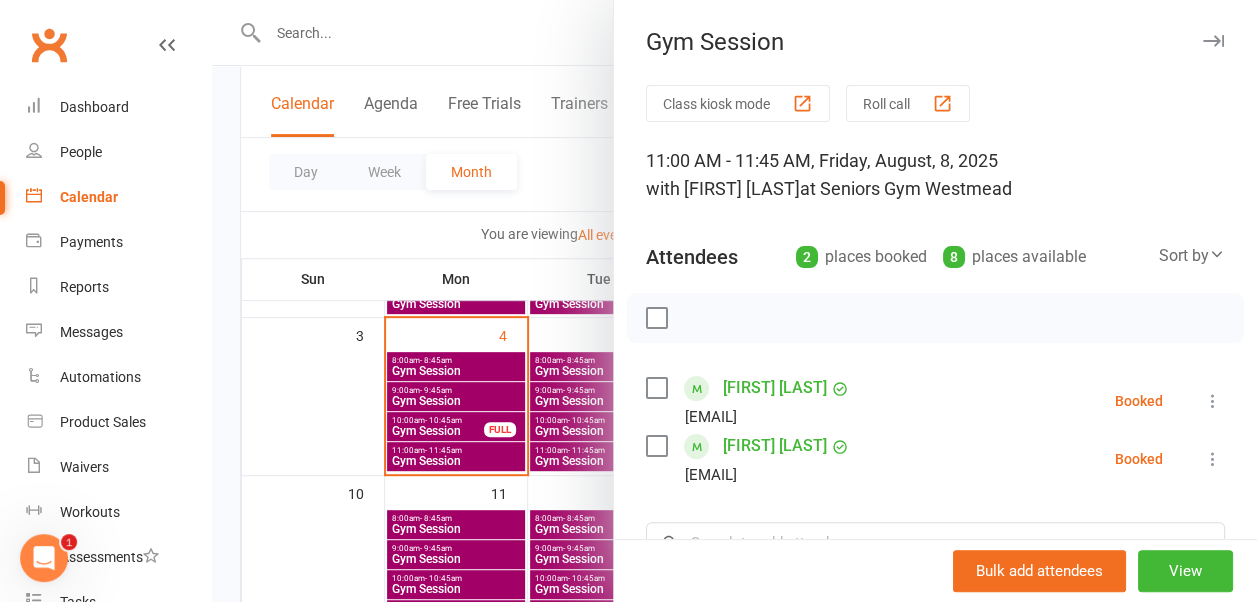 click at bounding box center [1213, 41] 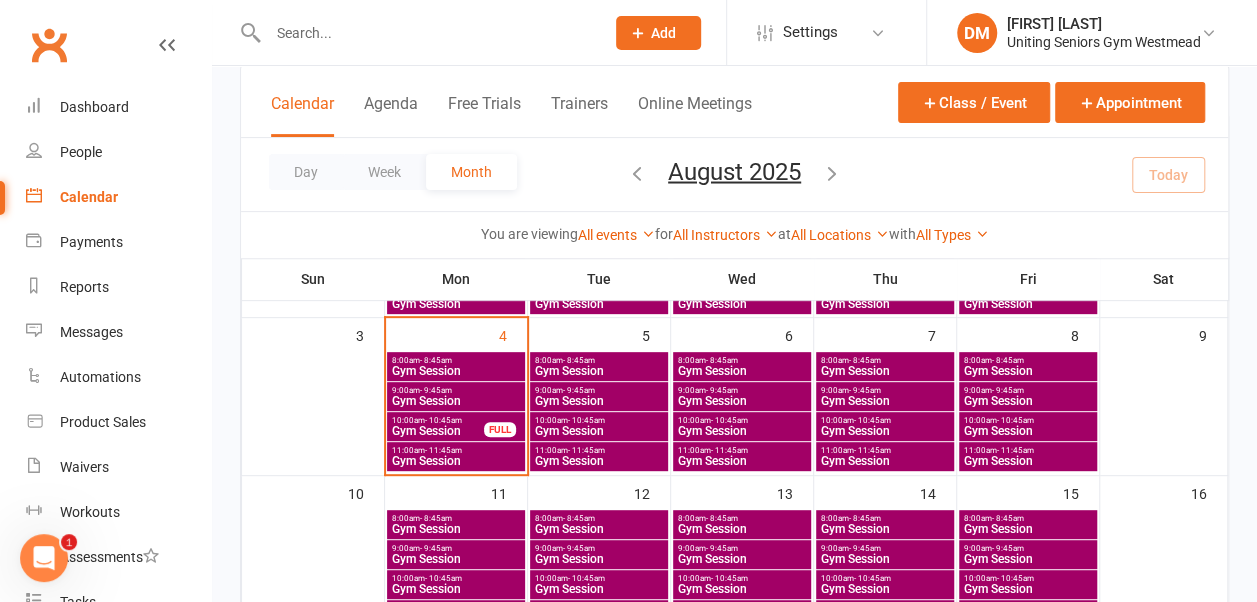 click on "Gym Session" at bounding box center (1028, 431) 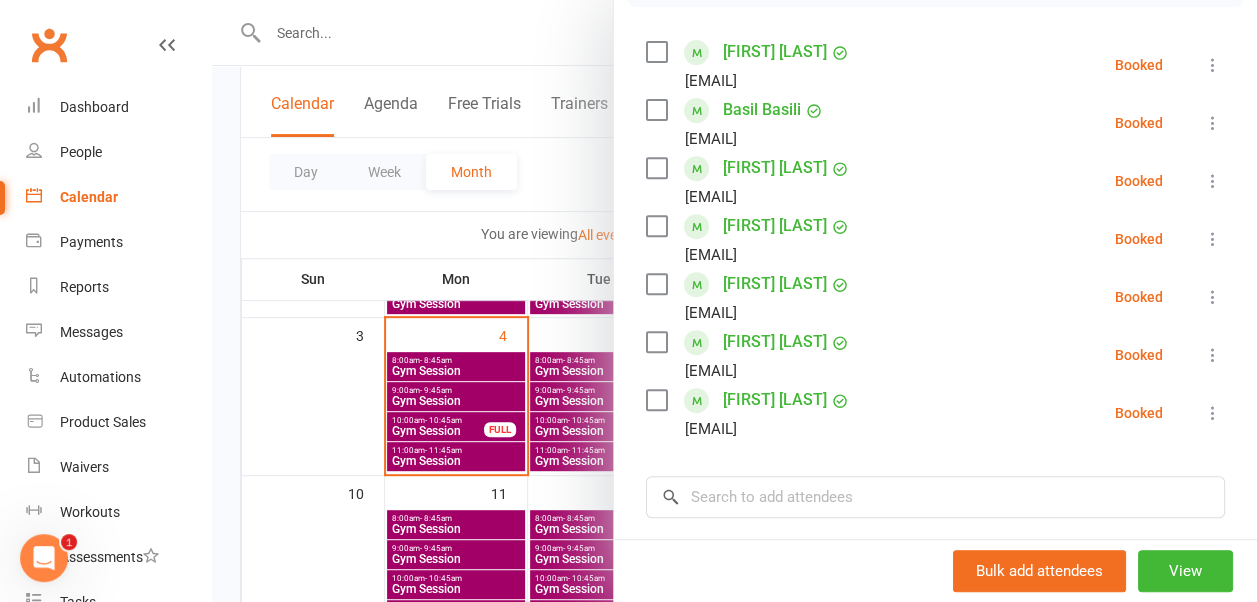 scroll, scrollTop: 0, scrollLeft: 0, axis: both 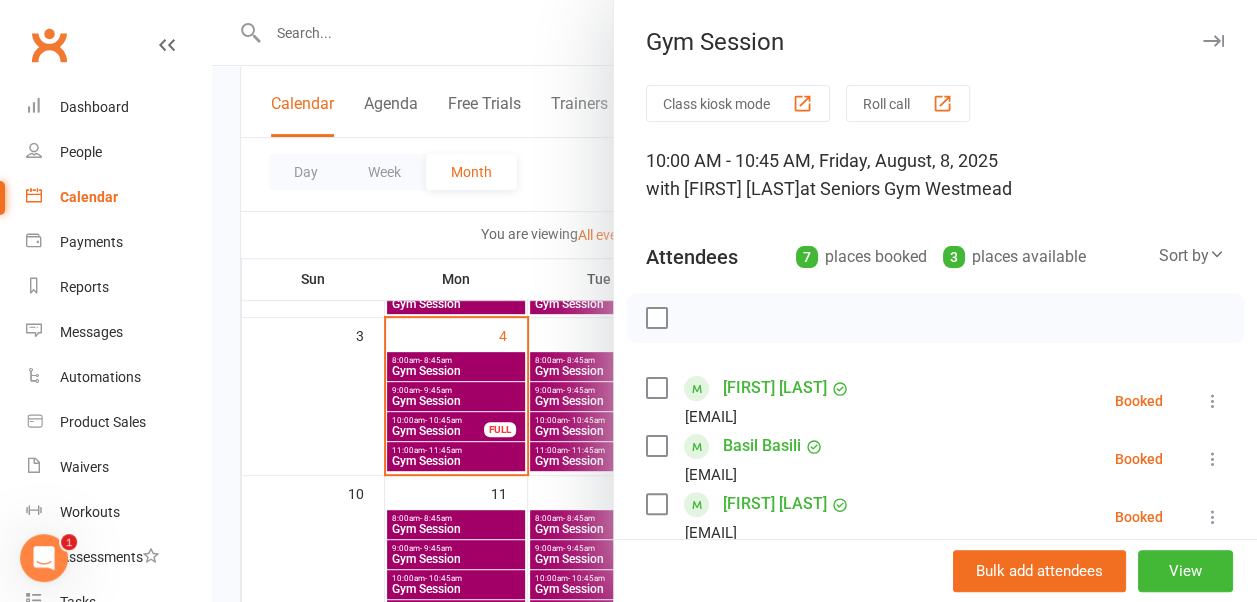 click at bounding box center (1213, 41) 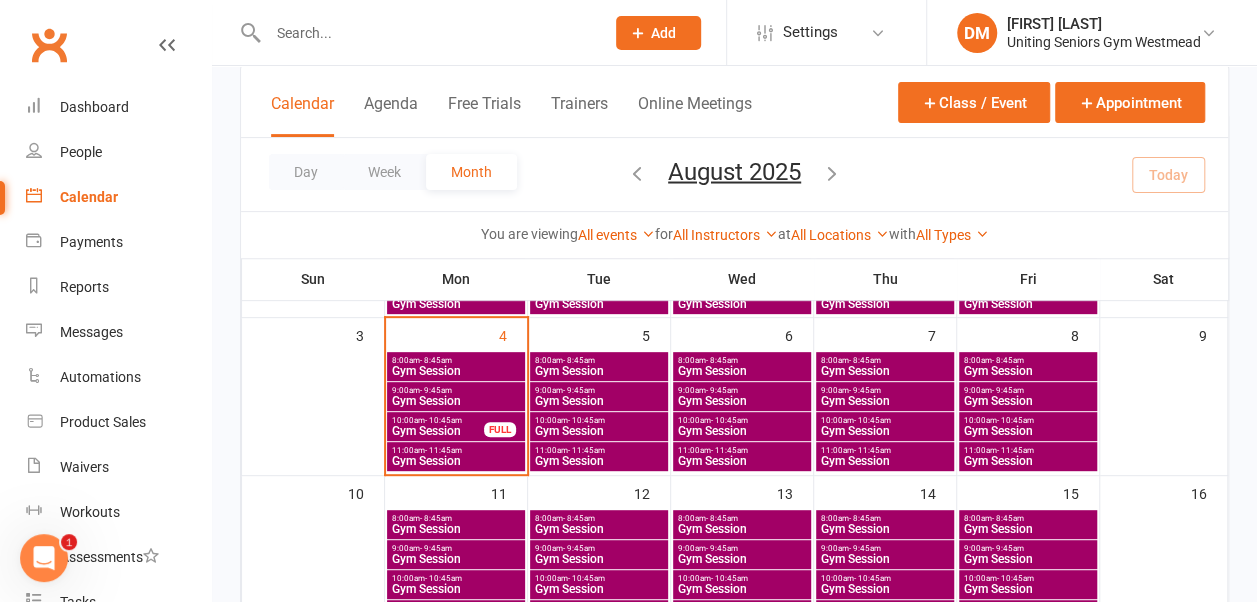 click on "10:00am  - 10:45am" at bounding box center (885, 420) 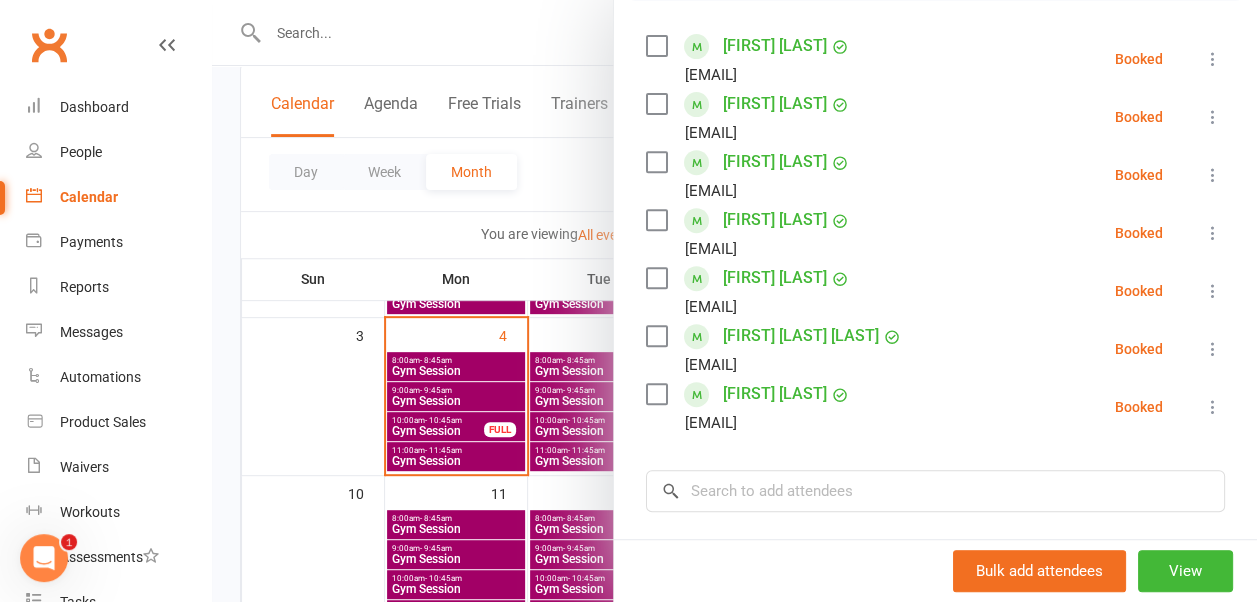 scroll, scrollTop: 0, scrollLeft: 0, axis: both 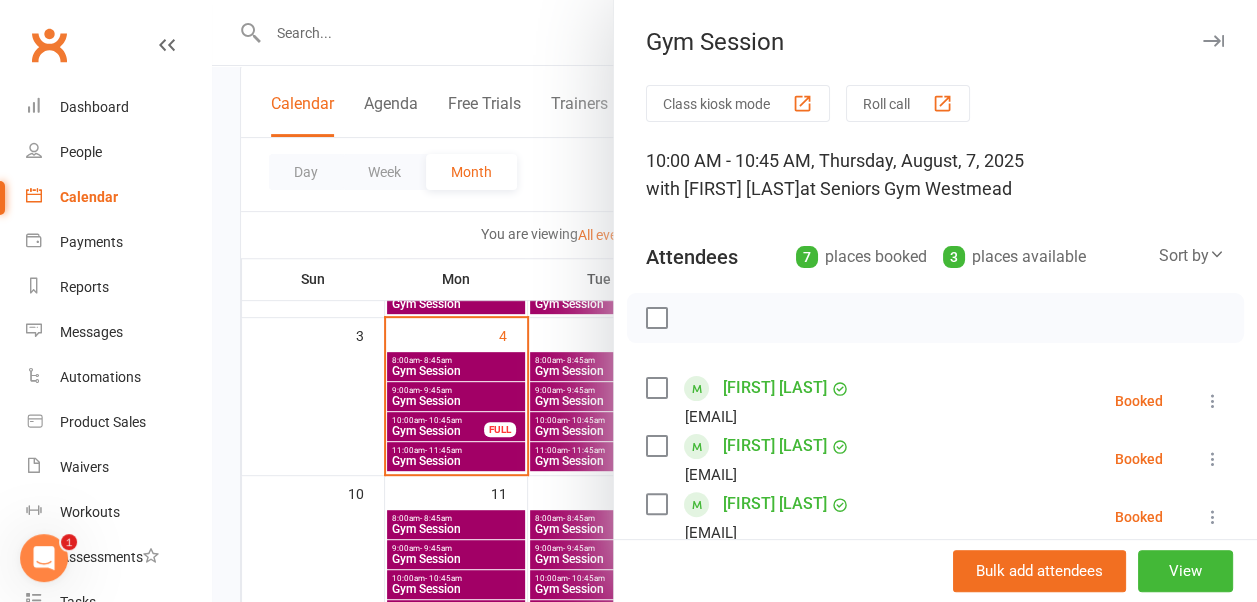 click at bounding box center [1213, 41] 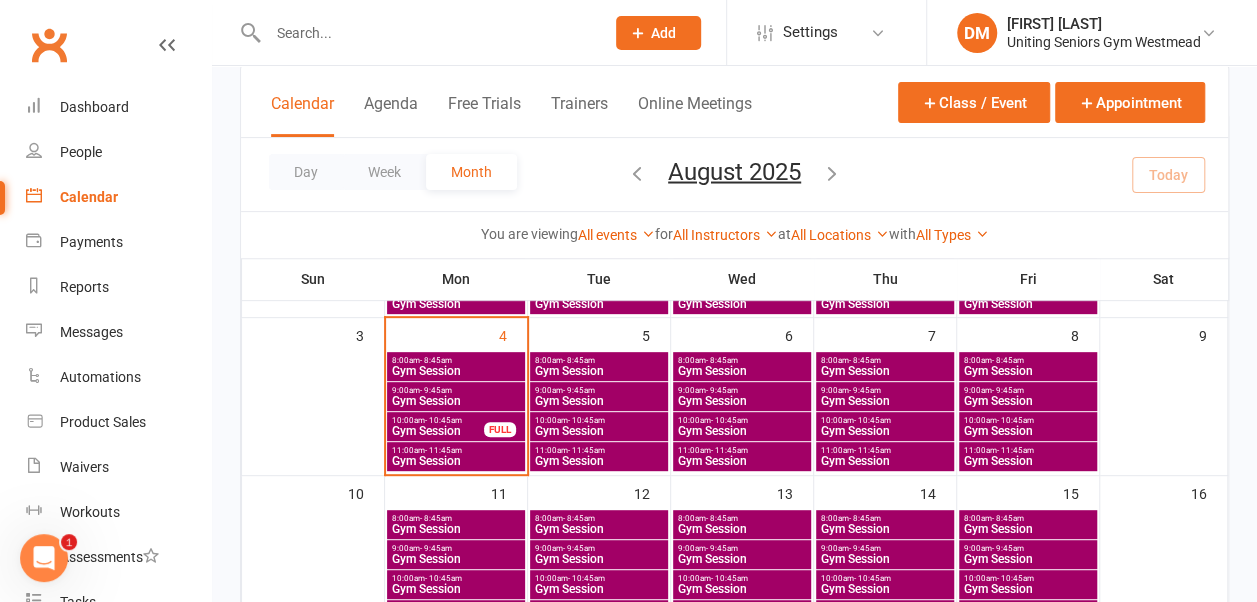 click on "10:00am  - 10:45am" at bounding box center [742, 420] 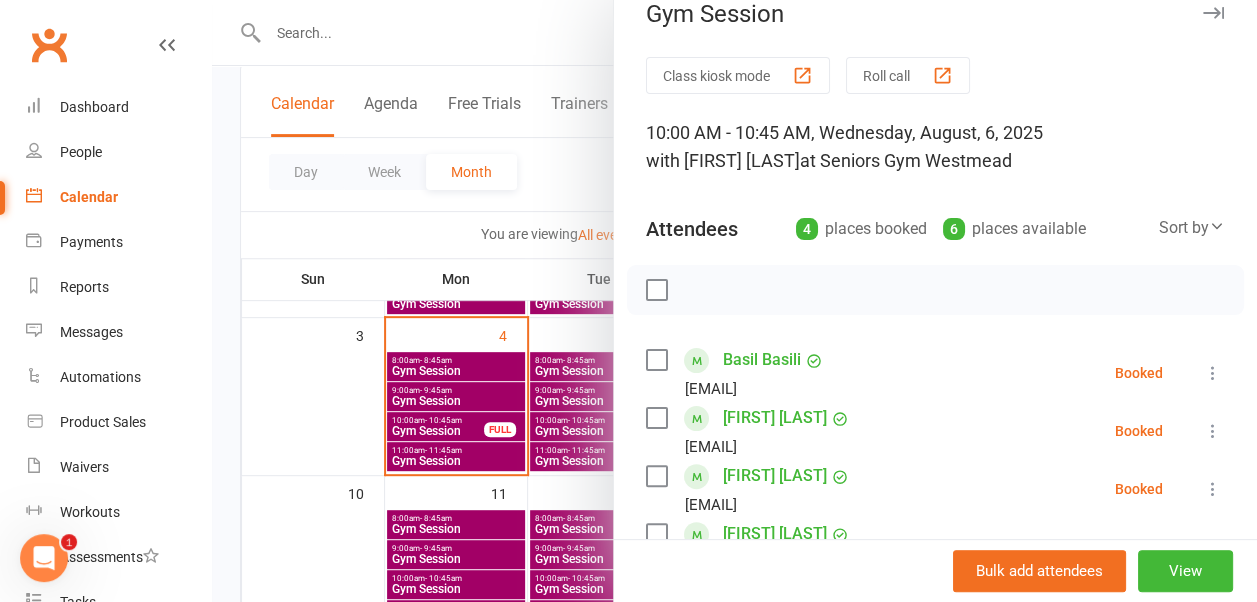 scroll, scrollTop: 0, scrollLeft: 0, axis: both 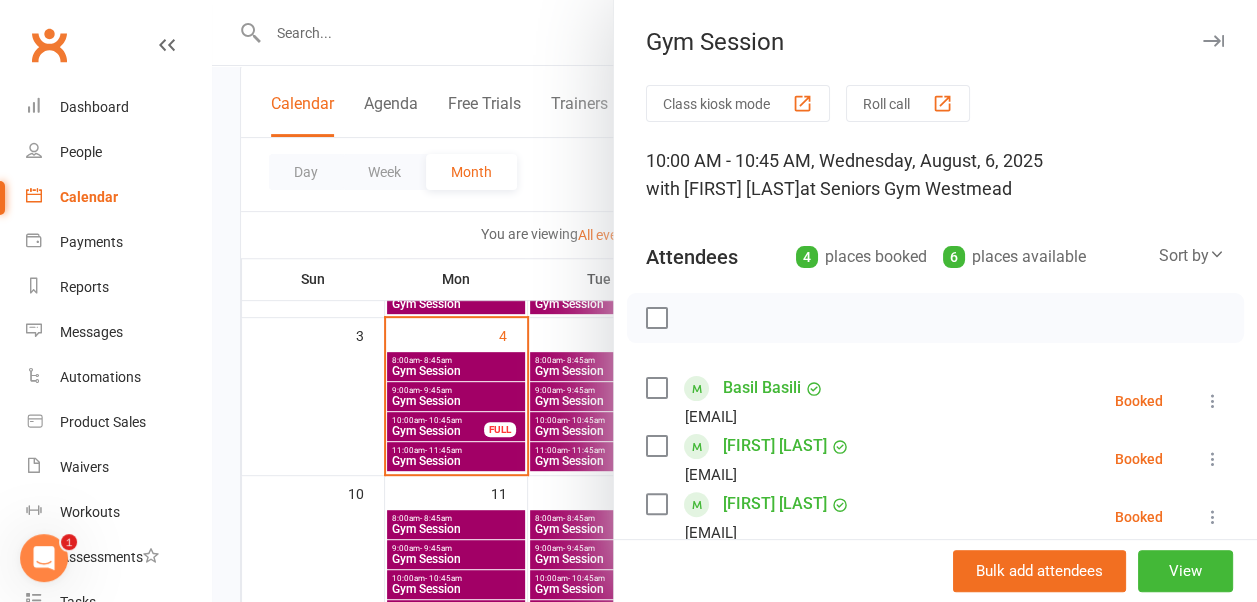 click at bounding box center [1213, 41] 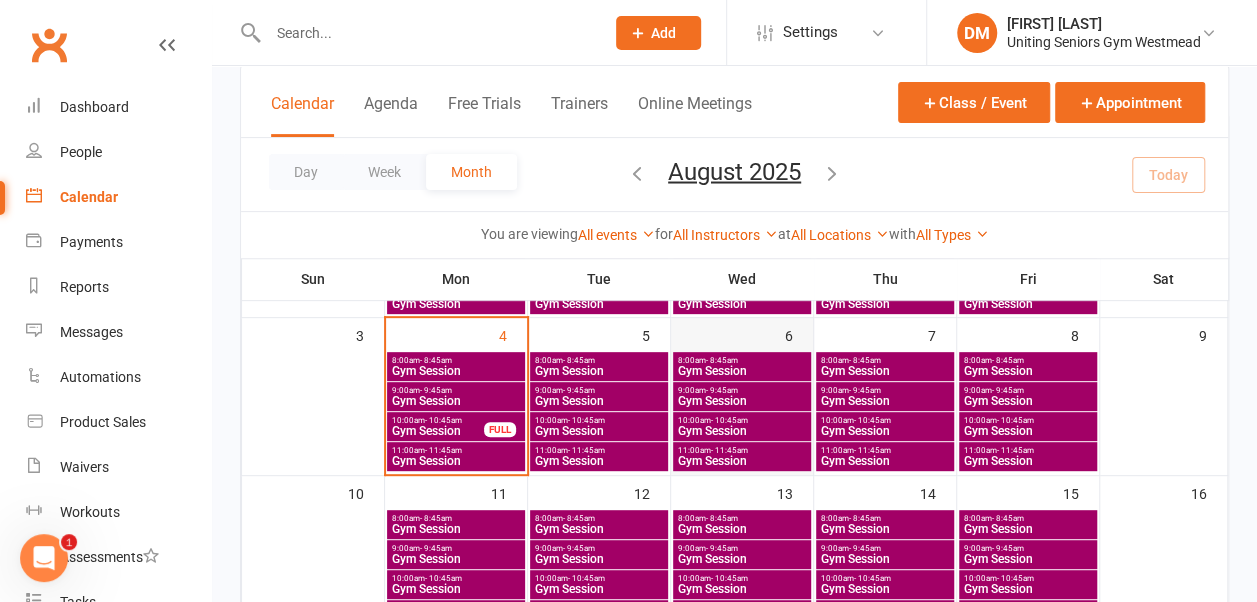 click at bounding box center (742, 412) 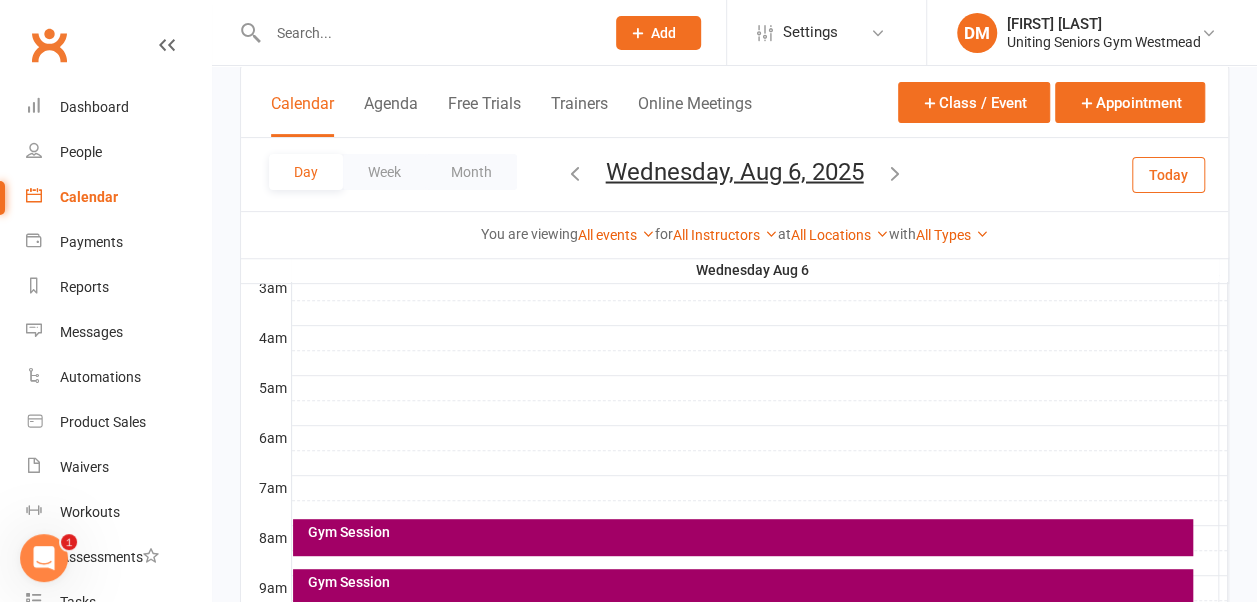 scroll, scrollTop: 0, scrollLeft: 0, axis: both 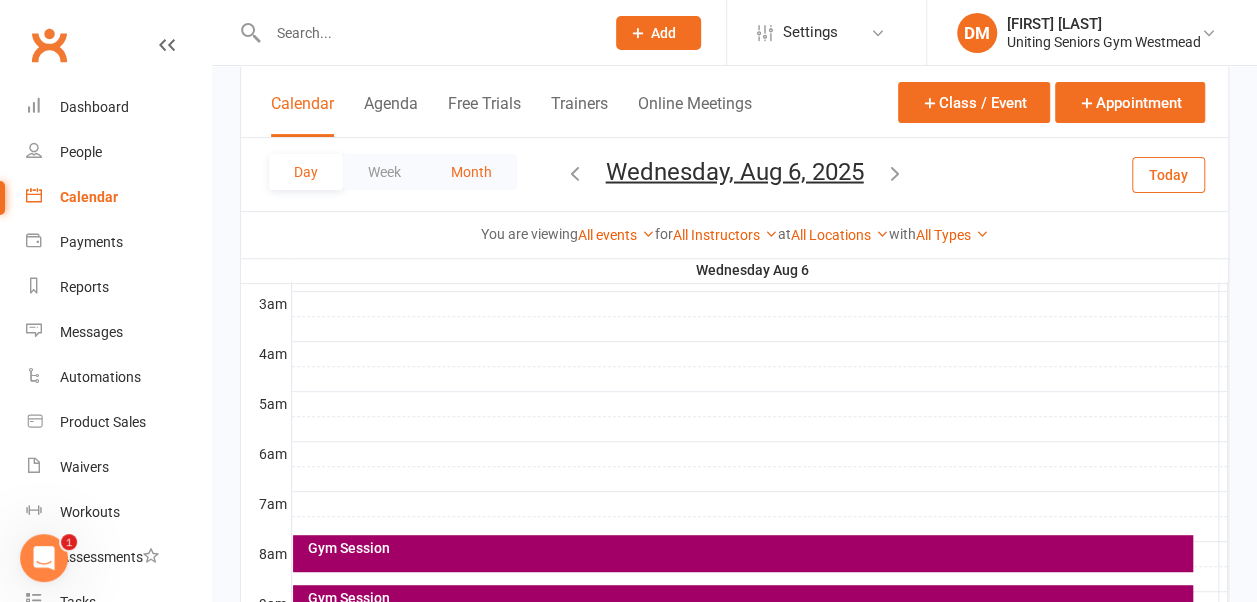 click on "Month" at bounding box center [471, 172] 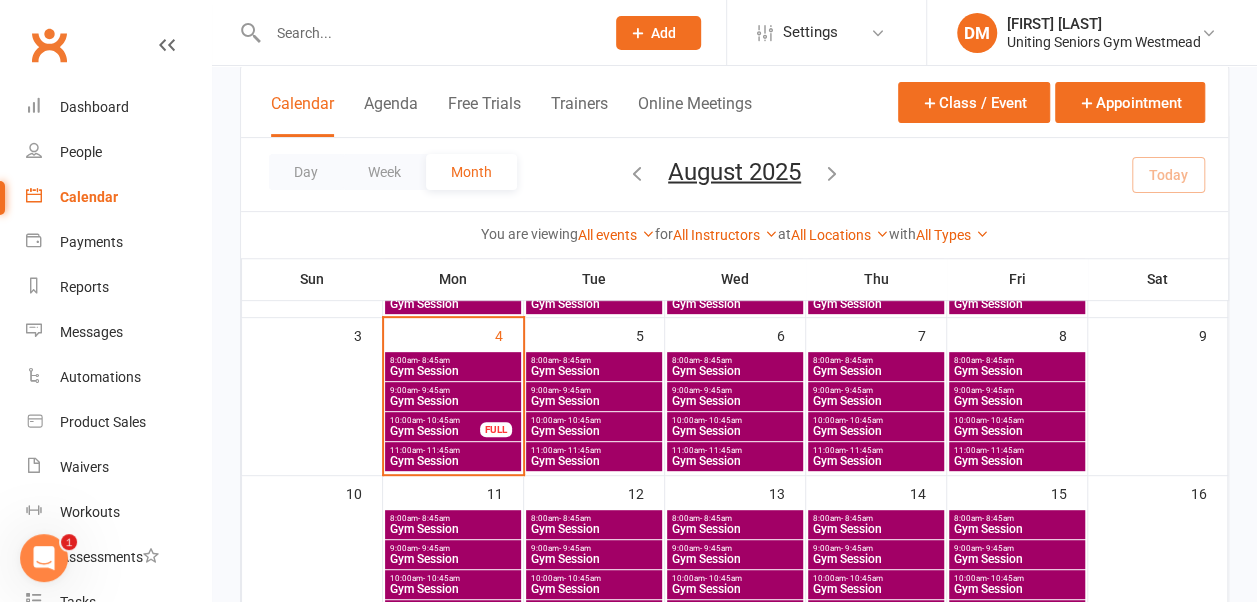 click on "8:00am  - 8:45am" at bounding box center (876, 360) 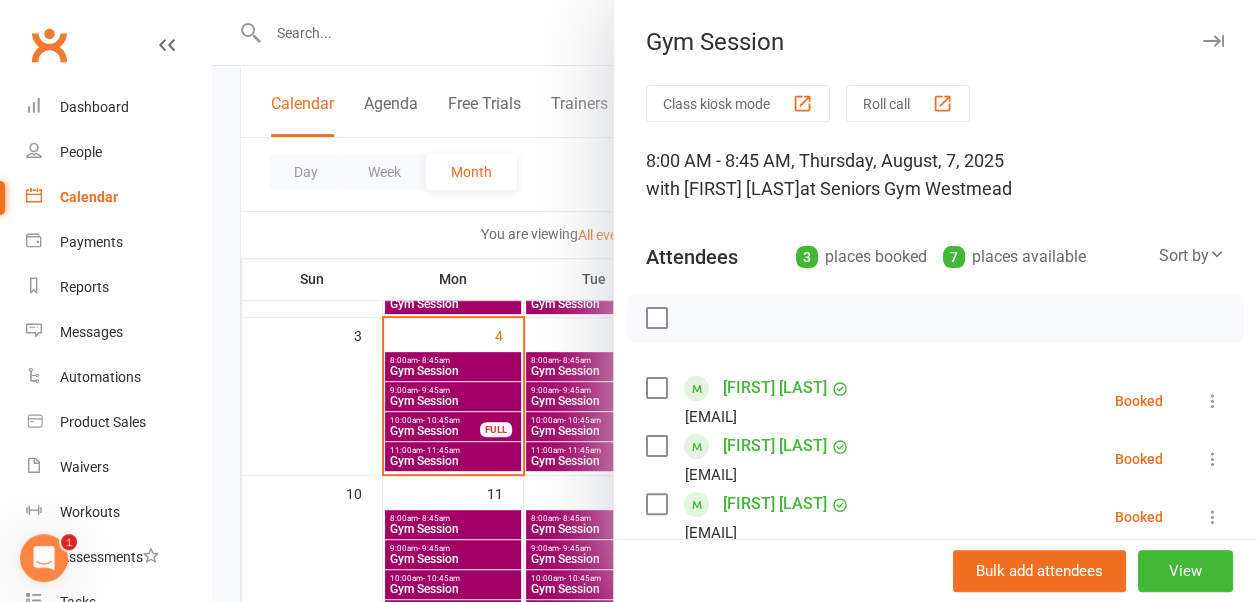 click at bounding box center (1213, 41) 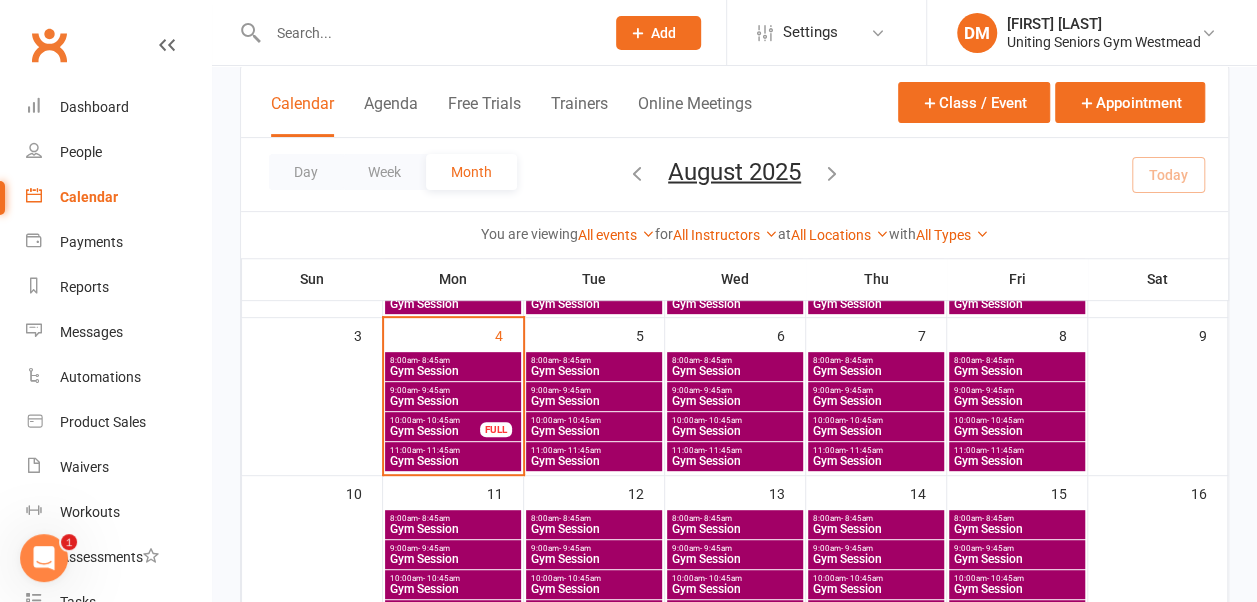 click on "8:00am  - 8:45am" at bounding box center [735, 360] 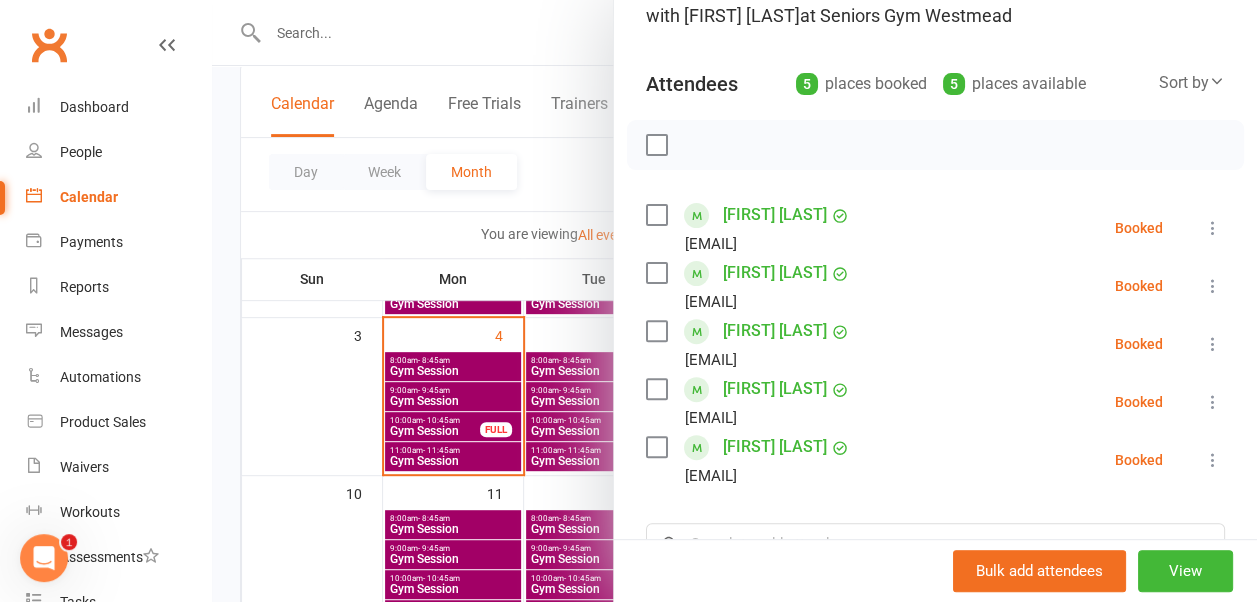 scroll, scrollTop: 0, scrollLeft: 0, axis: both 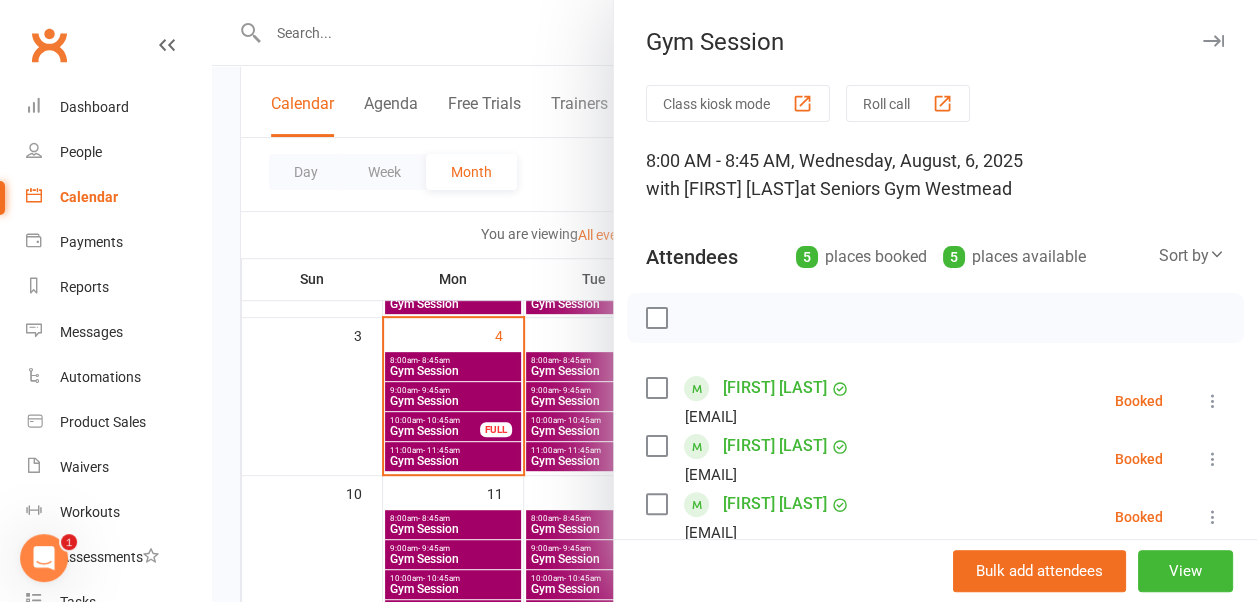 click at bounding box center [1213, 41] 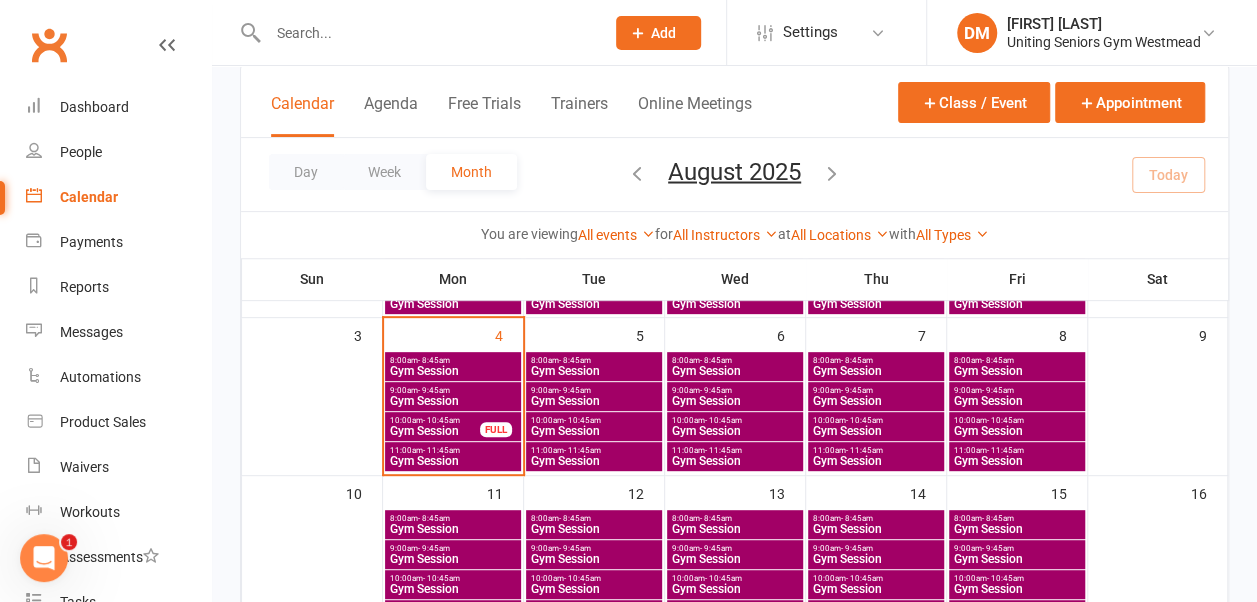 click on "8:00am  - 8:45am" at bounding box center (594, 360) 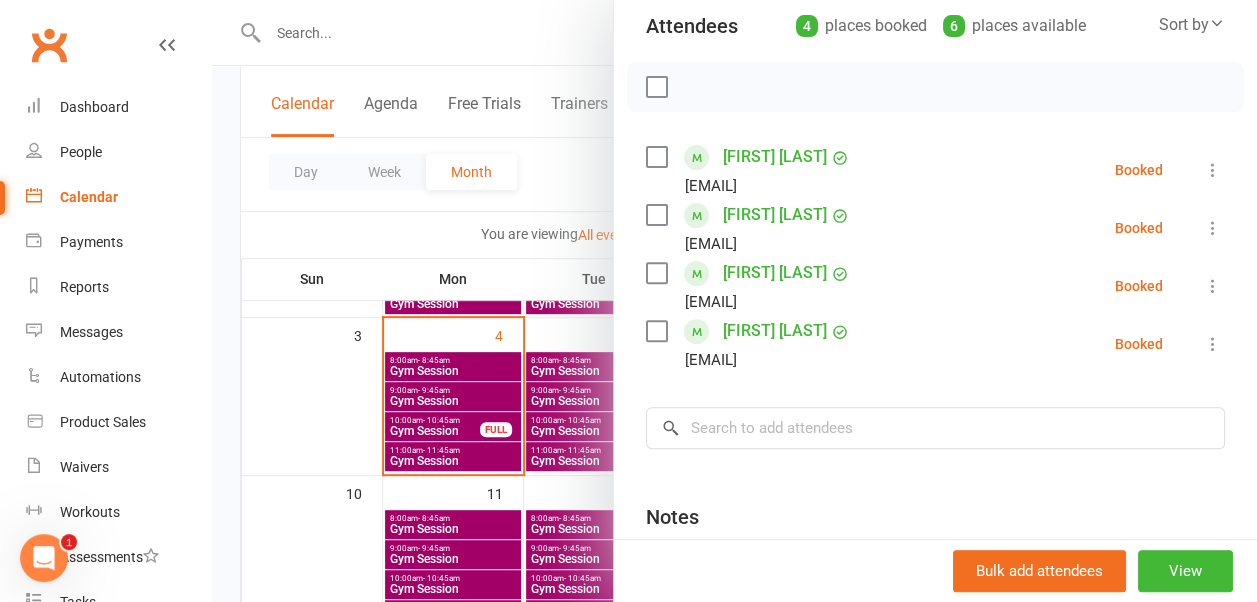 scroll, scrollTop: 0, scrollLeft: 0, axis: both 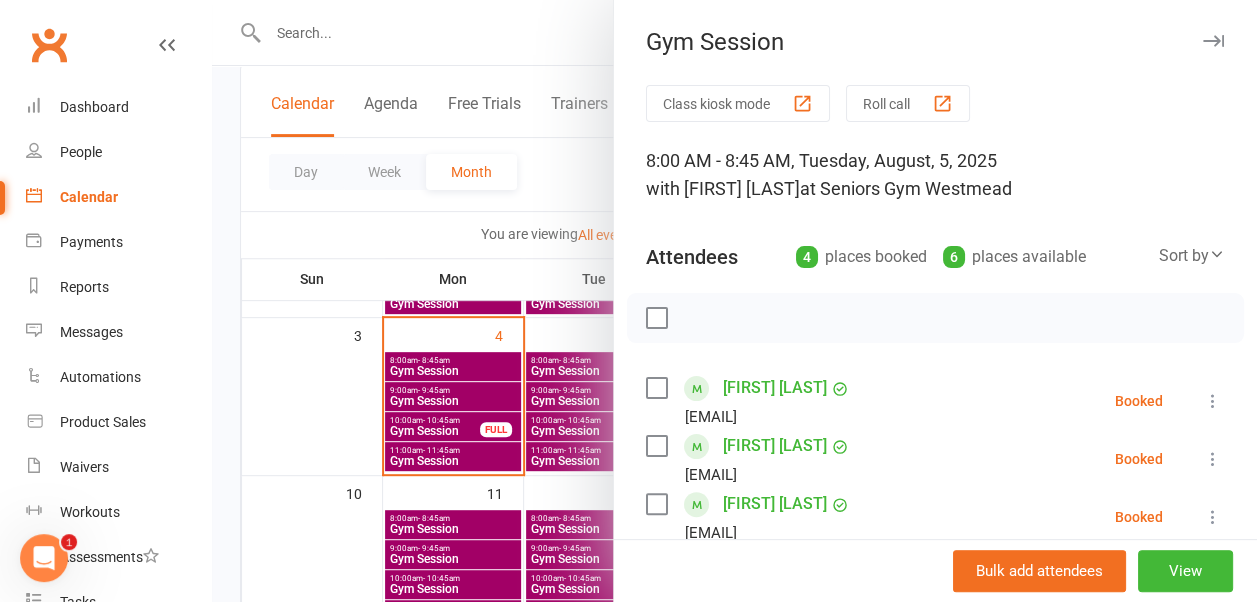 click at bounding box center (1213, 41) 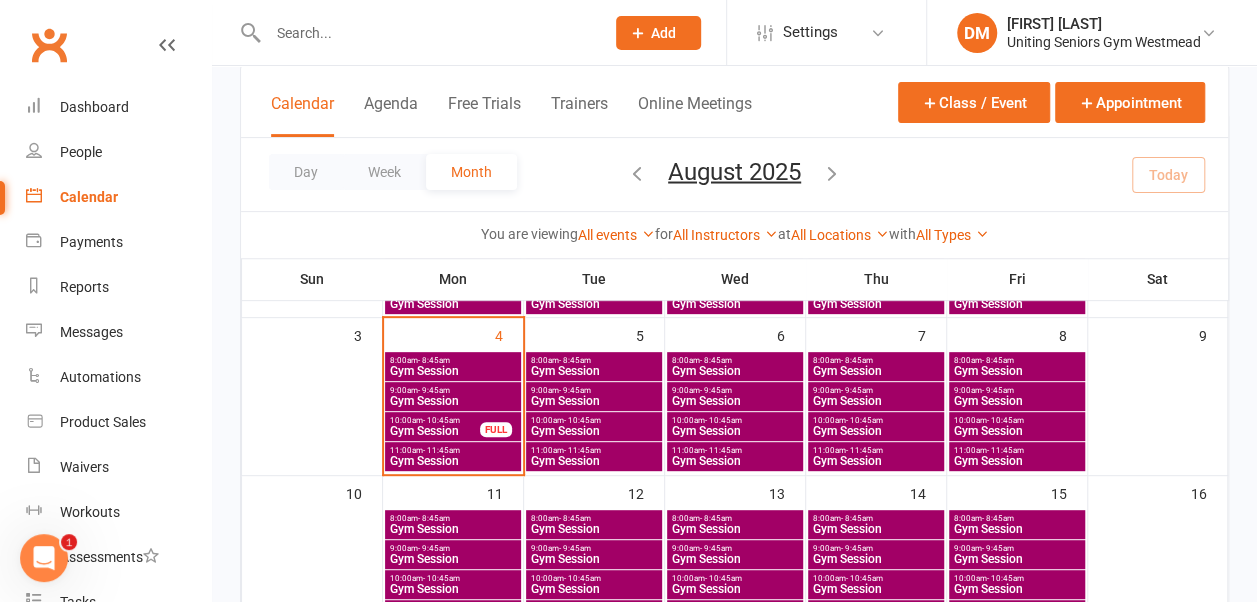 click on "Gym Session" at bounding box center [1017, 401] 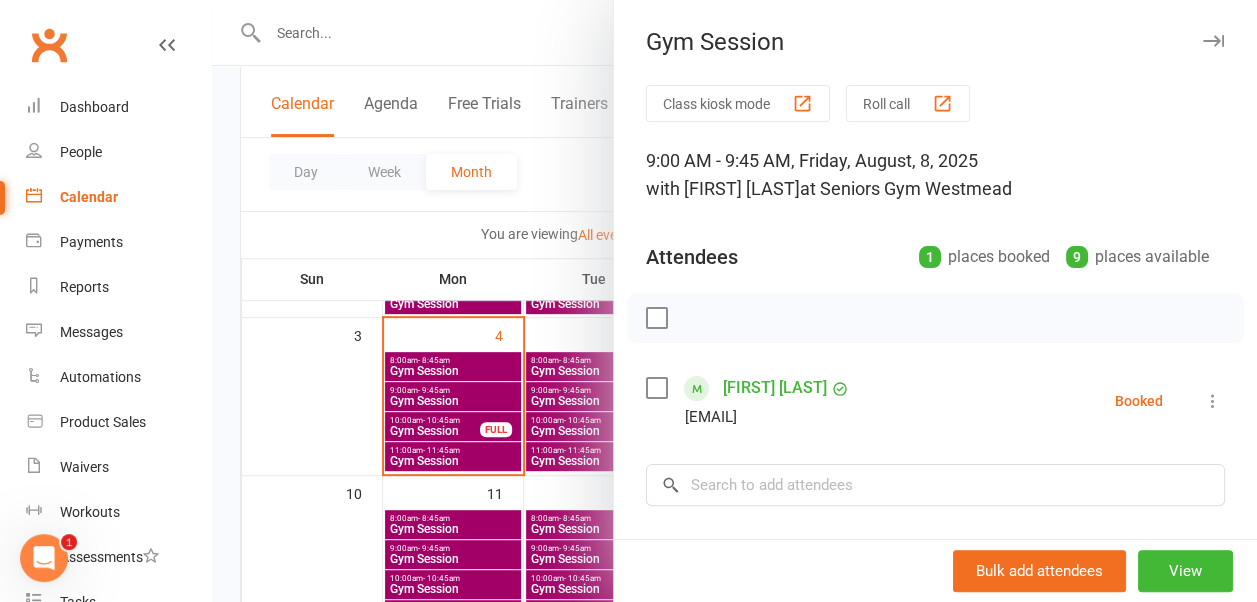 click at bounding box center [1213, 41] 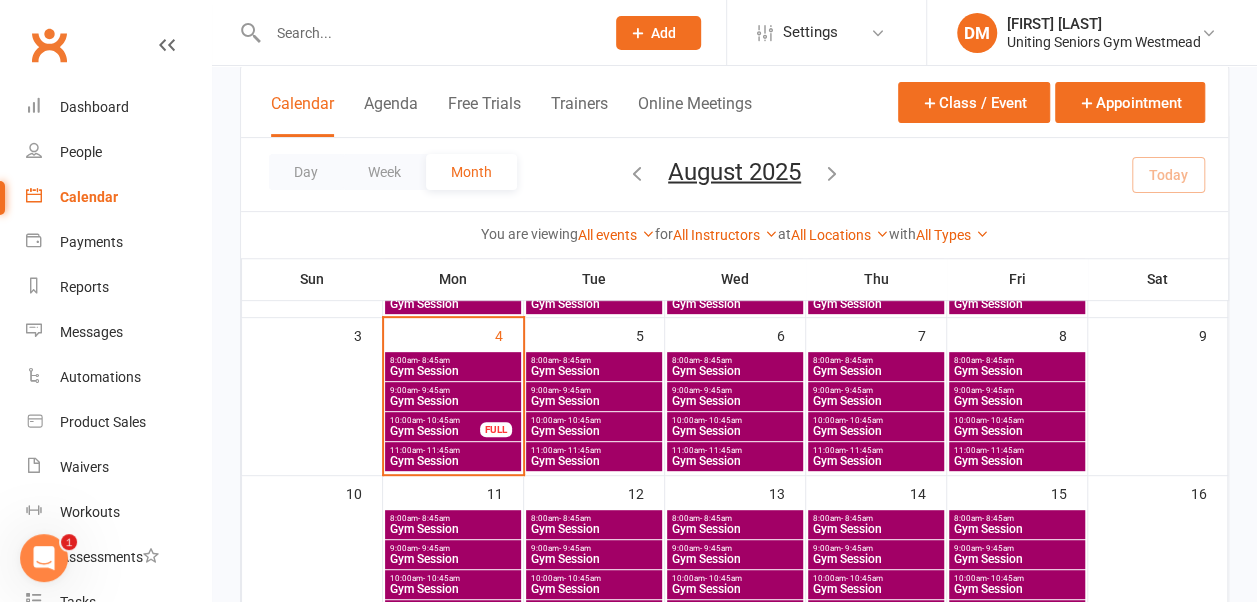 click on "Gym Session" at bounding box center (1017, 401) 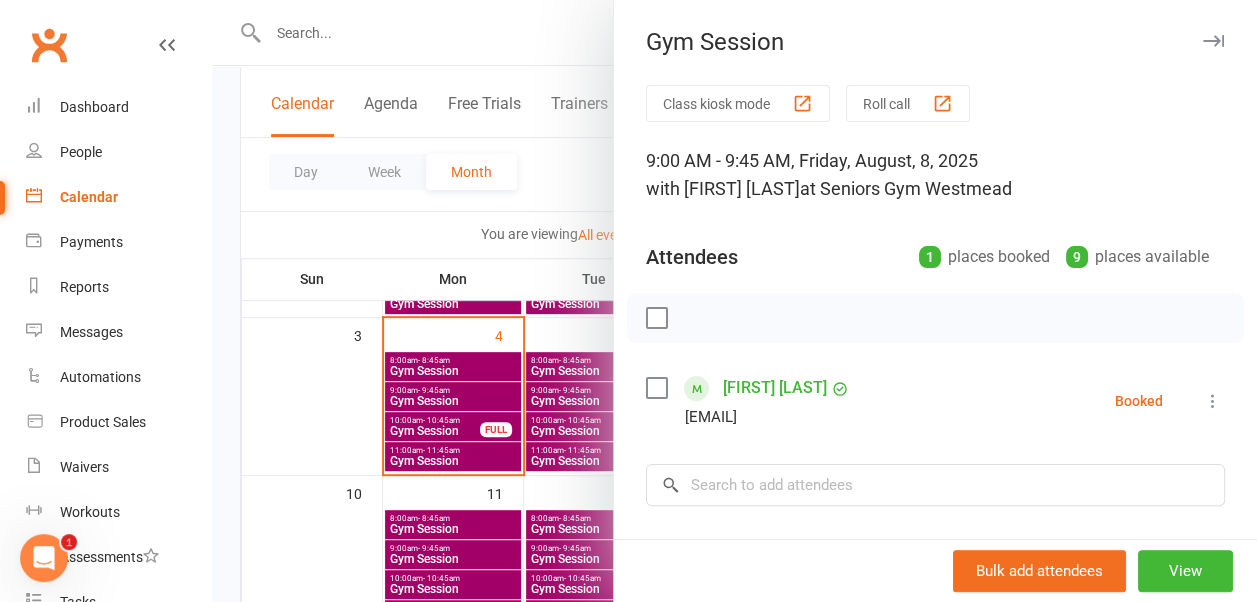 click at bounding box center (1213, 41) 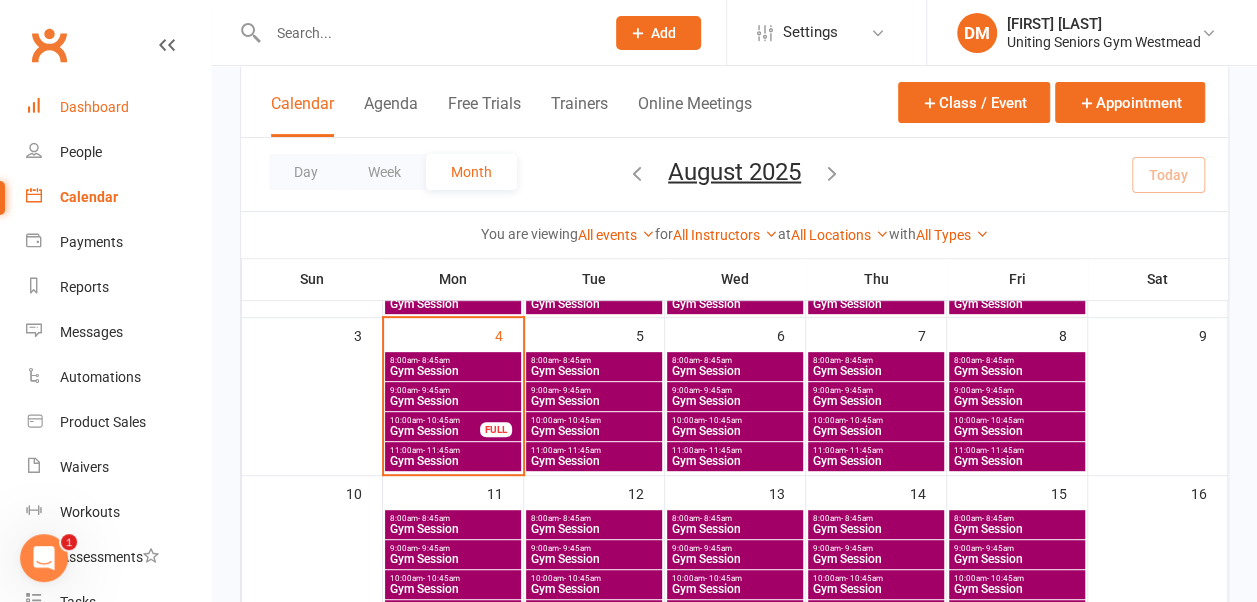 click on "Dashboard" at bounding box center (118, 107) 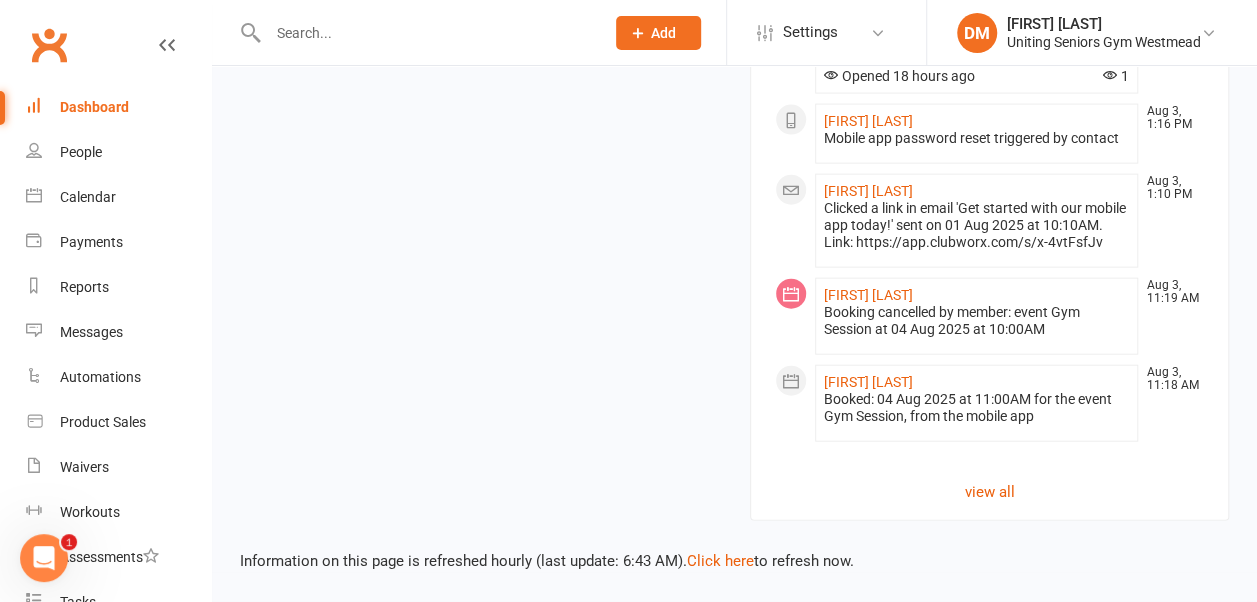 scroll, scrollTop: 2204, scrollLeft: 0, axis: vertical 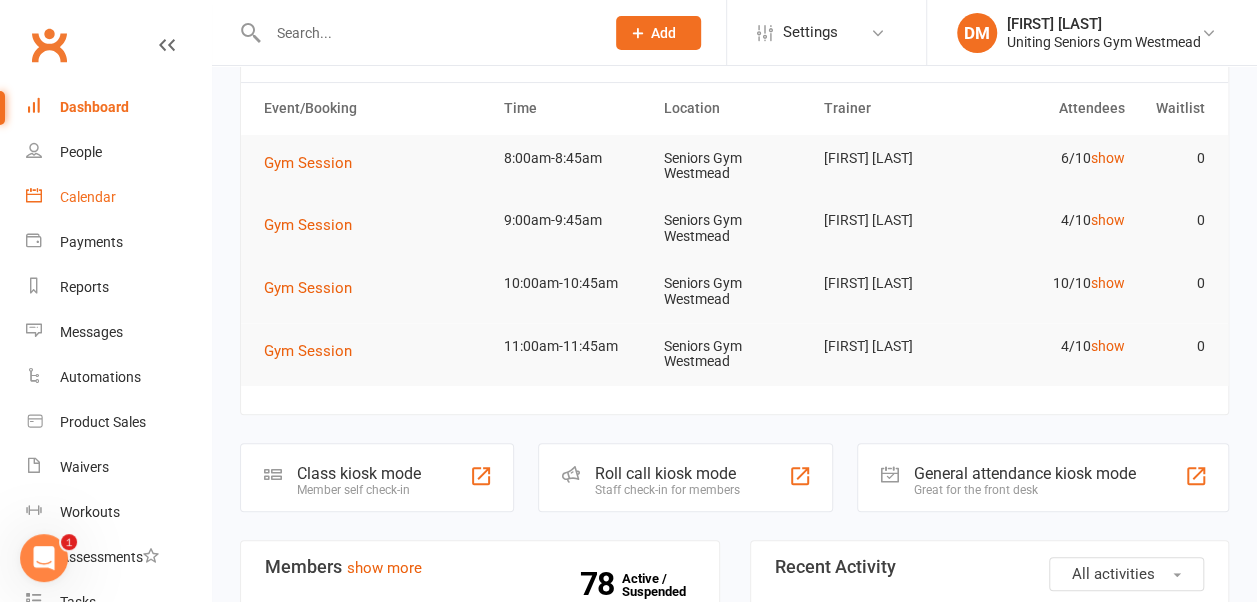 click on "Calendar" at bounding box center (88, 197) 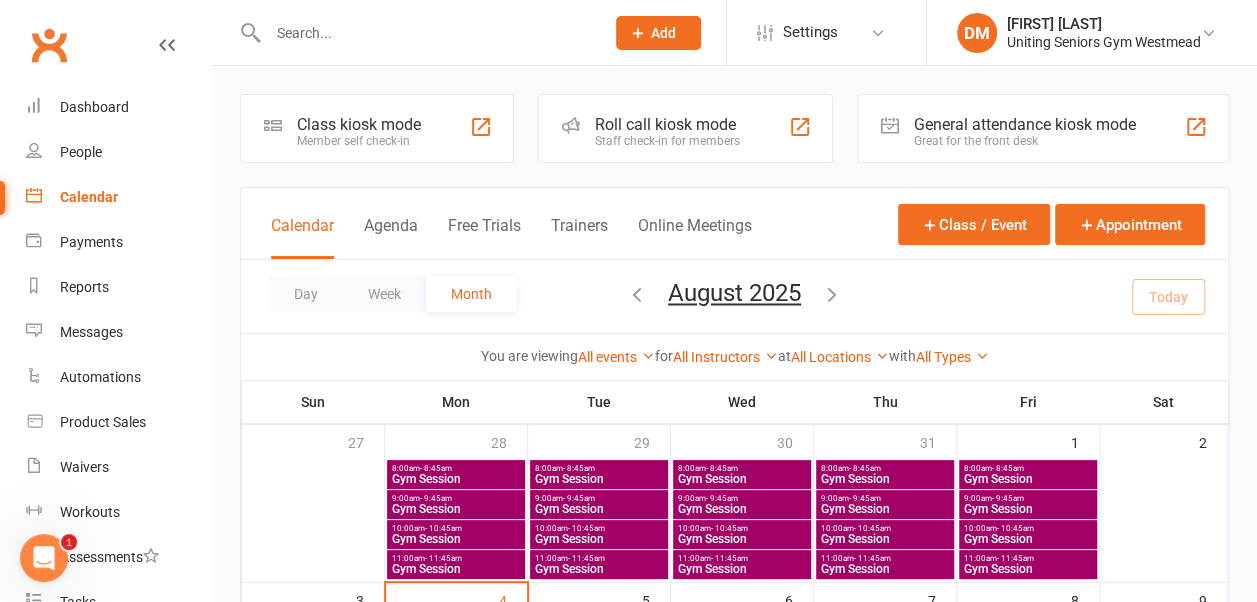 scroll, scrollTop: 256, scrollLeft: 0, axis: vertical 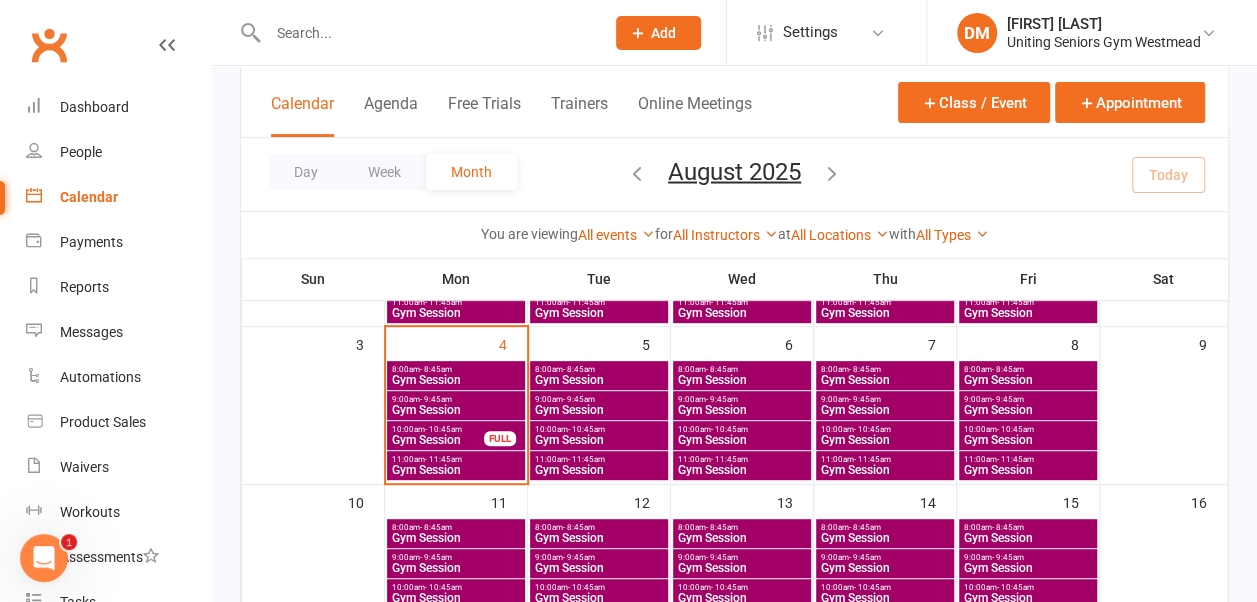 click on "8:00am  - 8:45am" at bounding box center [456, 369] 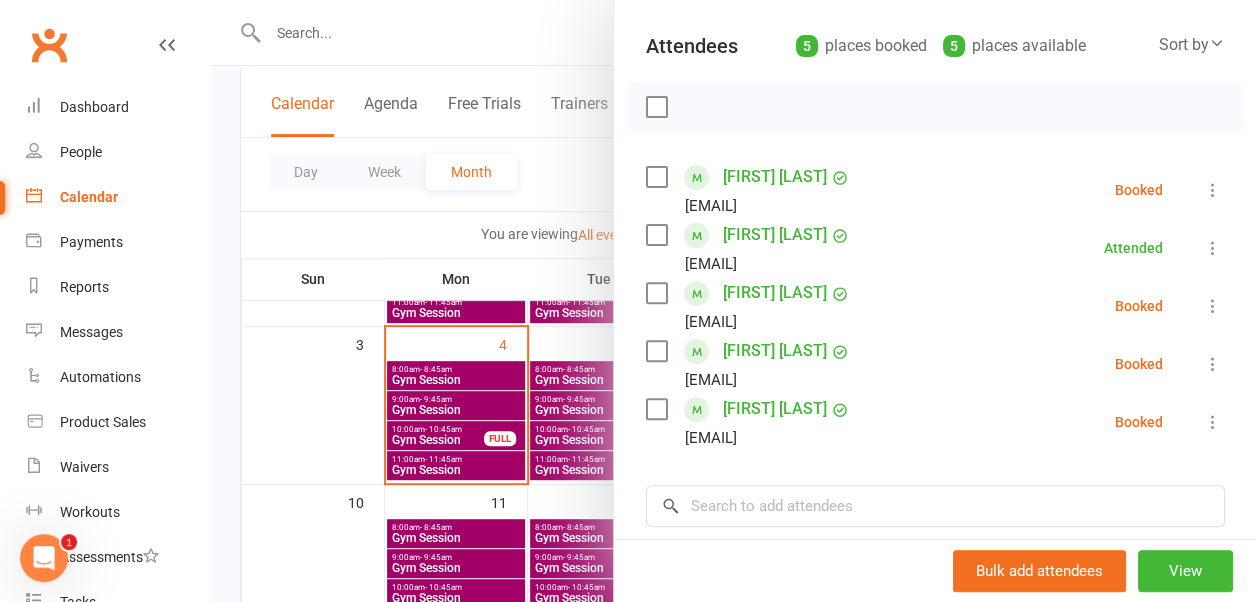 scroll, scrollTop: 215, scrollLeft: 0, axis: vertical 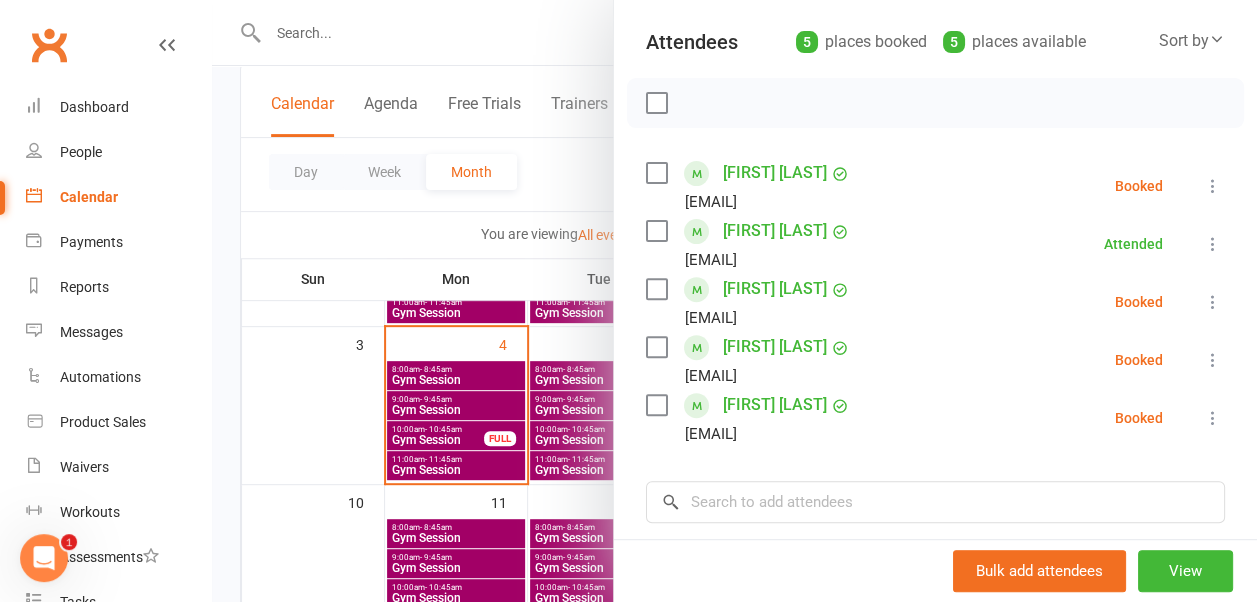 click at bounding box center [1213, 302] 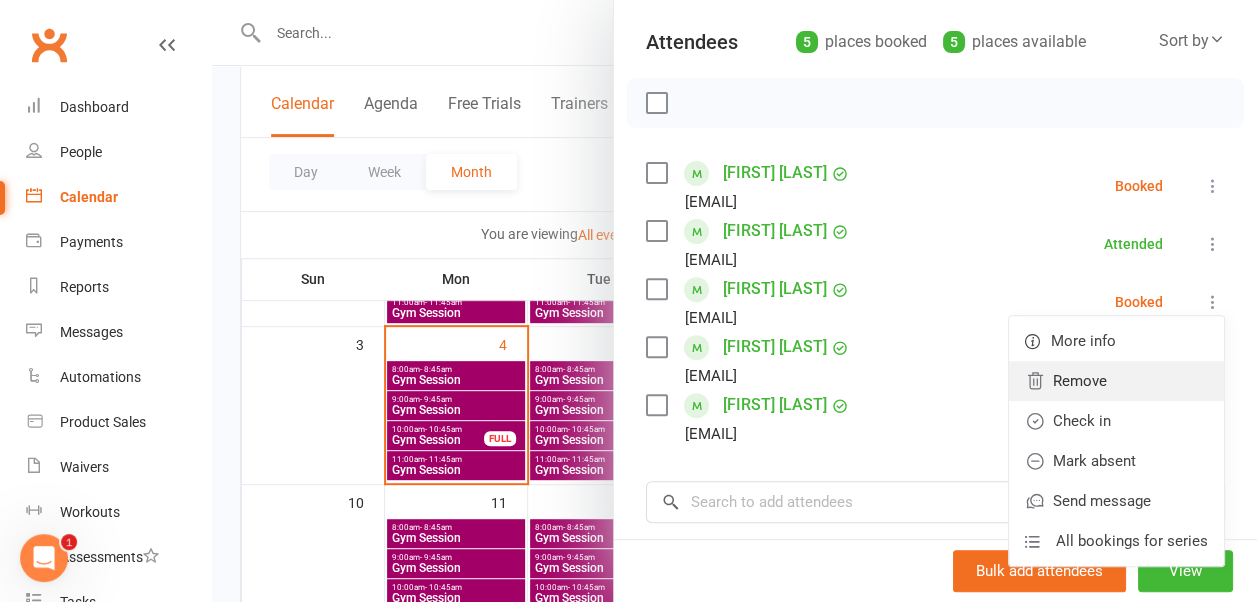 click on "Remove" at bounding box center [1116, 381] 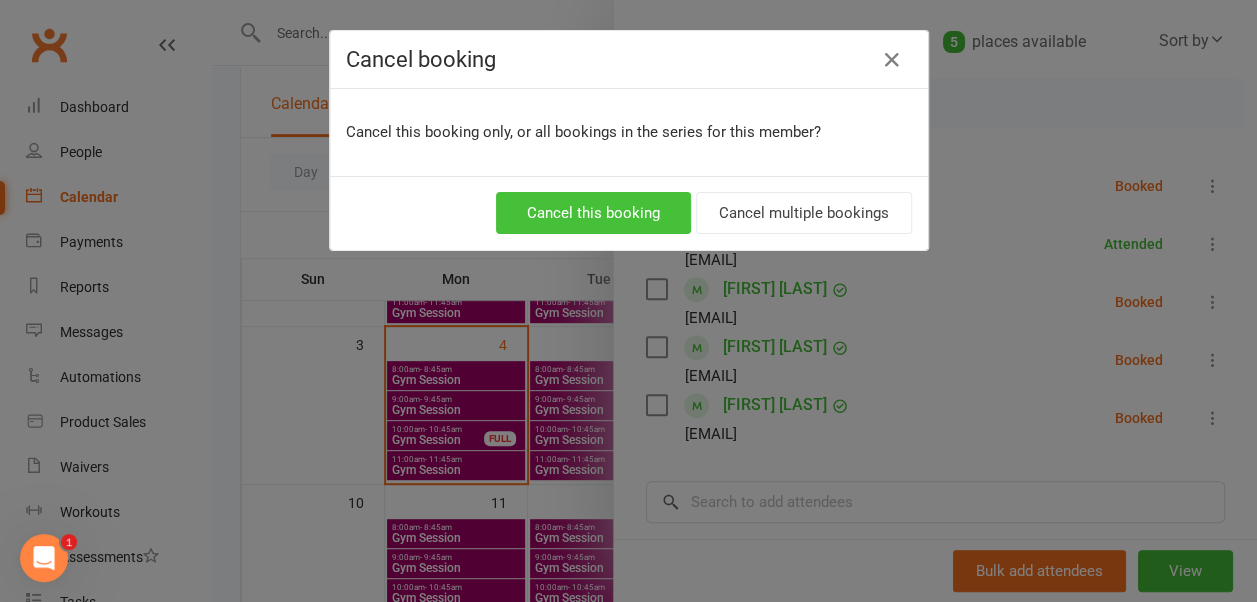 click on "Cancel this booking" at bounding box center [593, 213] 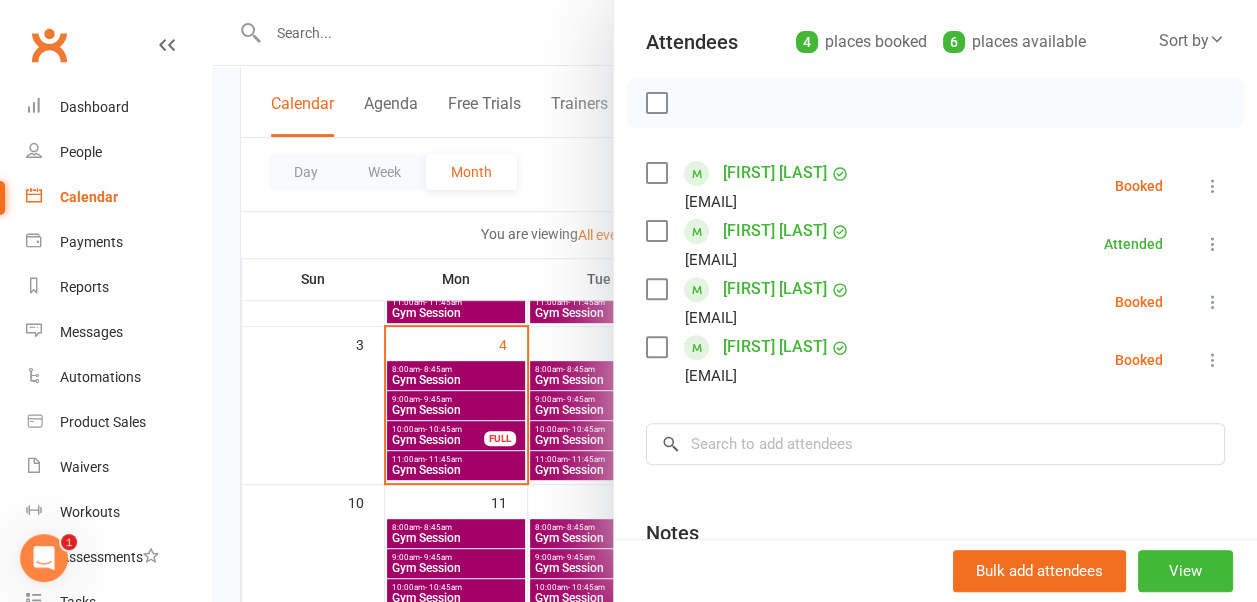 scroll, scrollTop: 0, scrollLeft: 0, axis: both 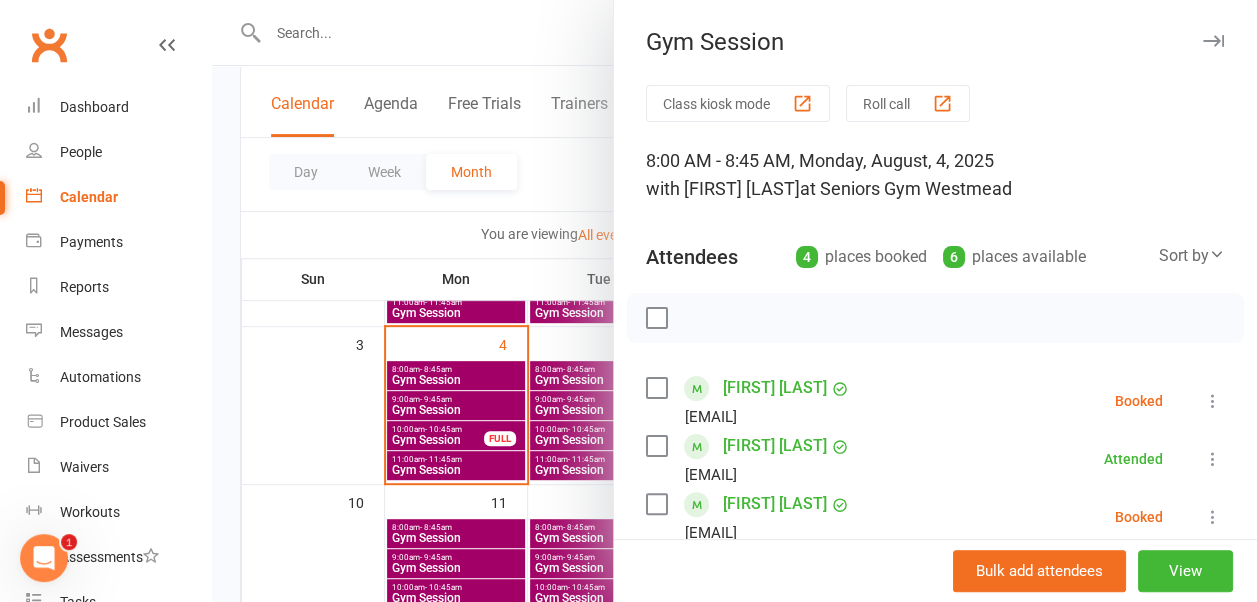 click at bounding box center [1213, 41] 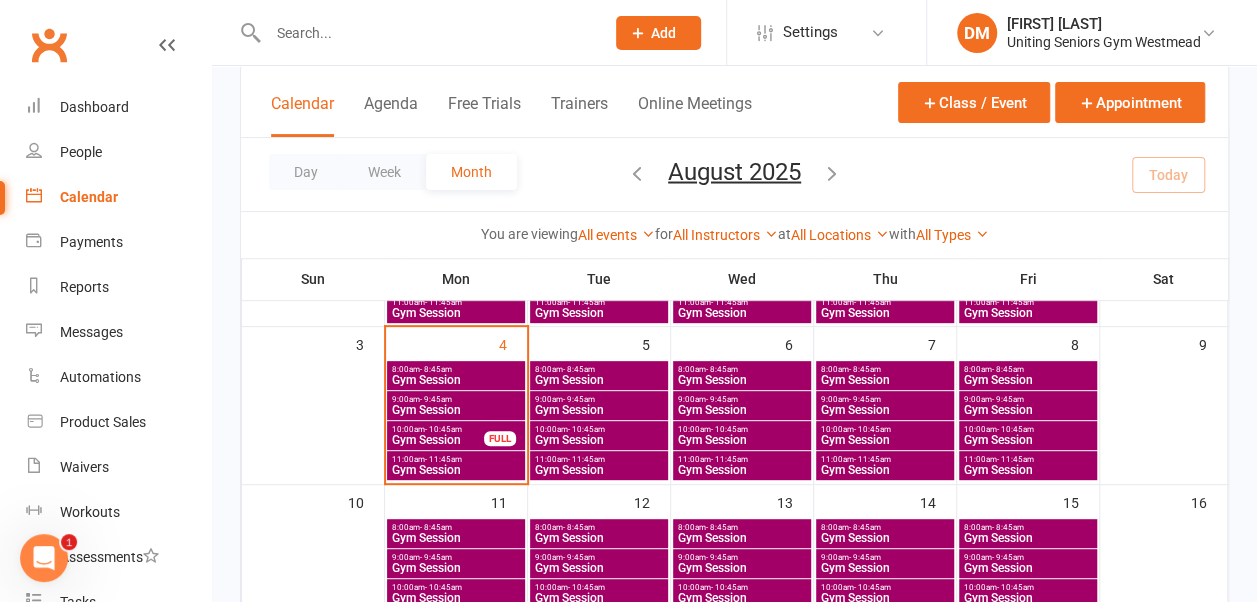 click on "8:00am  - 8:45am" at bounding box center (742, 369) 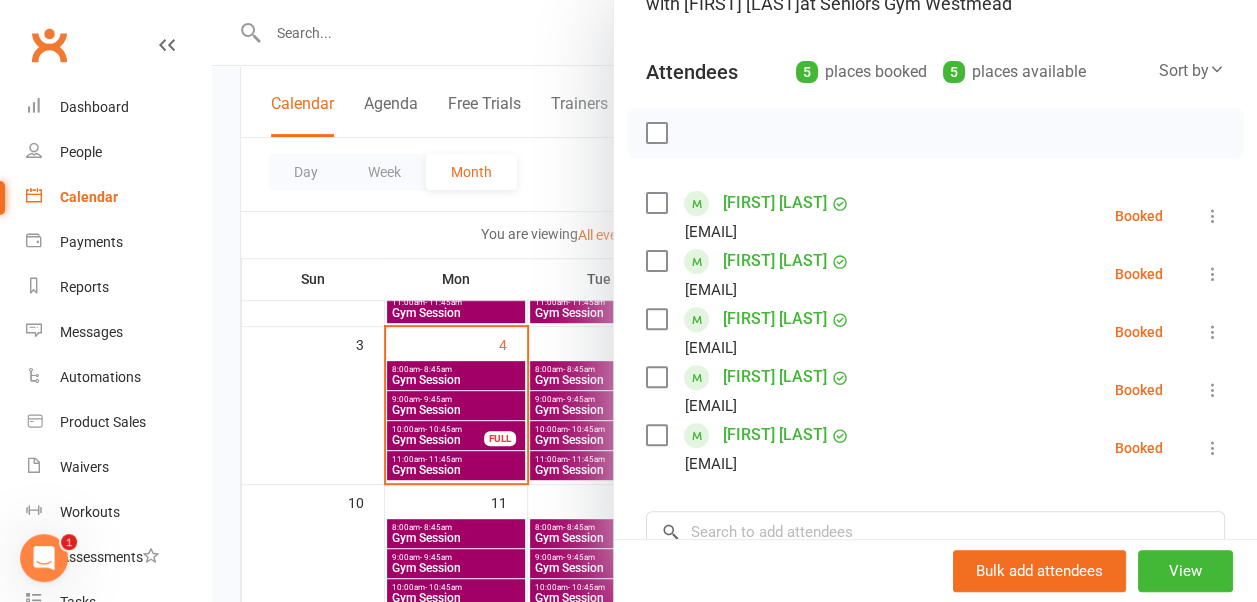 scroll, scrollTop: 186, scrollLeft: 0, axis: vertical 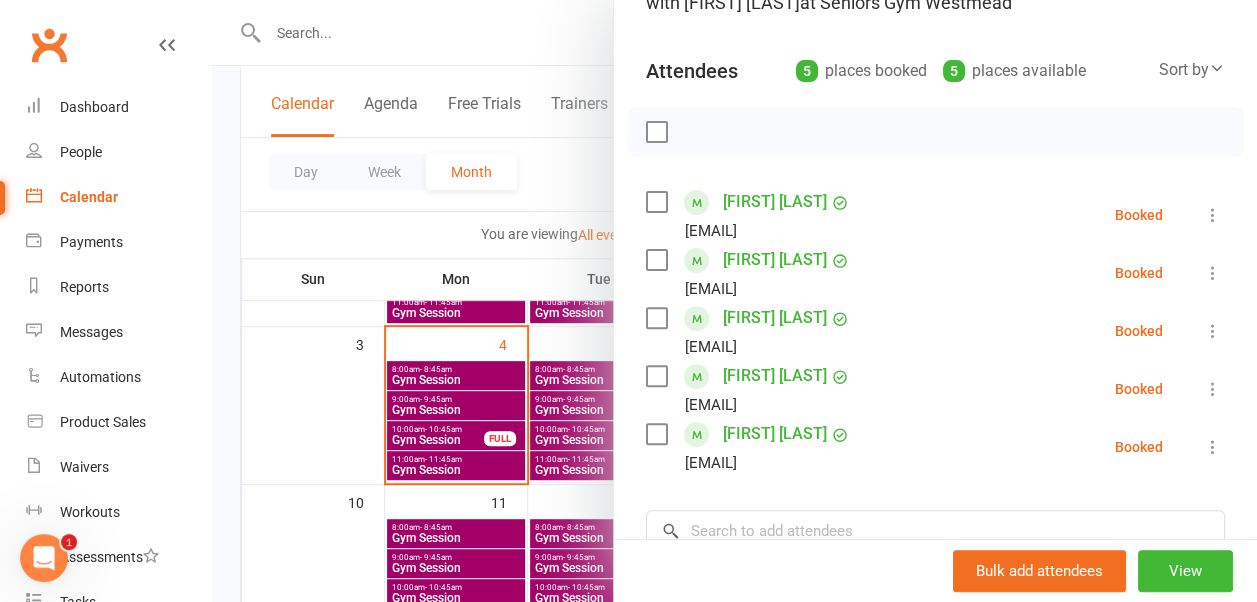 click at bounding box center (1213, 331) 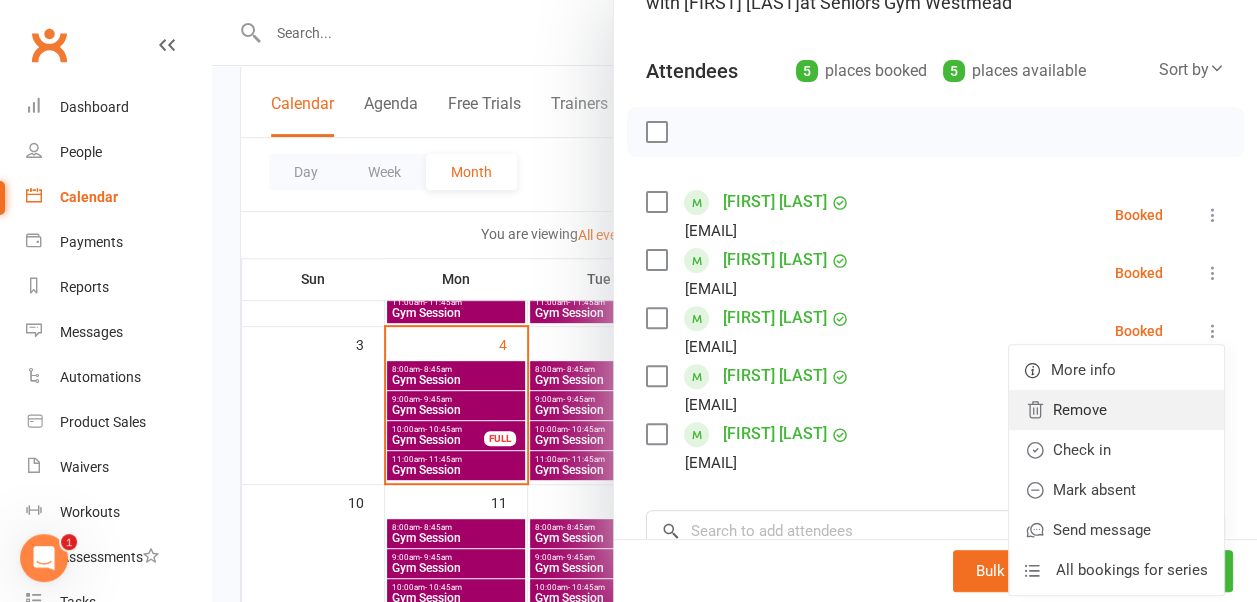 click on "Remove" at bounding box center [1116, 410] 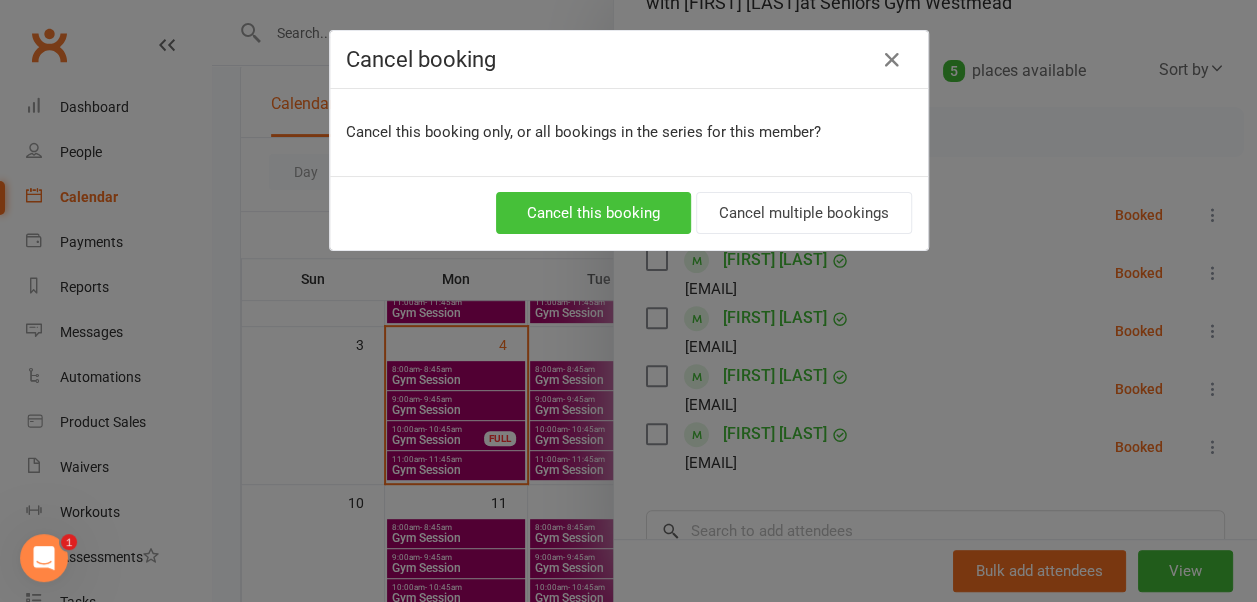 click on "Cancel this booking" at bounding box center [593, 213] 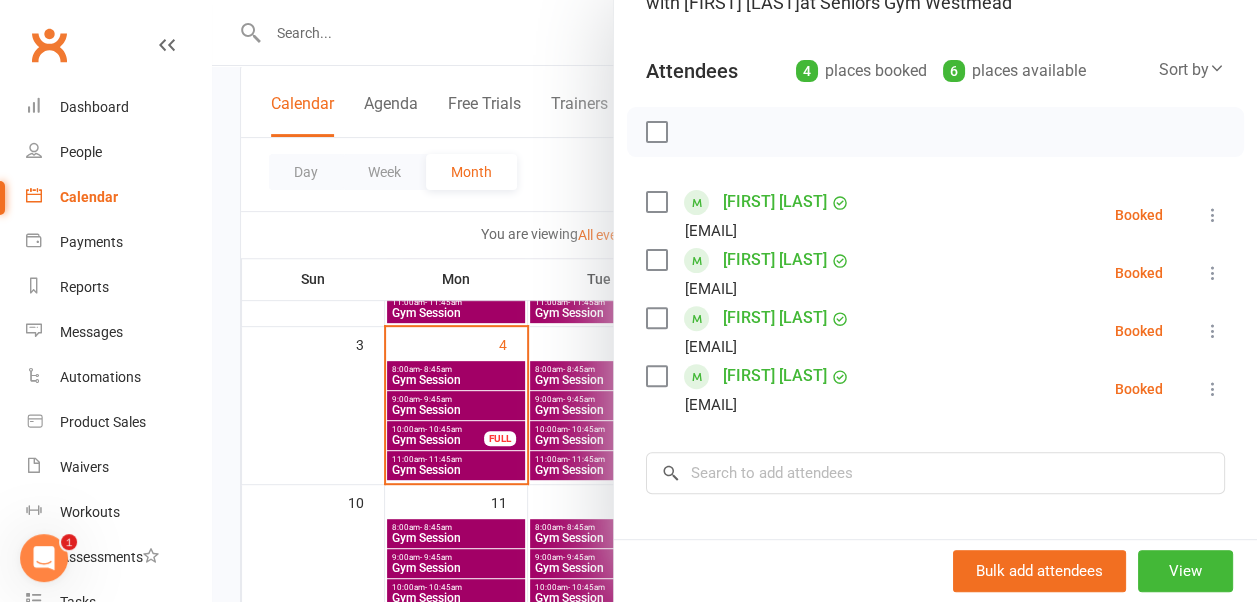 scroll, scrollTop: 0, scrollLeft: 0, axis: both 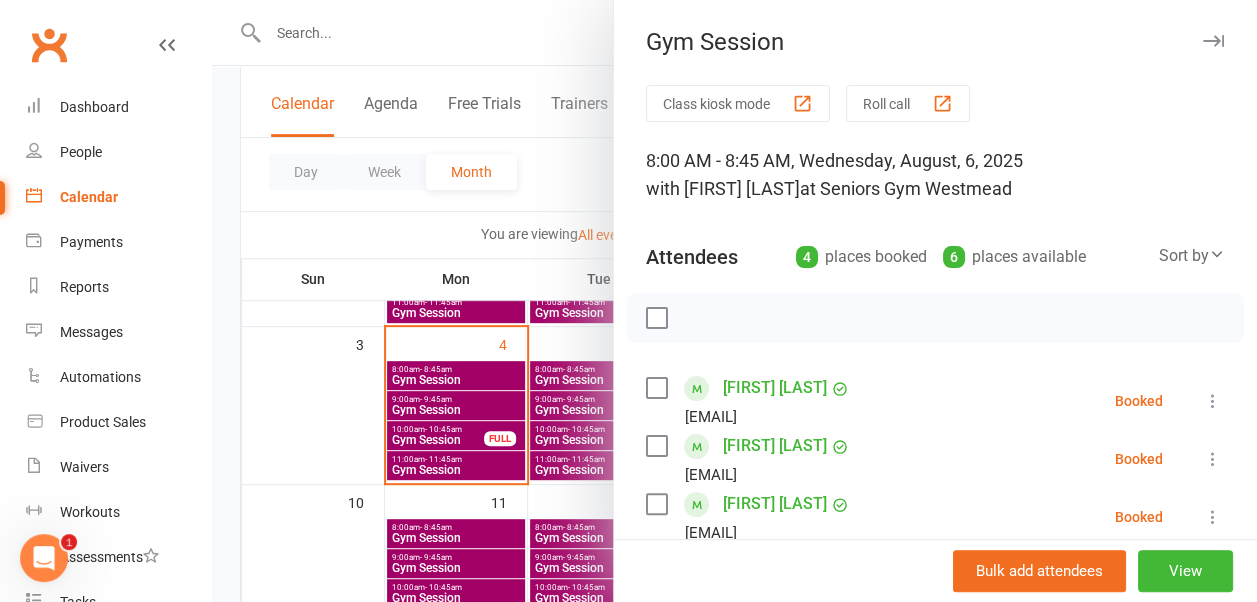 click at bounding box center (1213, 41) 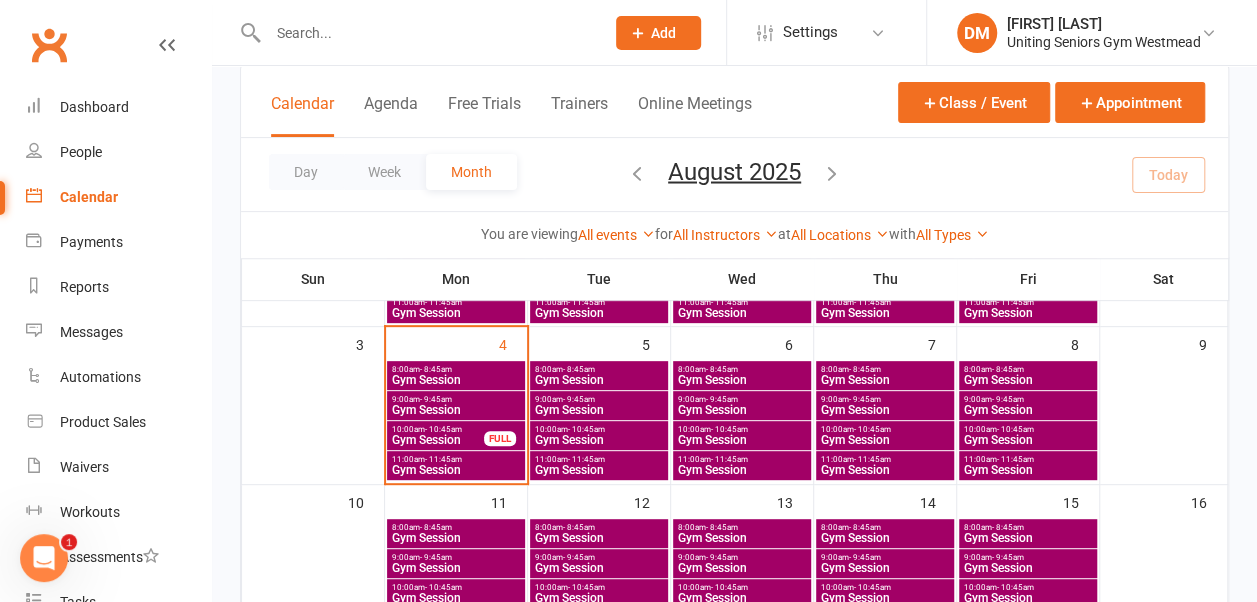 click on "- 8:45am" at bounding box center [1008, 369] 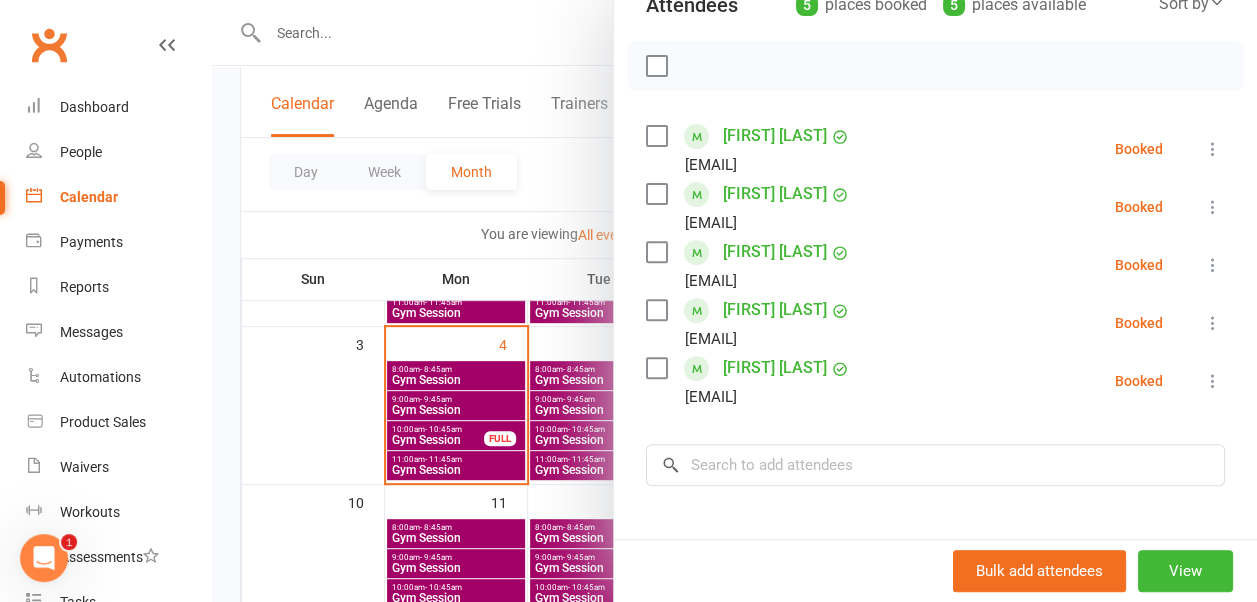 scroll, scrollTop: 253, scrollLeft: 0, axis: vertical 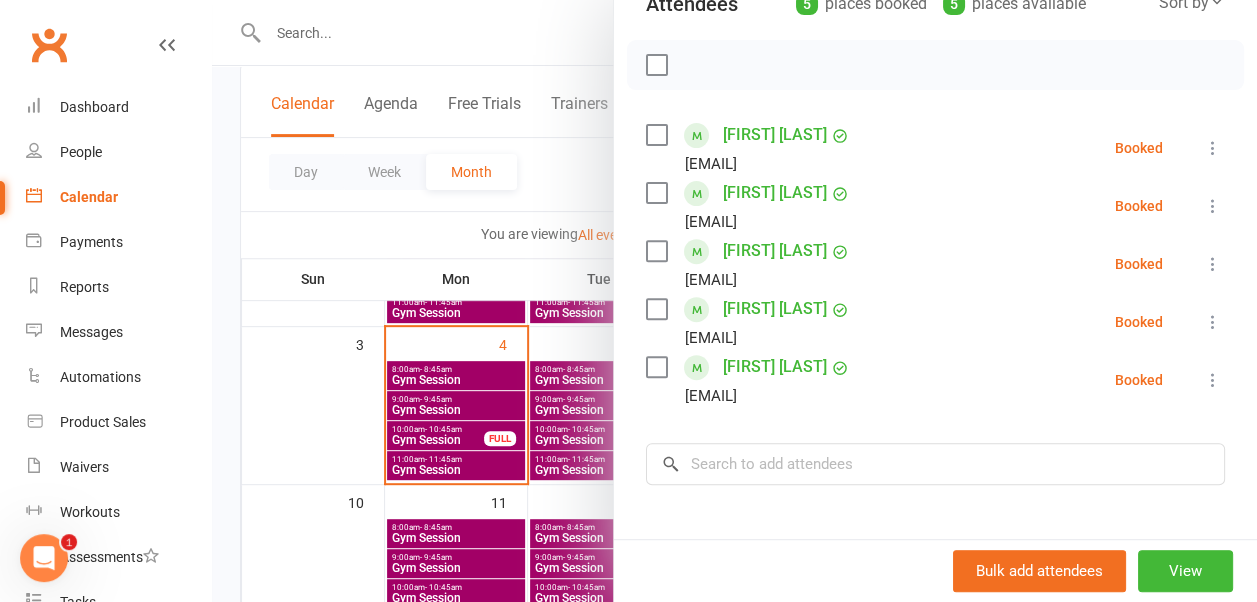 click at bounding box center [1213, 264] 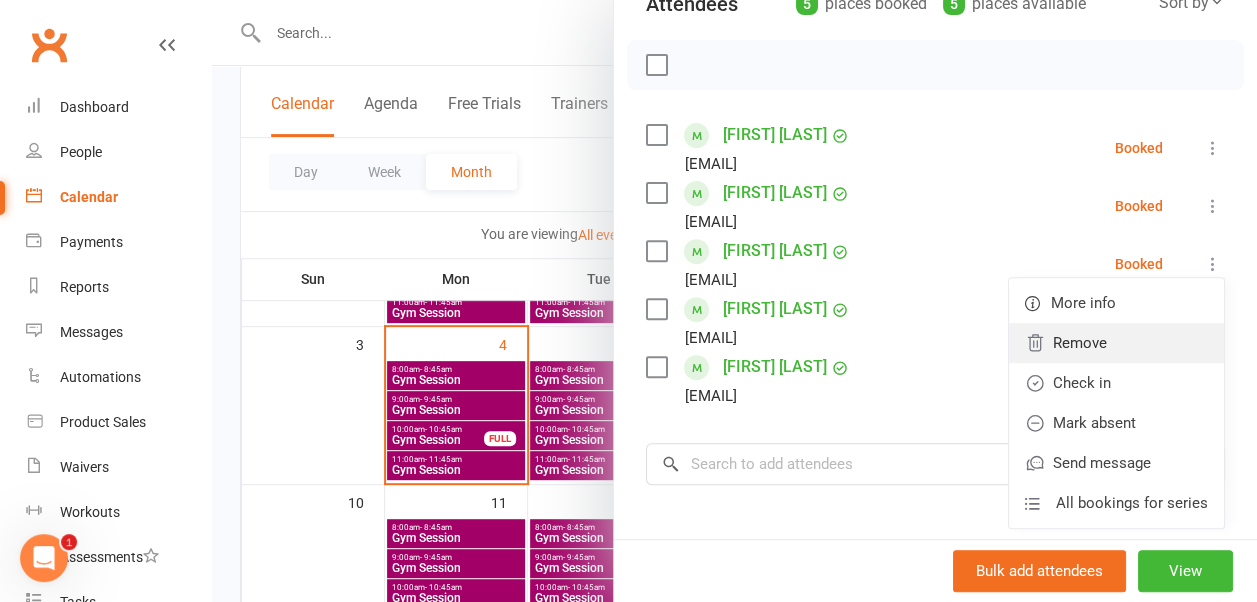 click on "Remove" at bounding box center [1116, 343] 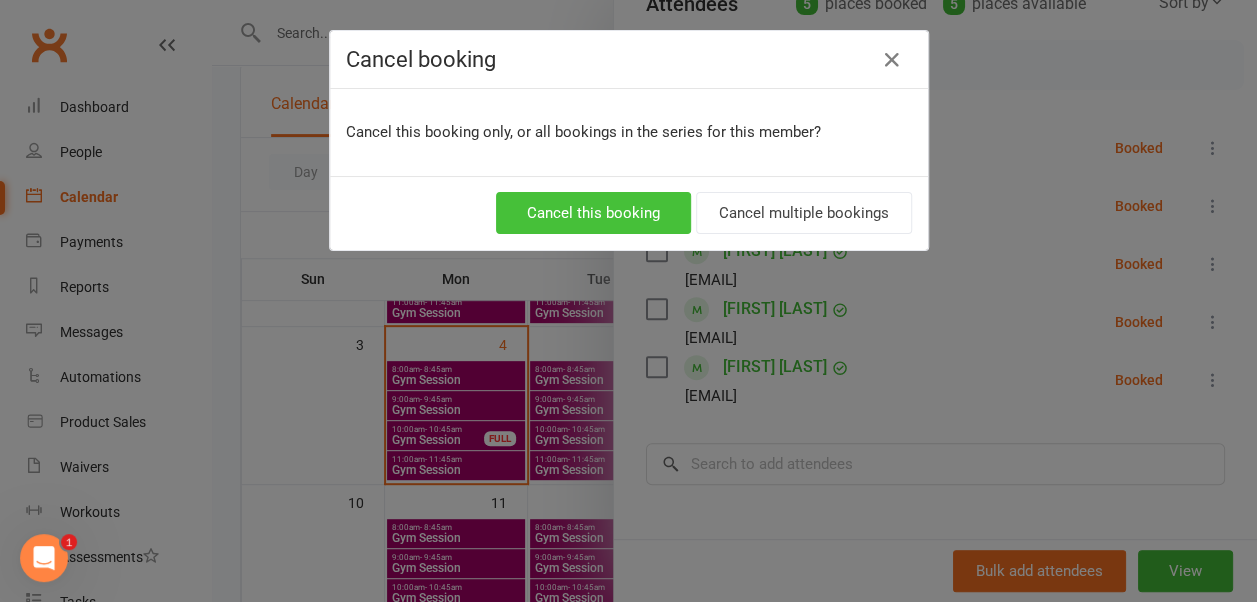 click on "Cancel this booking" at bounding box center [593, 213] 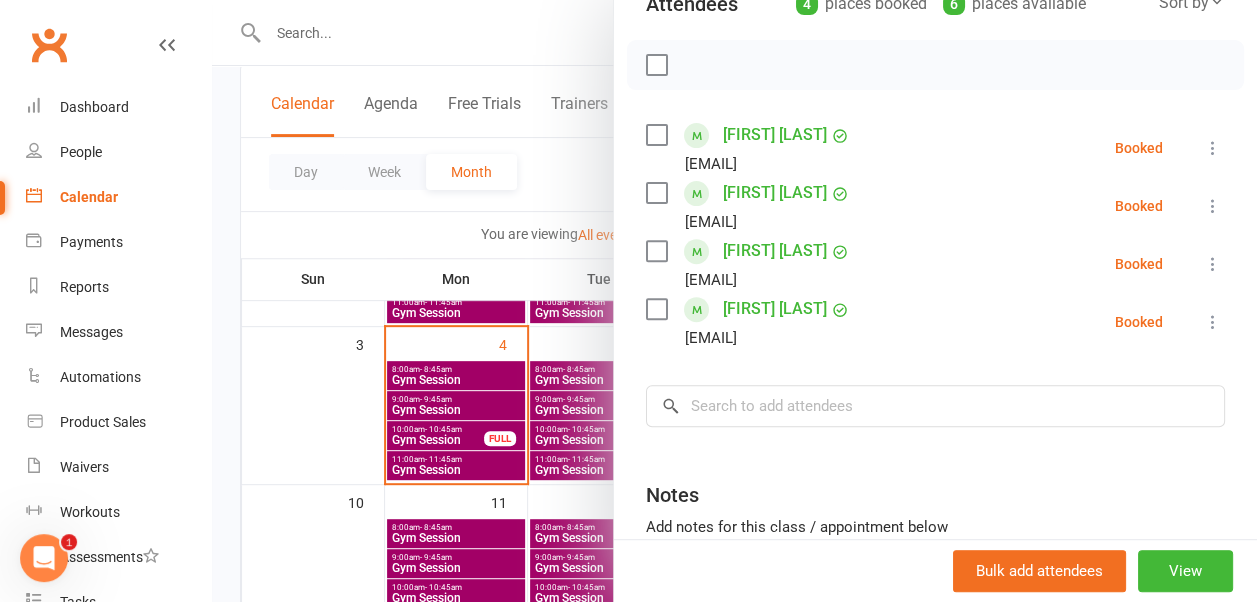 scroll, scrollTop: 0, scrollLeft: 0, axis: both 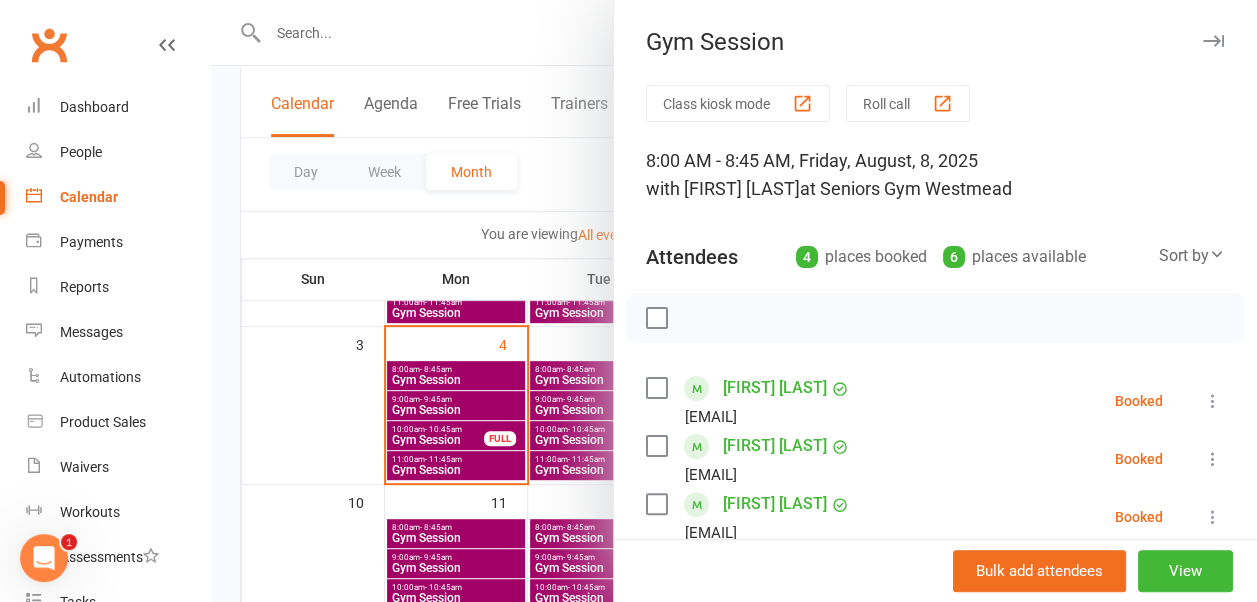 click at bounding box center [1213, 41] 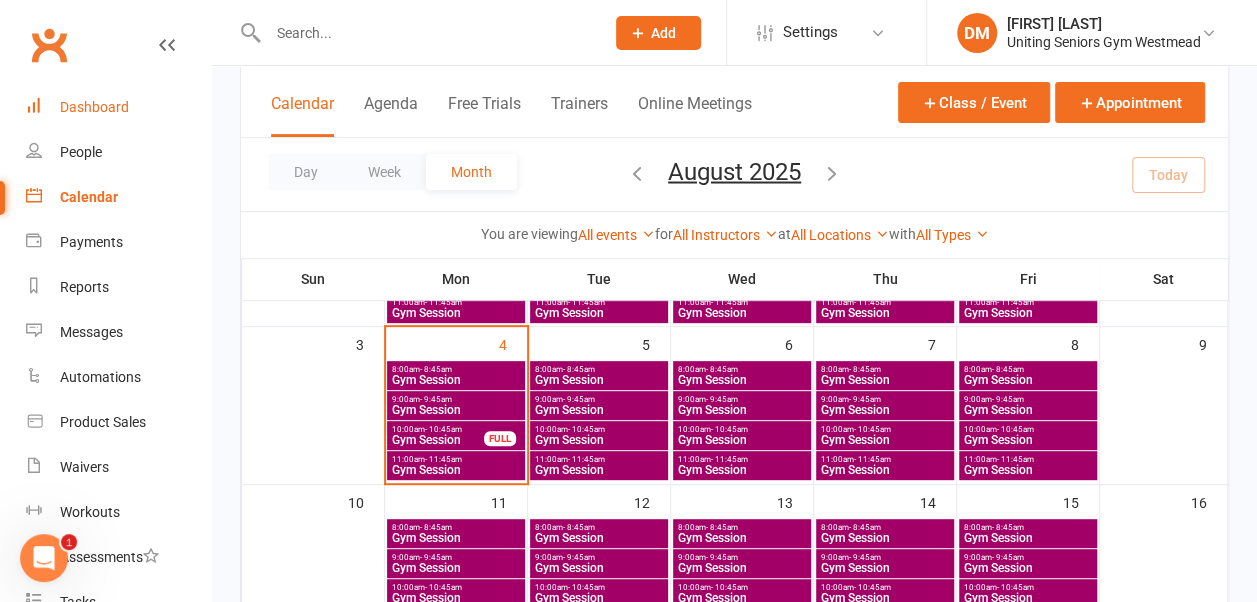 click on "Dashboard" at bounding box center [94, 107] 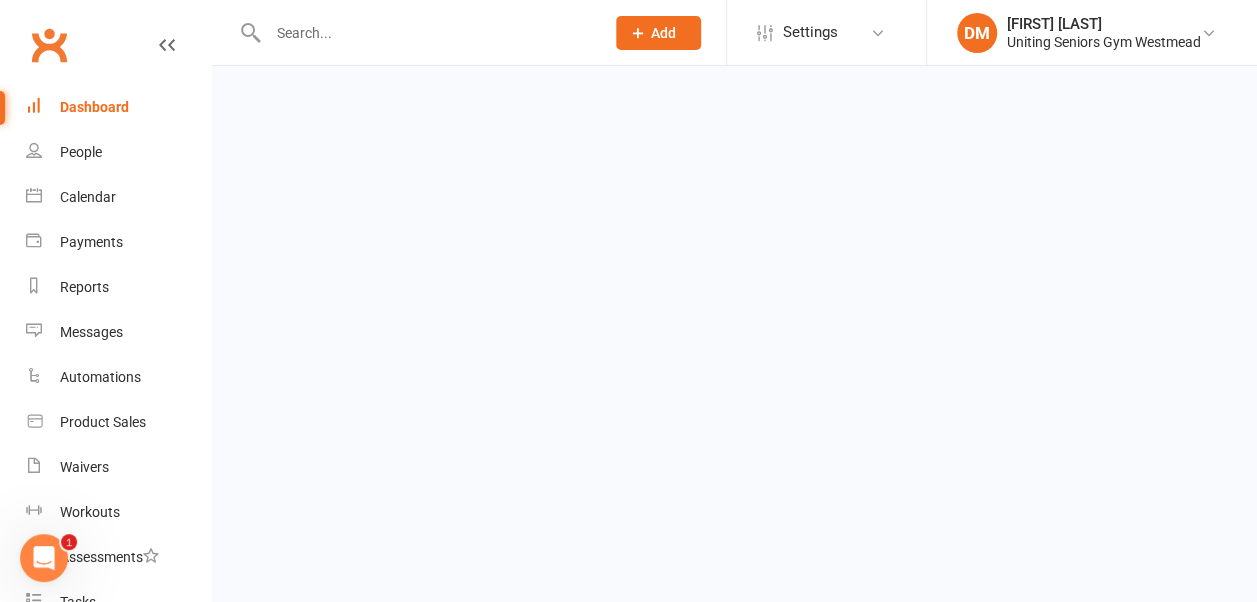 scroll, scrollTop: 0, scrollLeft: 0, axis: both 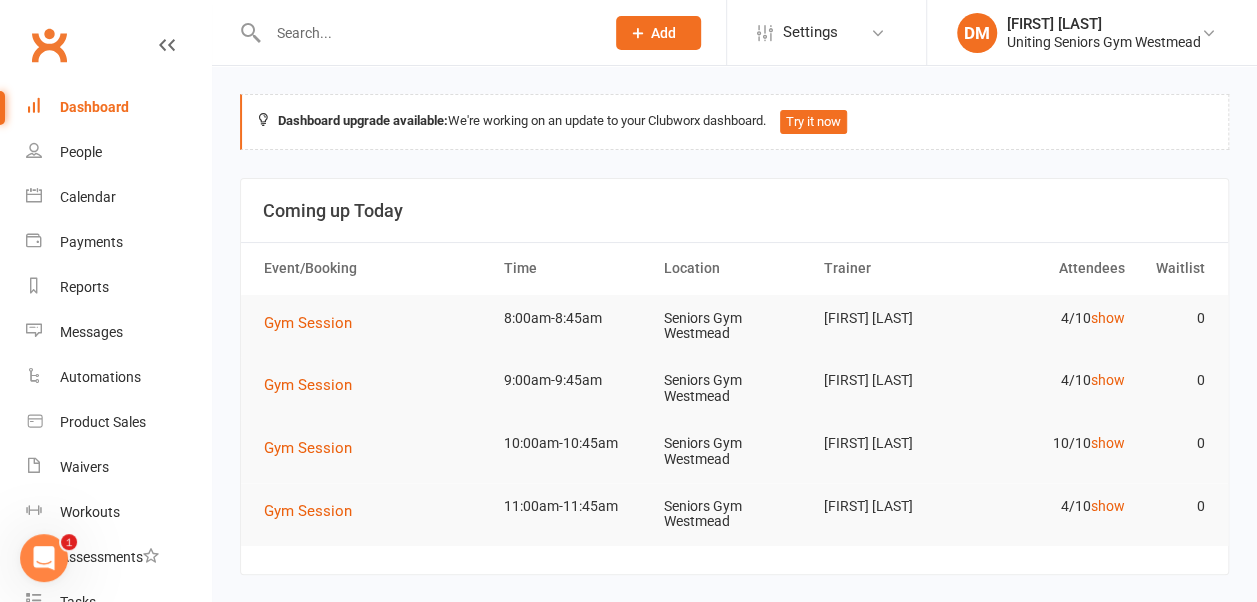 click at bounding box center (426, 33) 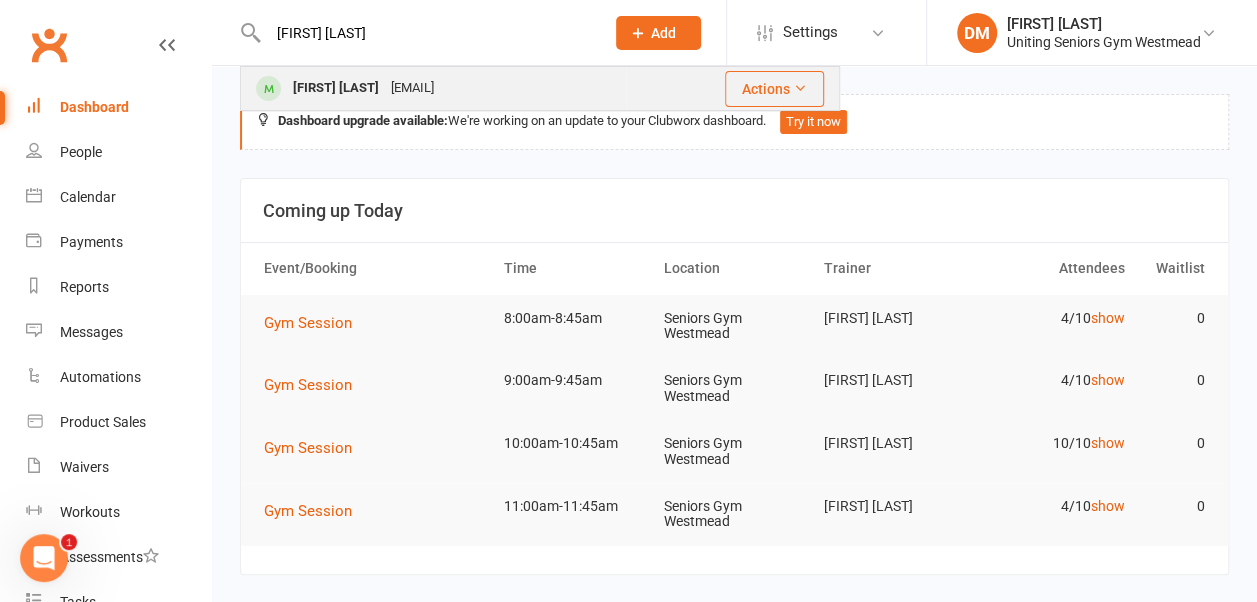 type on "john flood" 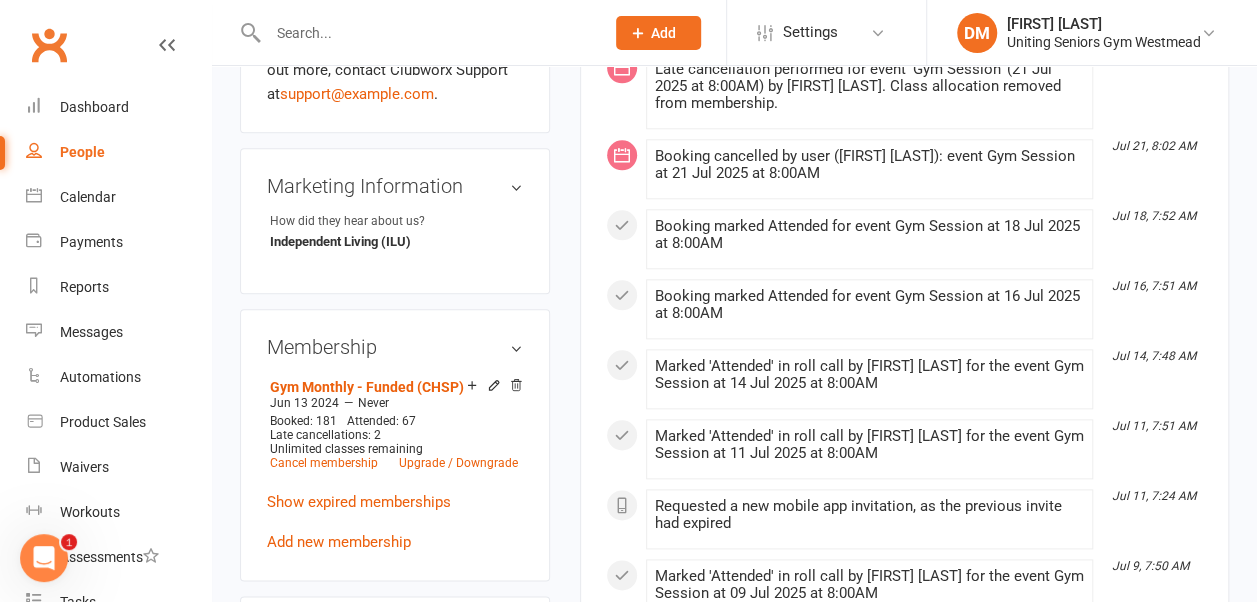 scroll, scrollTop: 974, scrollLeft: 0, axis: vertical 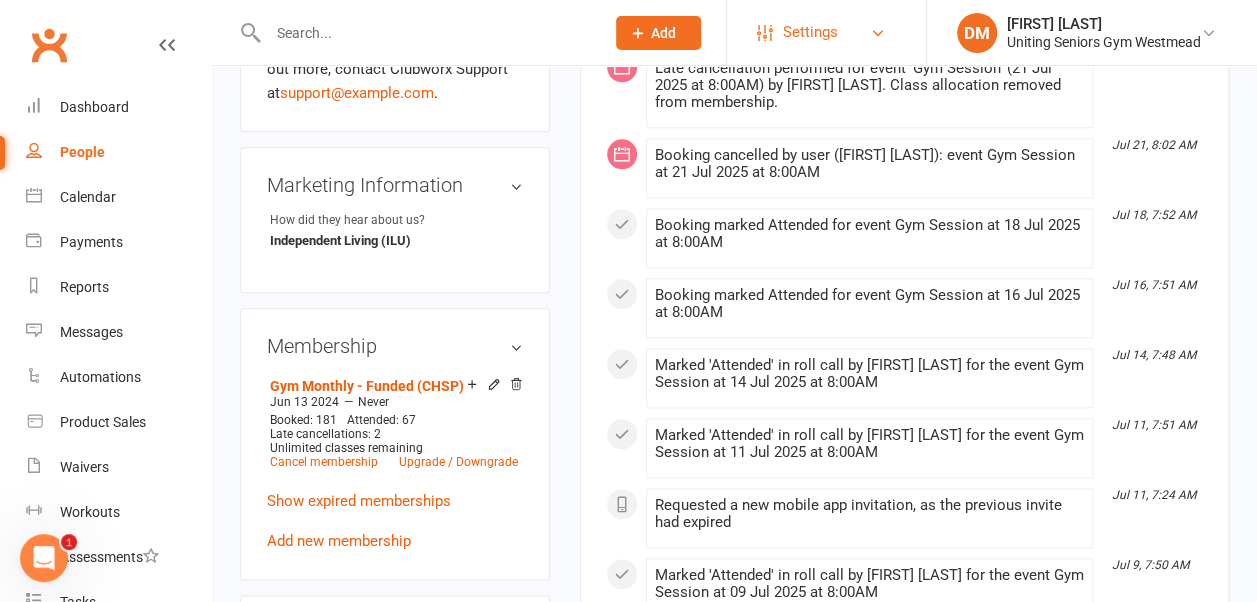 click on "Settings" at bounding box center (826, 32) 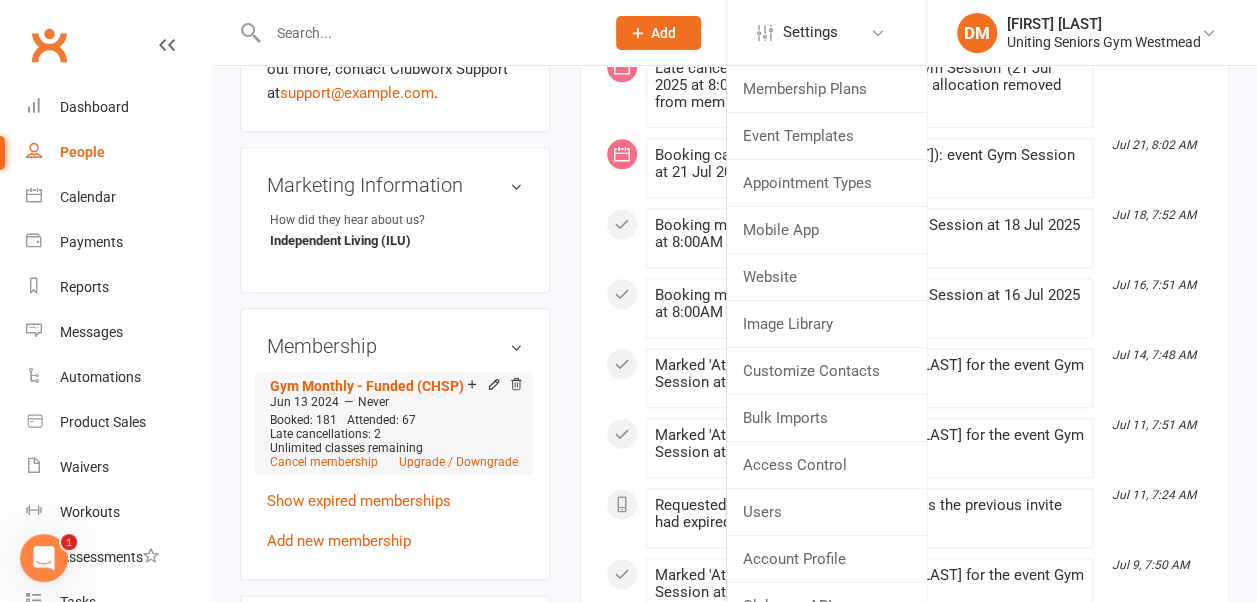 scroll, scrollTop: 1173, scrollLeft: 0, axis: vertical 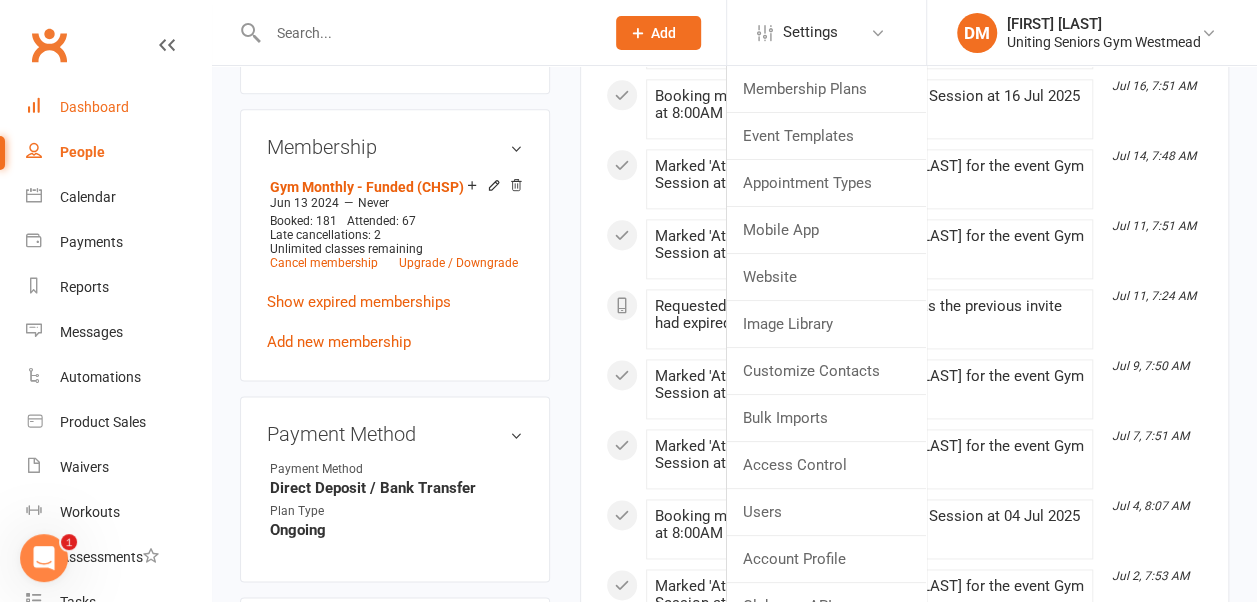 click on "Dashboard" at bounding box center [118, 107] 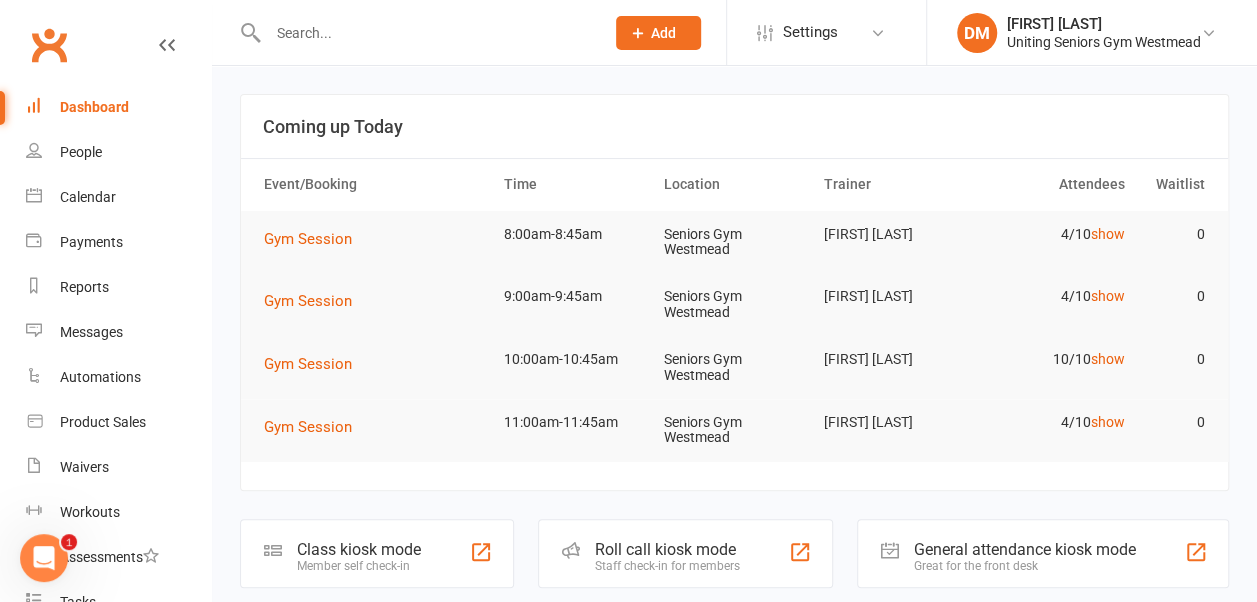 scroll, scrollTop: 0, scrollLeft: 0, axis: both 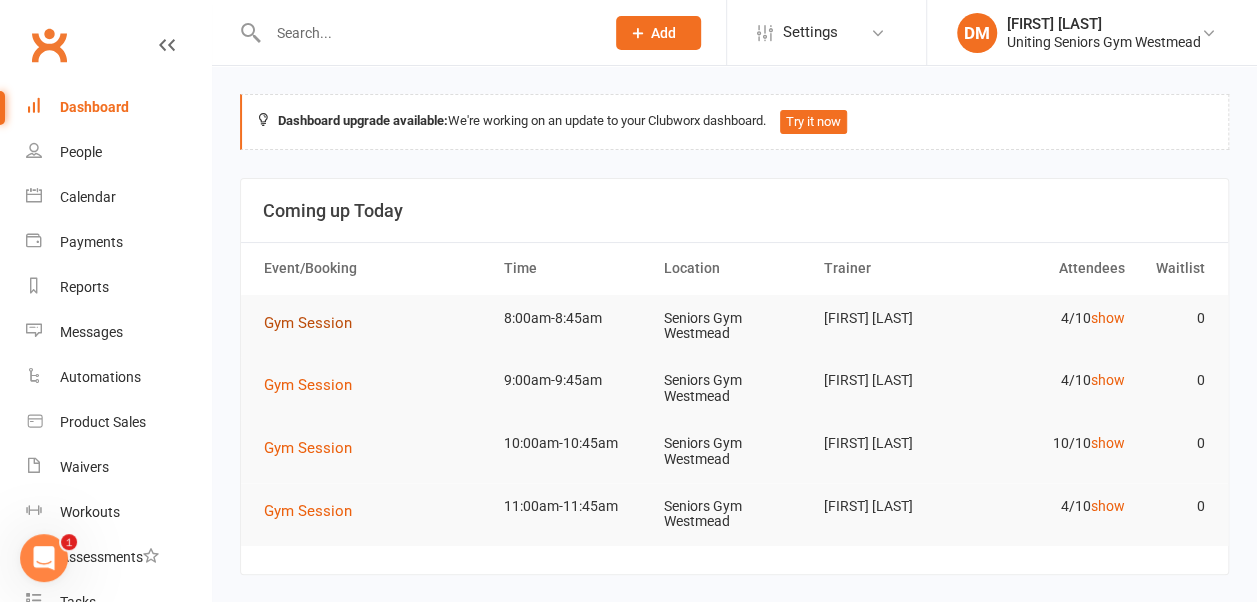 click on "Gym Session" at bounding box center [315, 323] 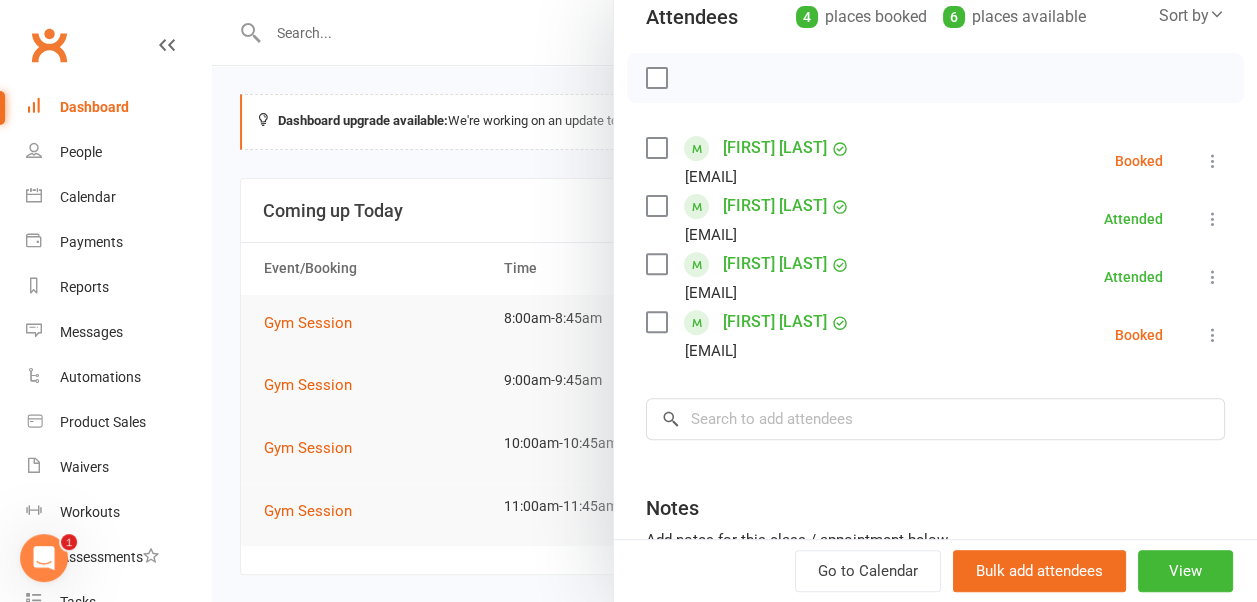 scroll, scrollTop: 241, scrollLeft: 0, axis: vertical 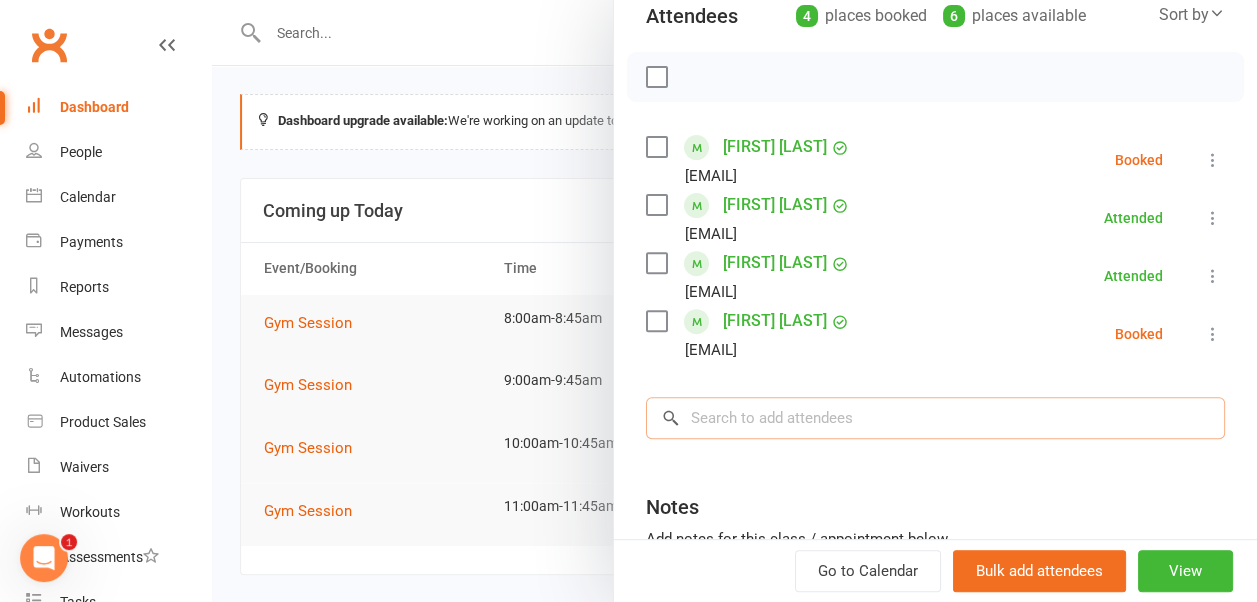click at bounding box center [935, 418] 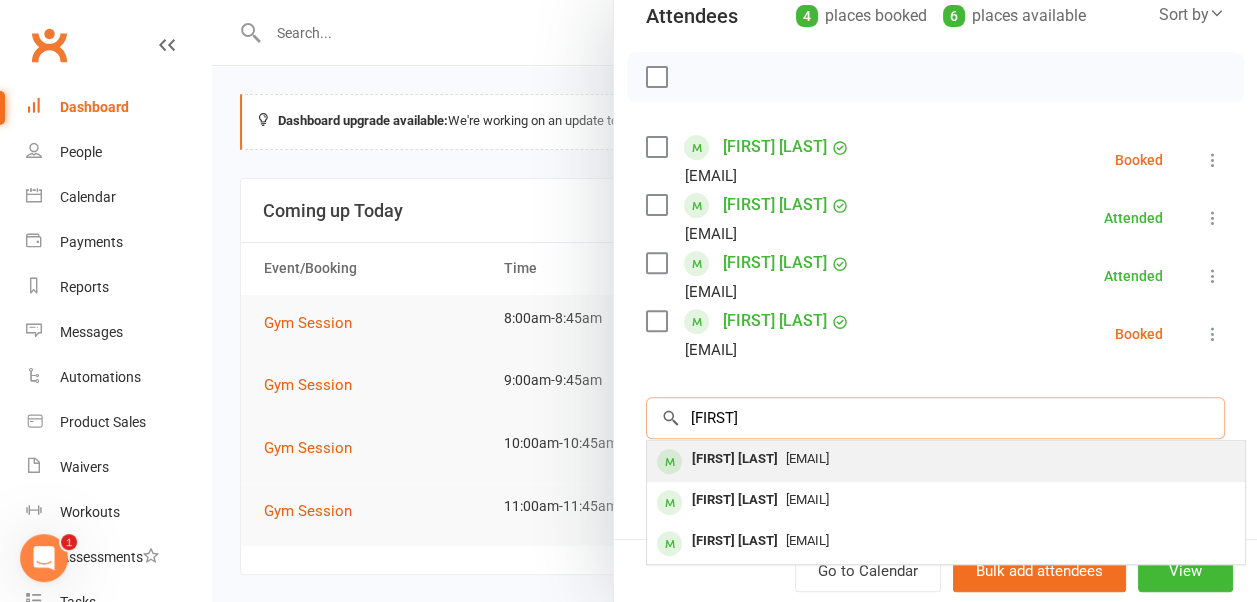 type on "don" 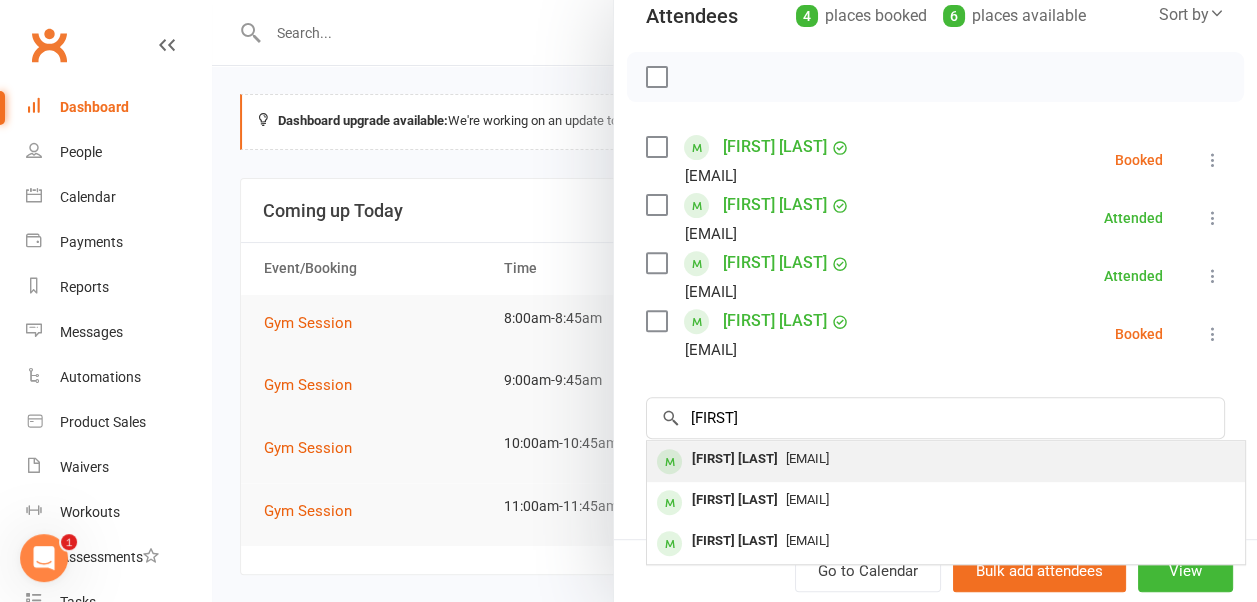 click on "Don Drayton" at bounding box center [735, 459] 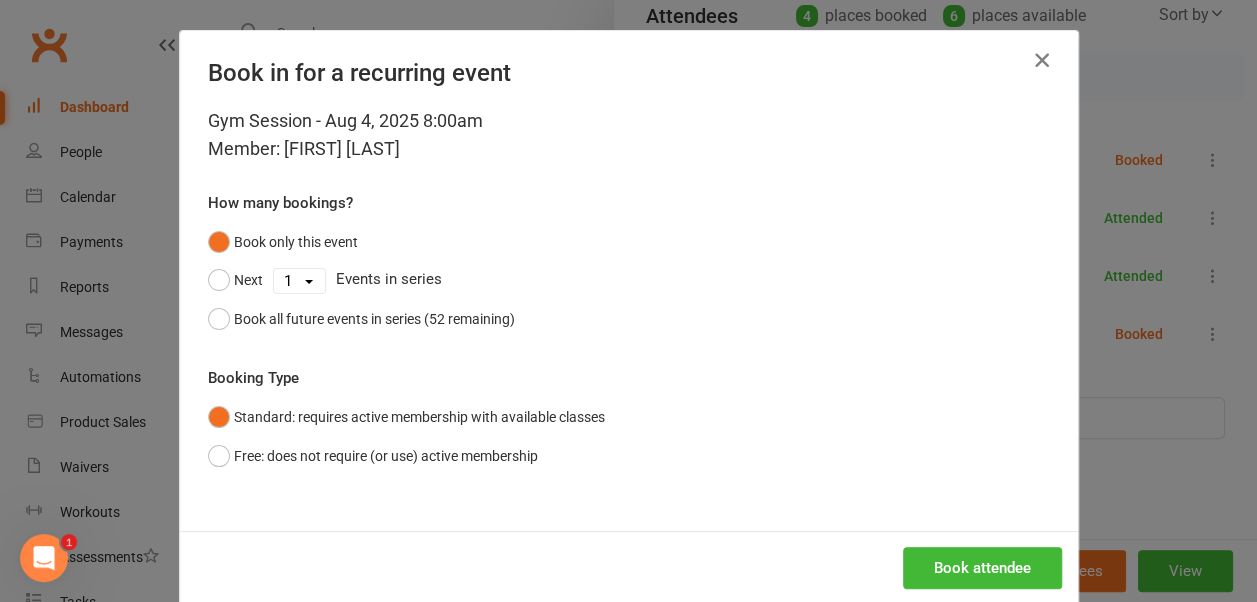 click at bounding box center (1042, 60) 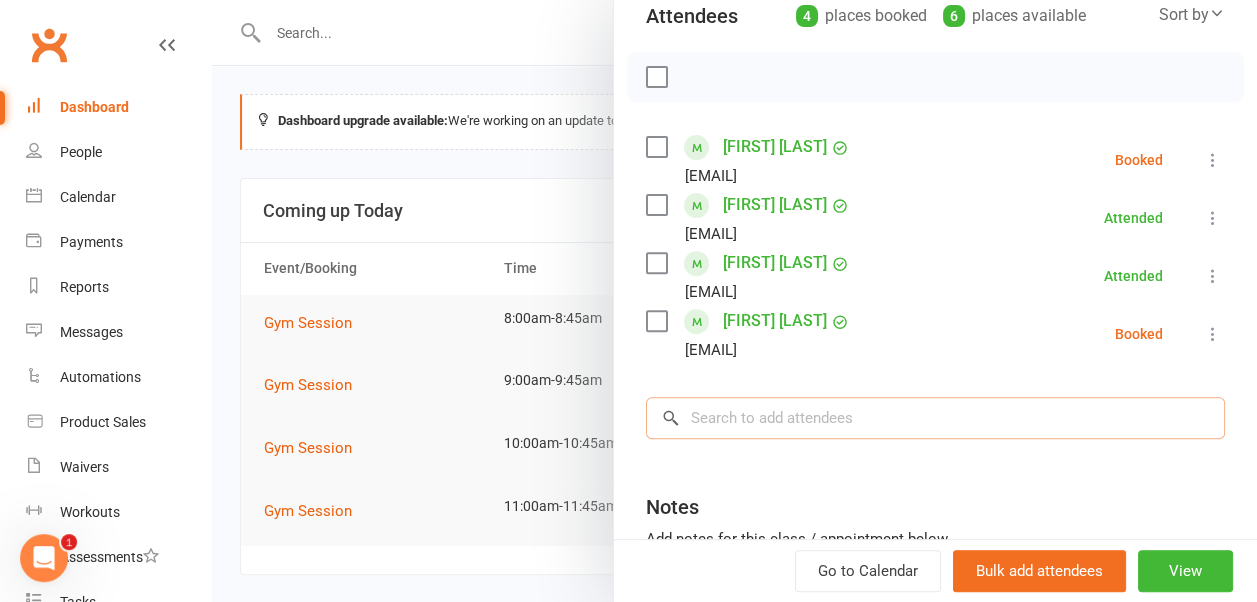 click at bounding box center [935, 418] 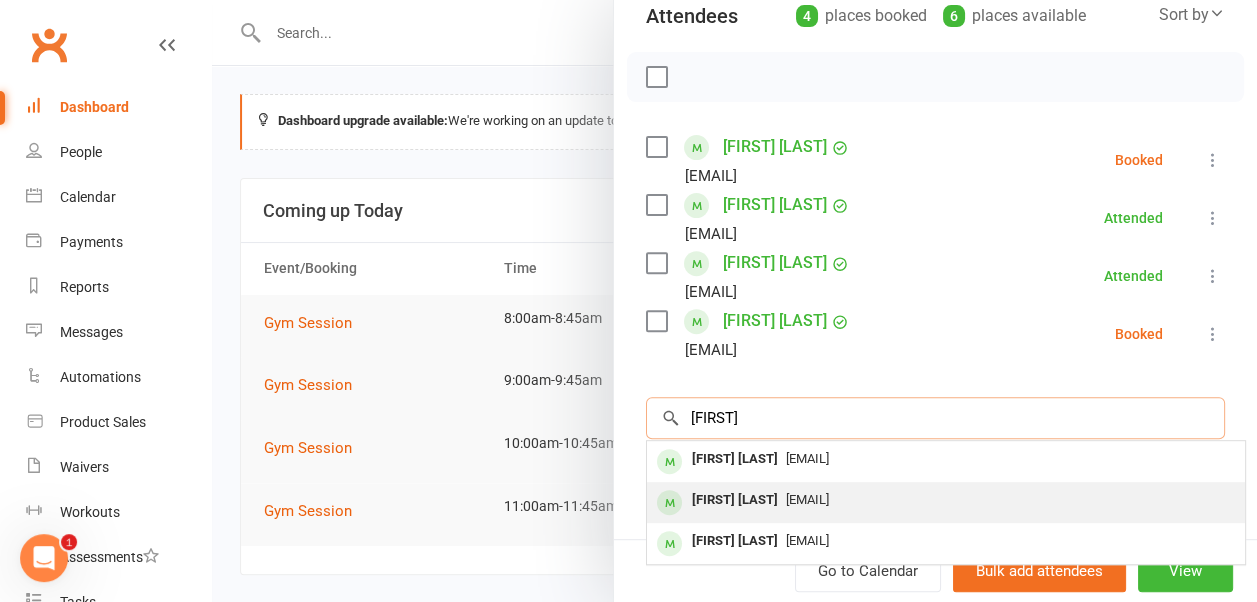 type on "don" 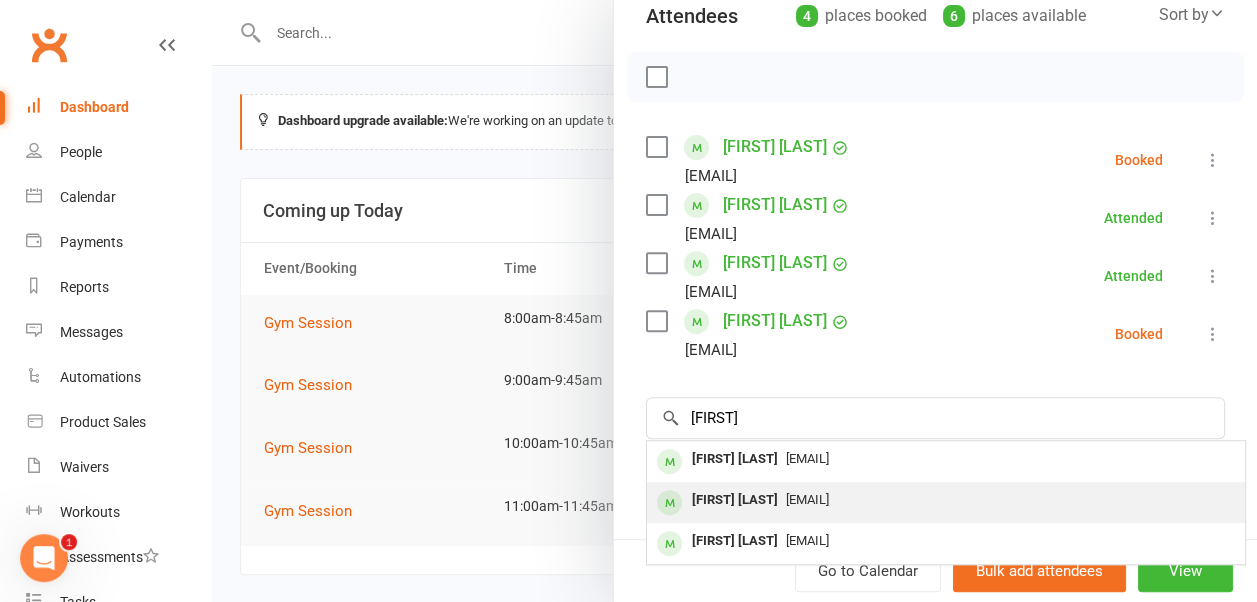 click on "[FIRST] [LAST]" at bounding box center [735, 500] 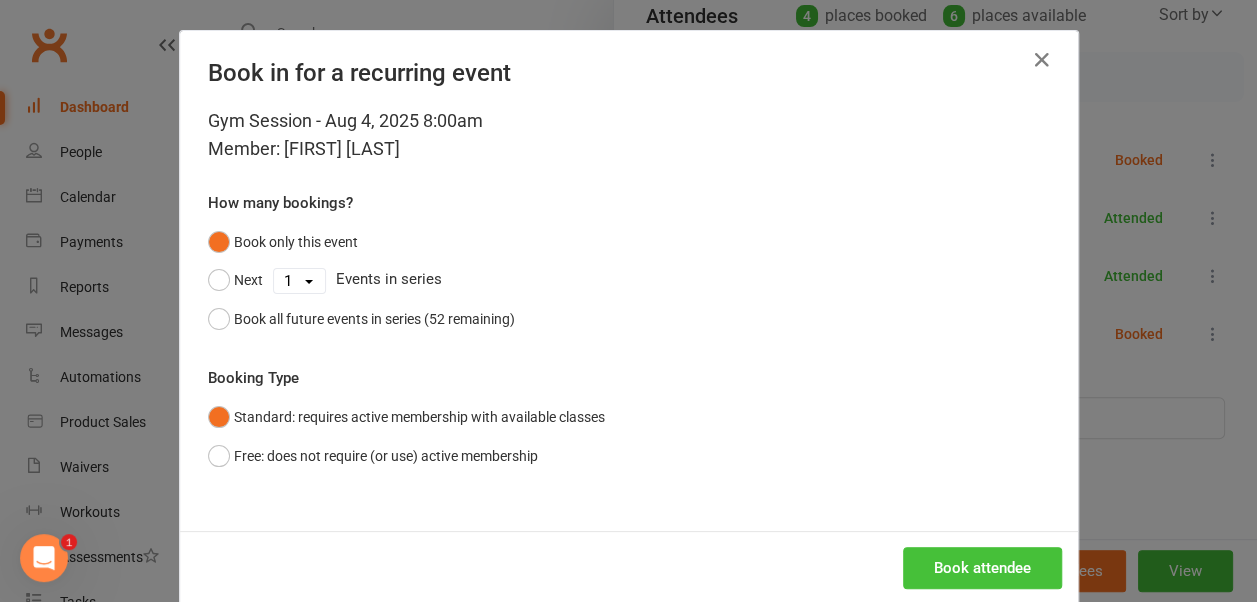 click on "Book attendee" at bounding box center (982, 568) 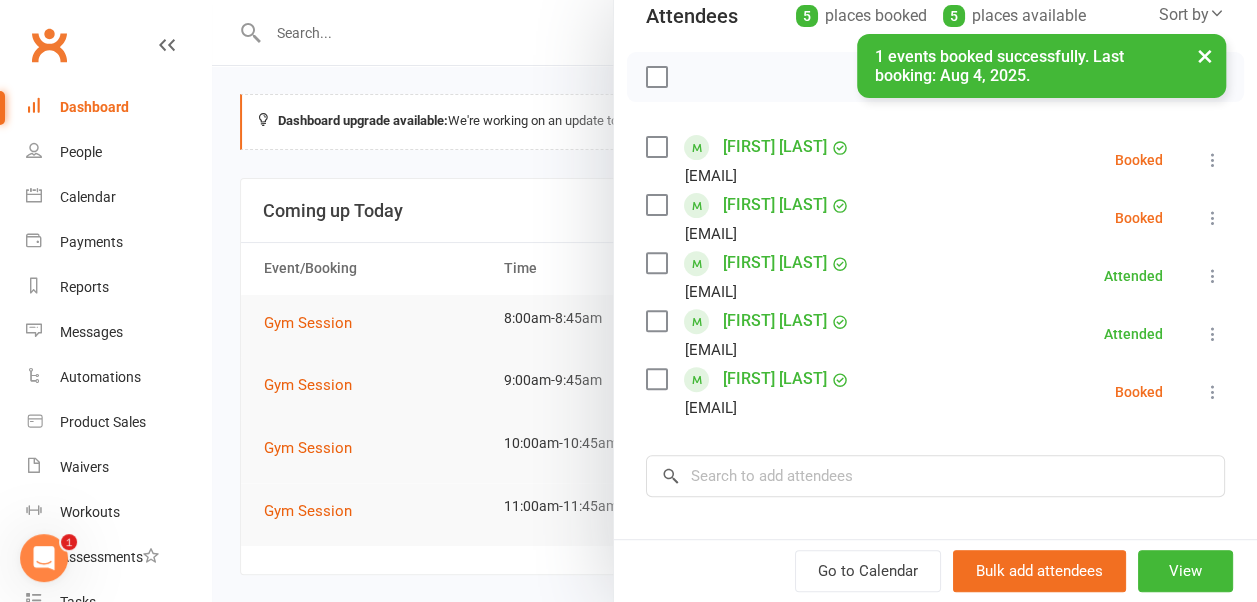 click on "×" at bounding box center (1205, 55) 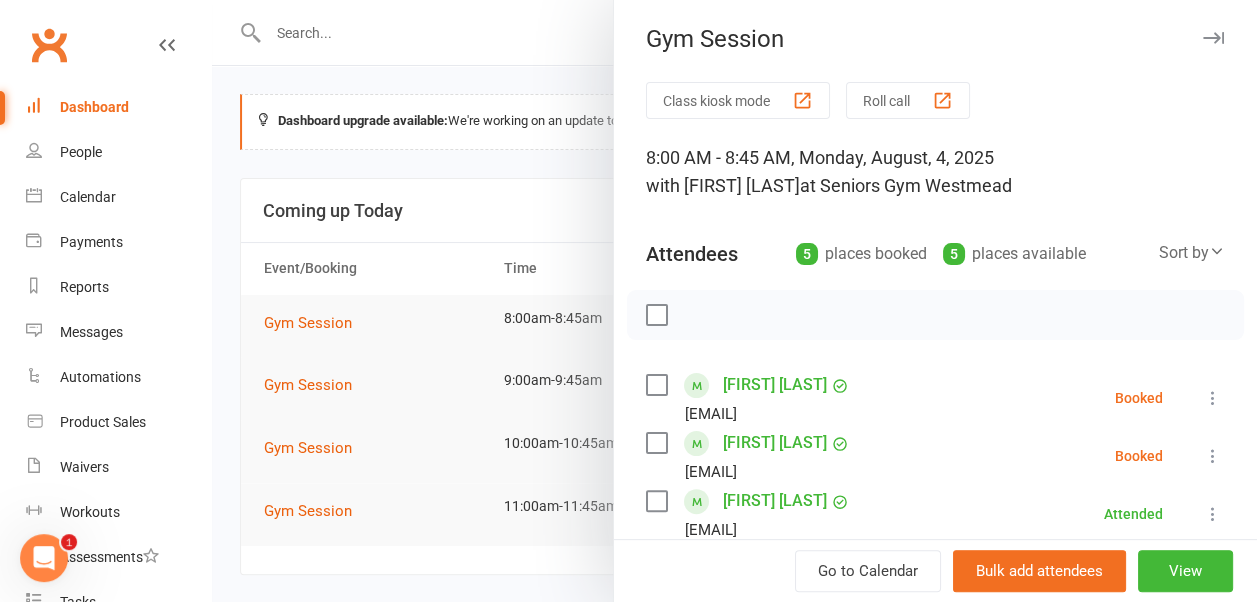 scroll, scrollTop: 0, scrollLeft: 0, axis: both 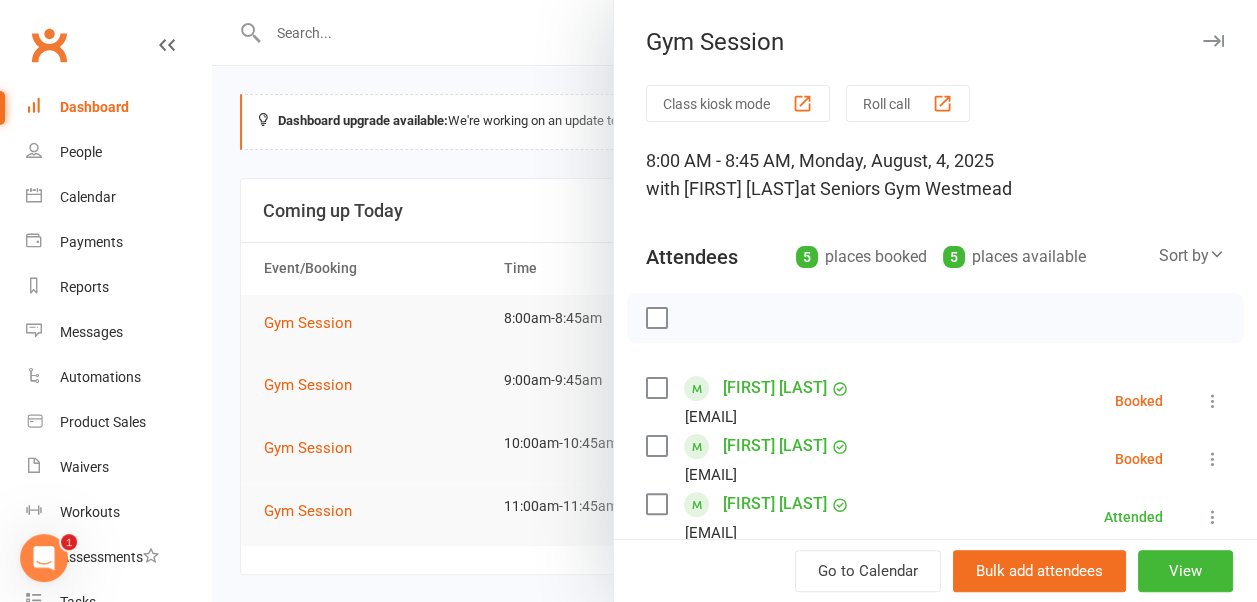 click on "Gym Session" at bounding box center [935, 42] 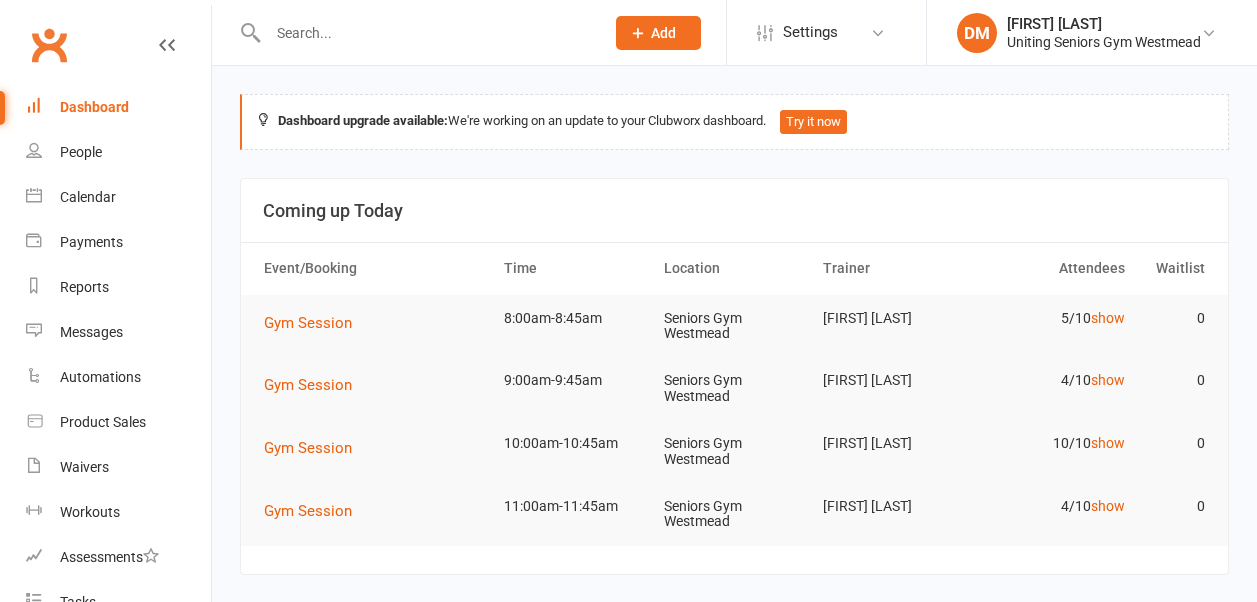 scroll, scrollTop: 0, scrollLeft: 0, axis: both 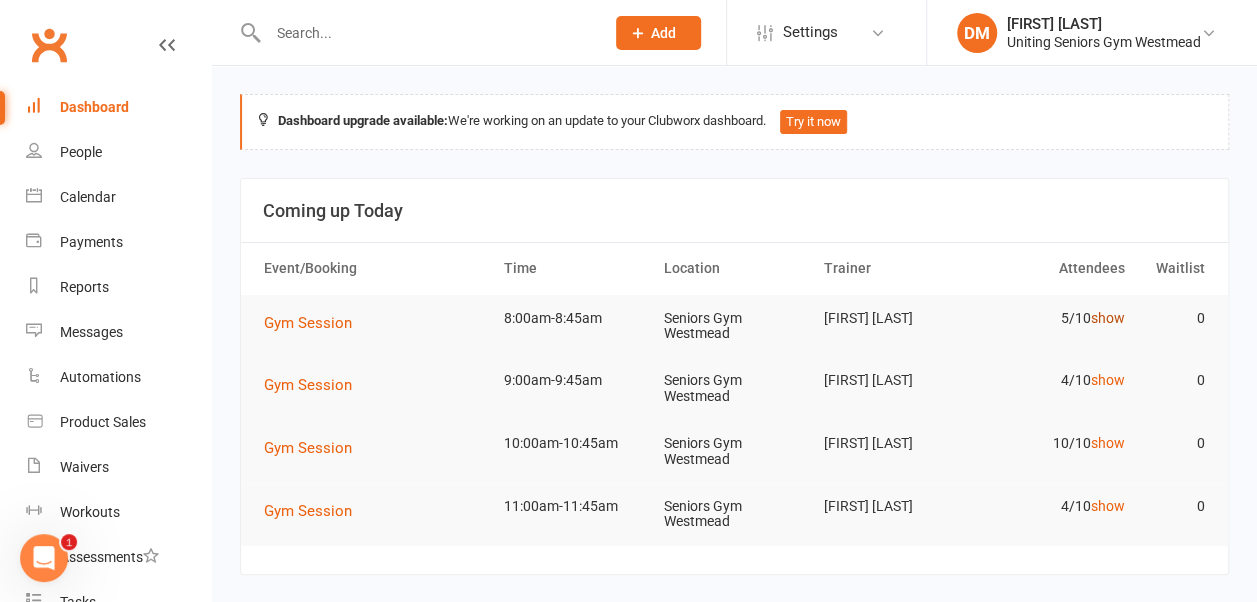 click on "show" at bounding box center [1108, 318] 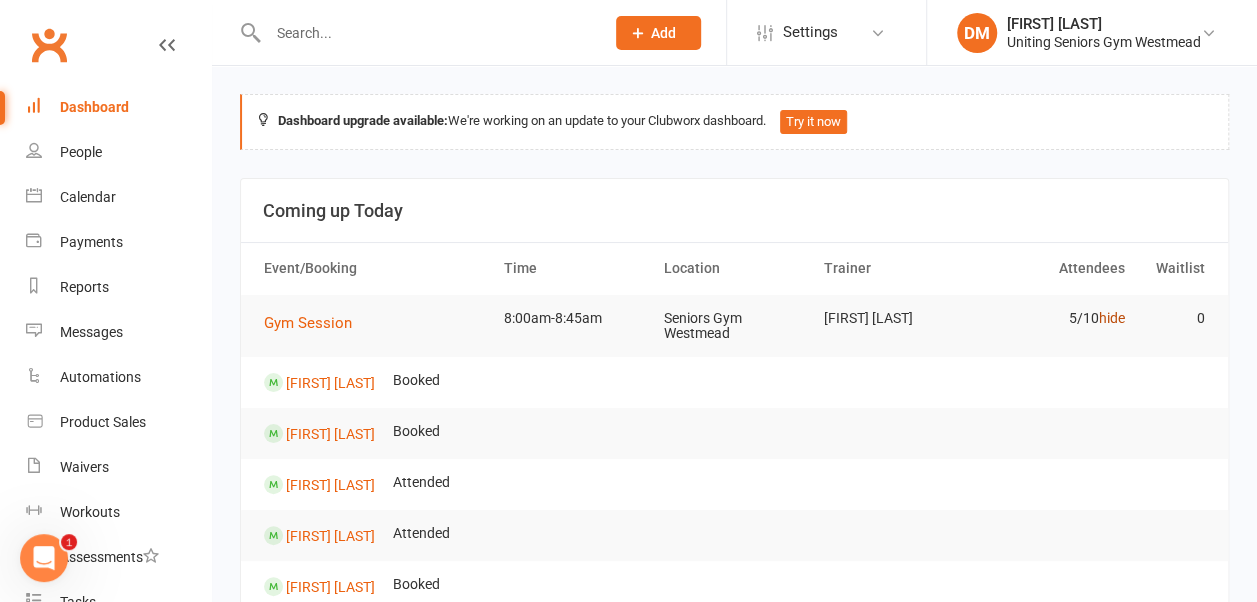 click on "hide" at bounding box center (1112, 318) 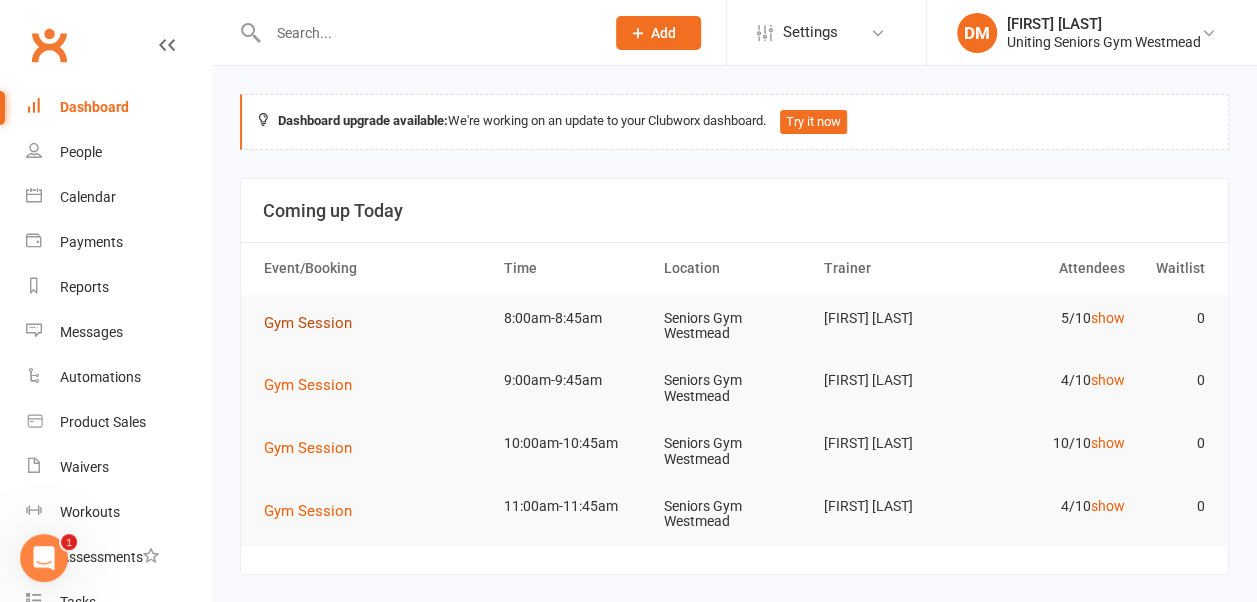 click on "Gym Session" at bounding box center [308, 323] 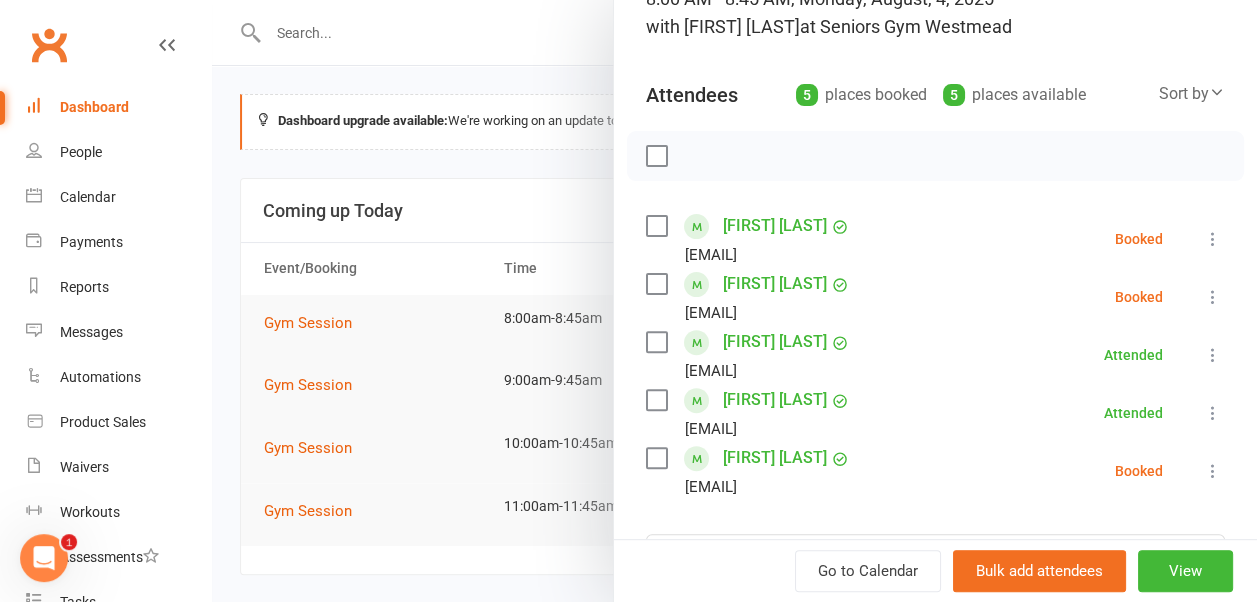 scroll, scrollTop: 163, scrollLeft: 0, axis: vertical 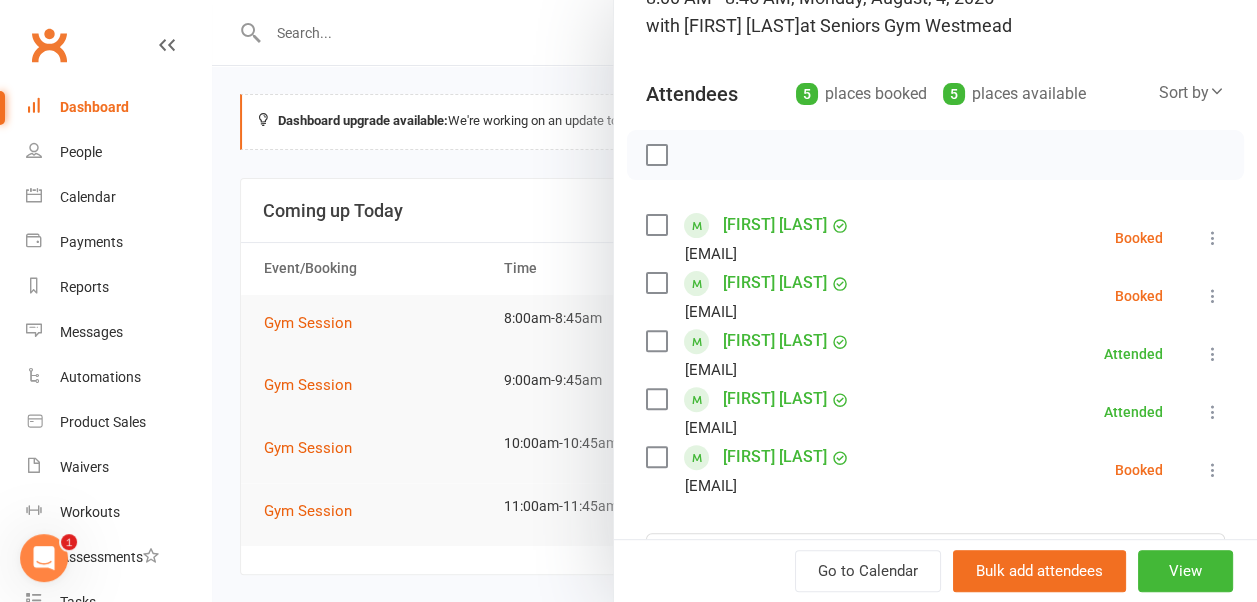 click at bounding box center (1213, 238) 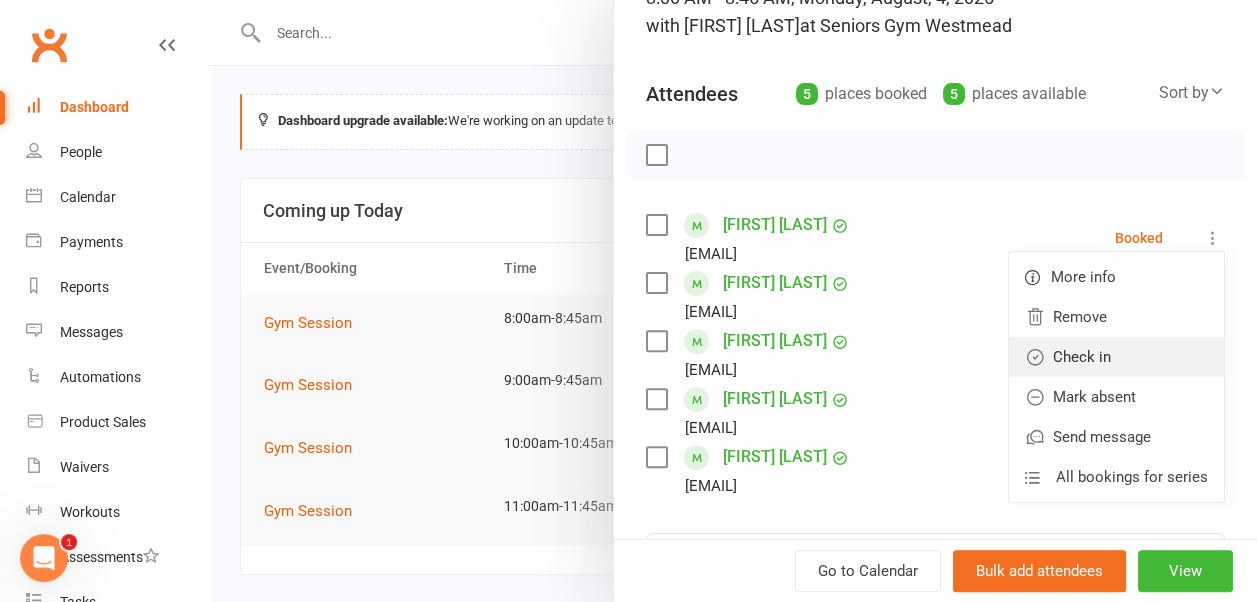 click on "Check in" at bounding box center (1116, 357) 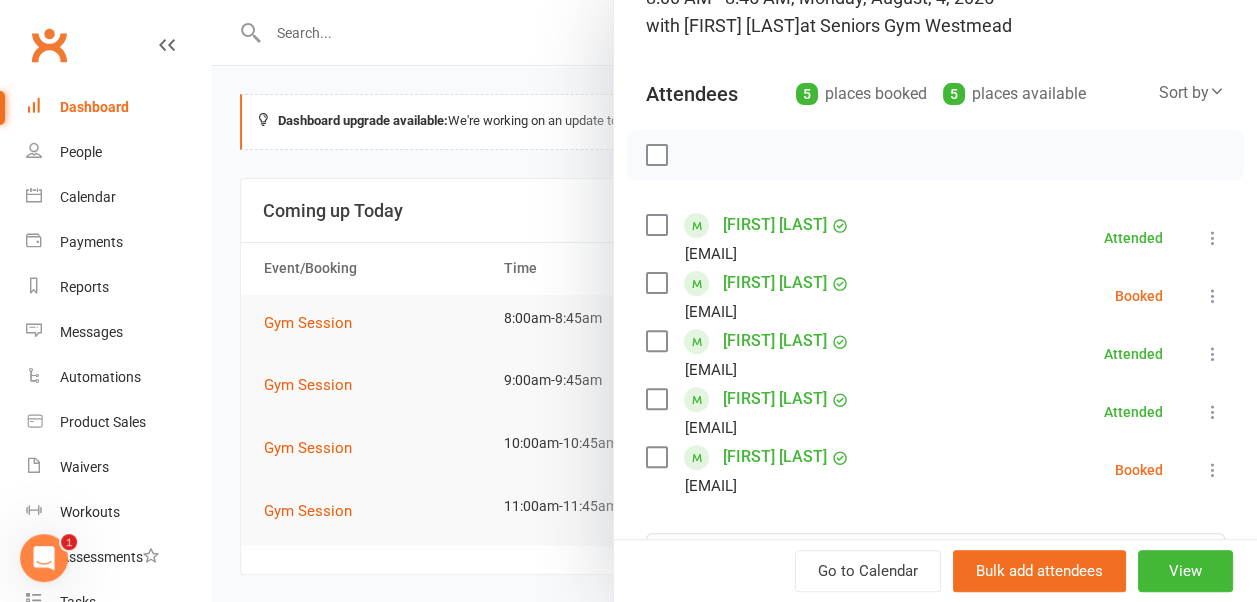 click at bounding box center [1213, 296] 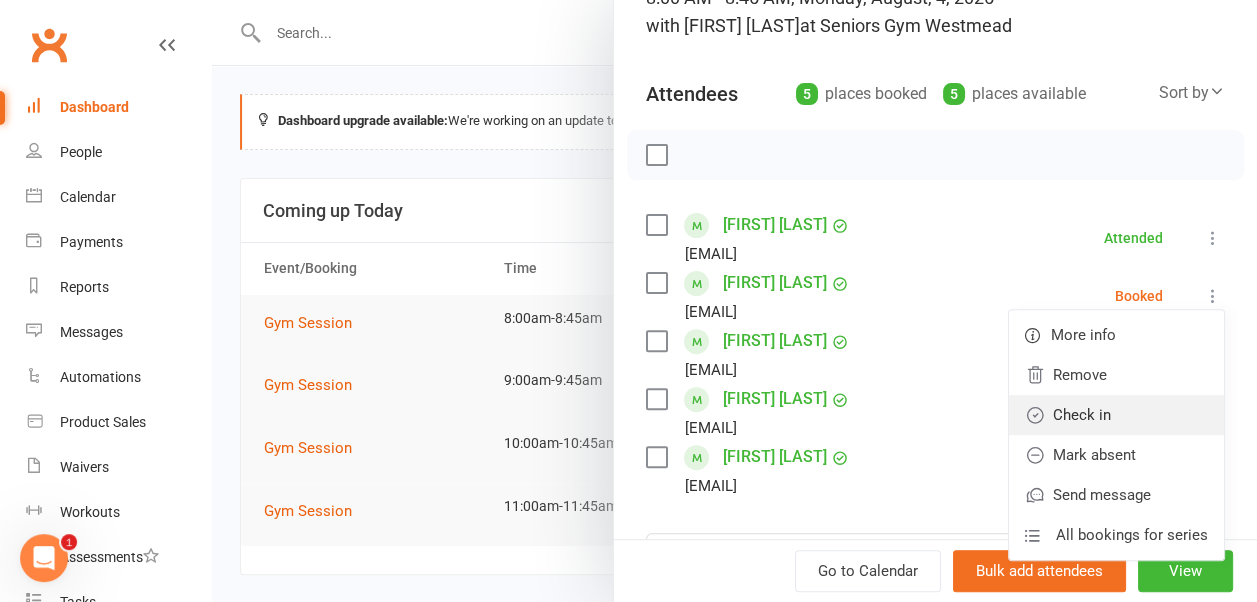 click on "Check in" at bounding box center (1116, 415) 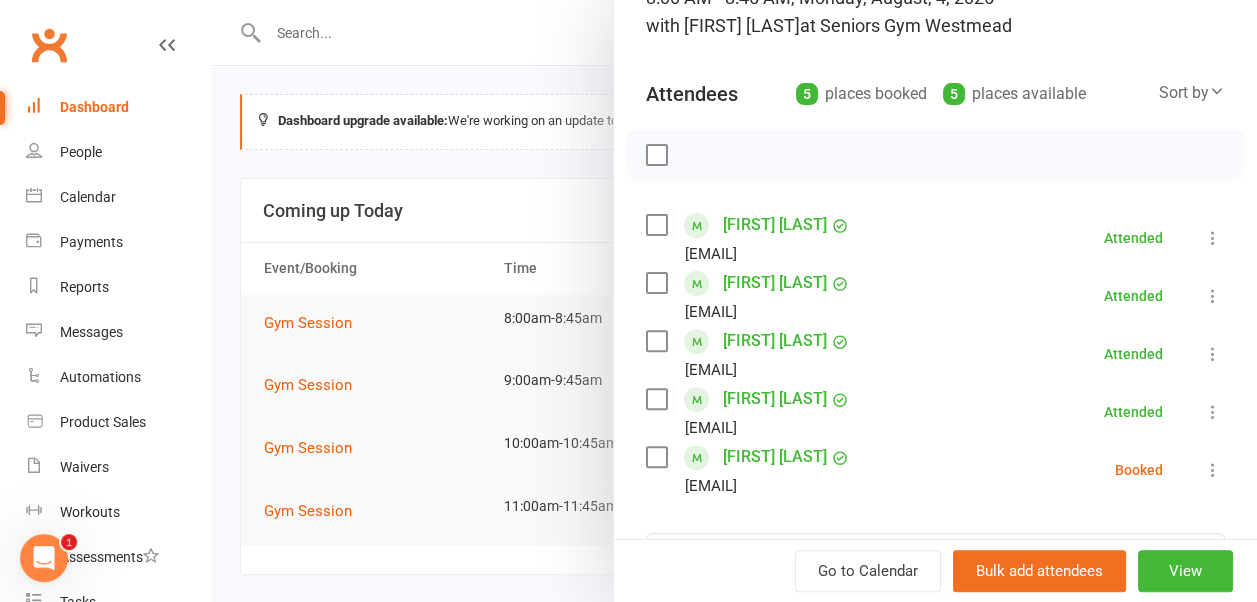 scroll, scrollTop: 0, scrollLeft: 0, axis: both 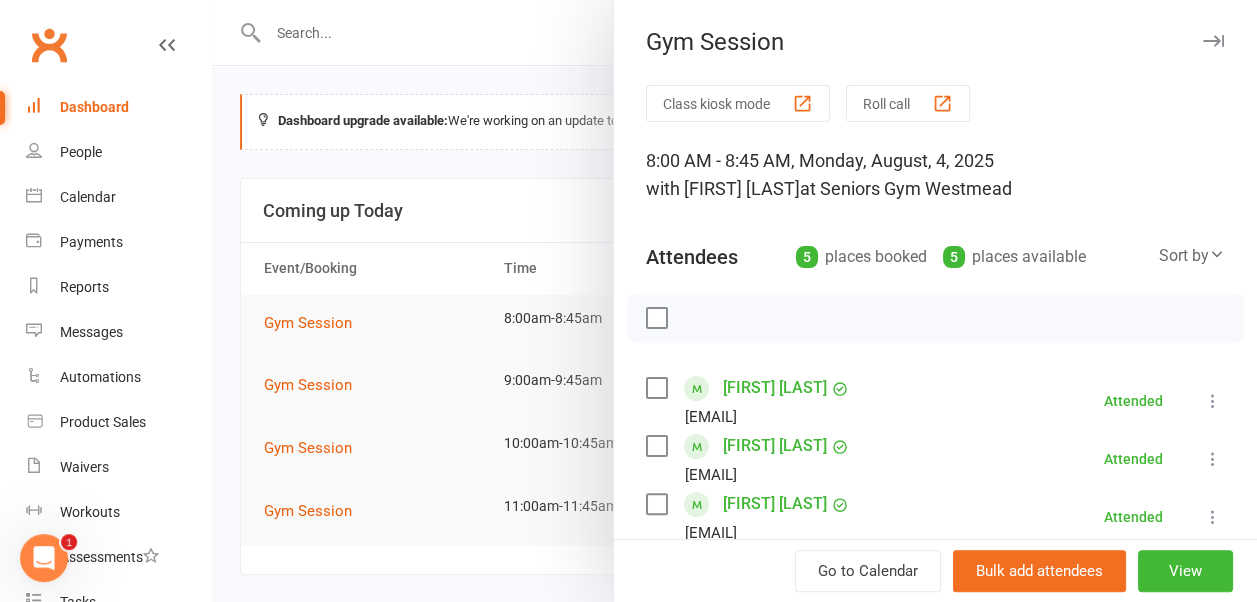 click at bounding box center [1213, 41] 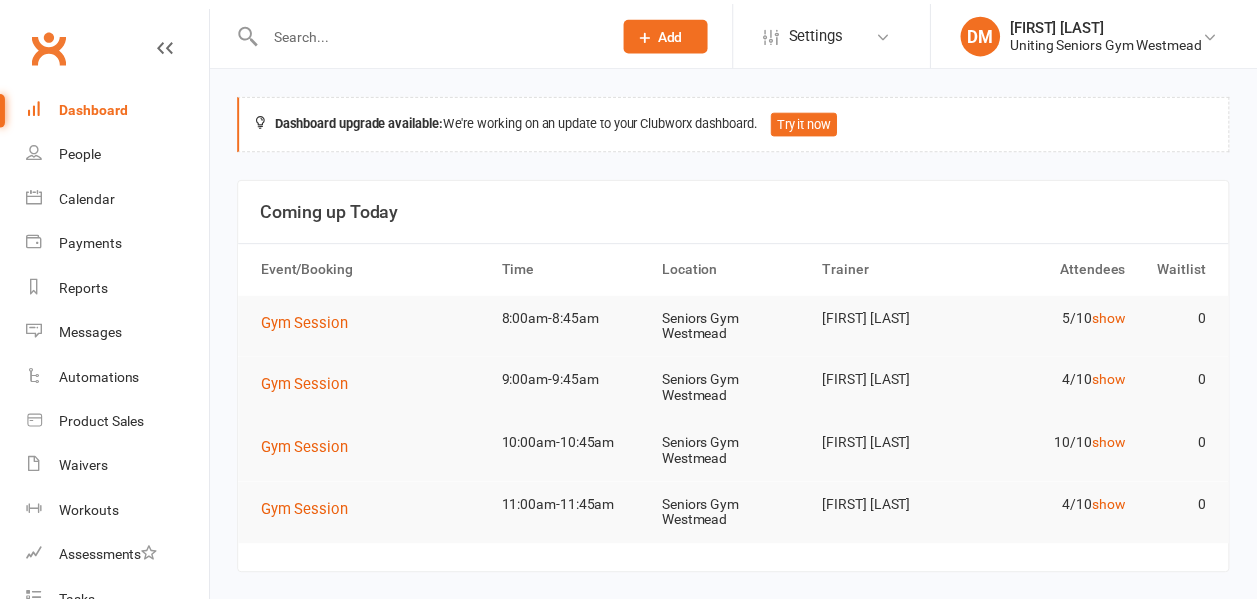scroll, scrollTop: 0, scrollLeft: 0, axis: both 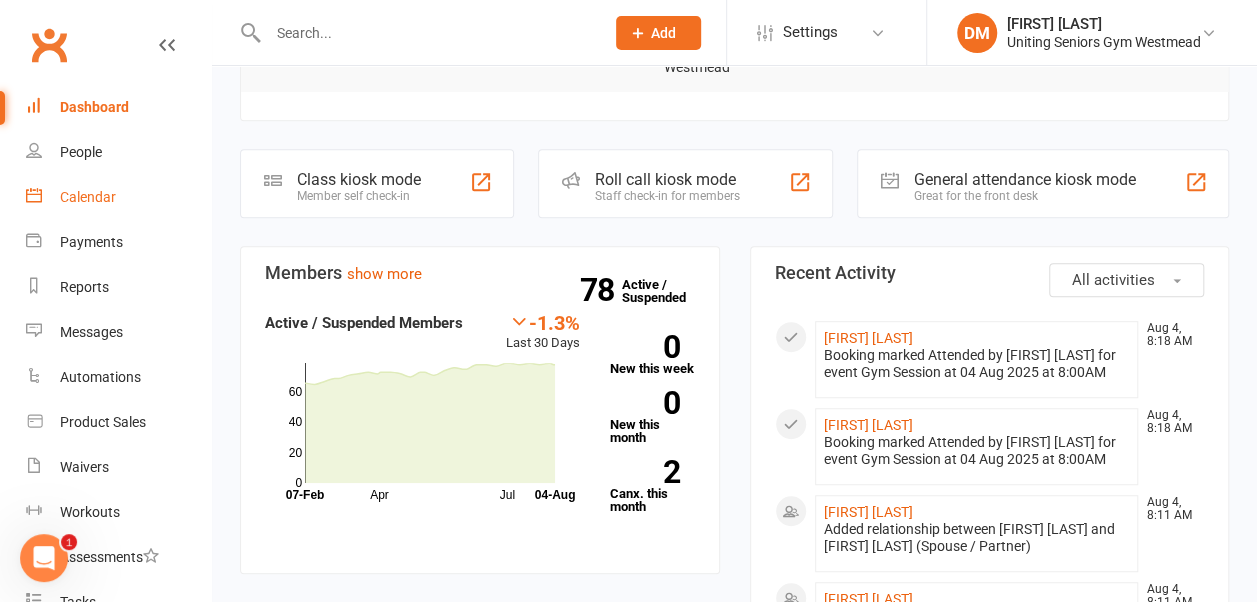 click on "Calendar" at bounding box center (88, 197) 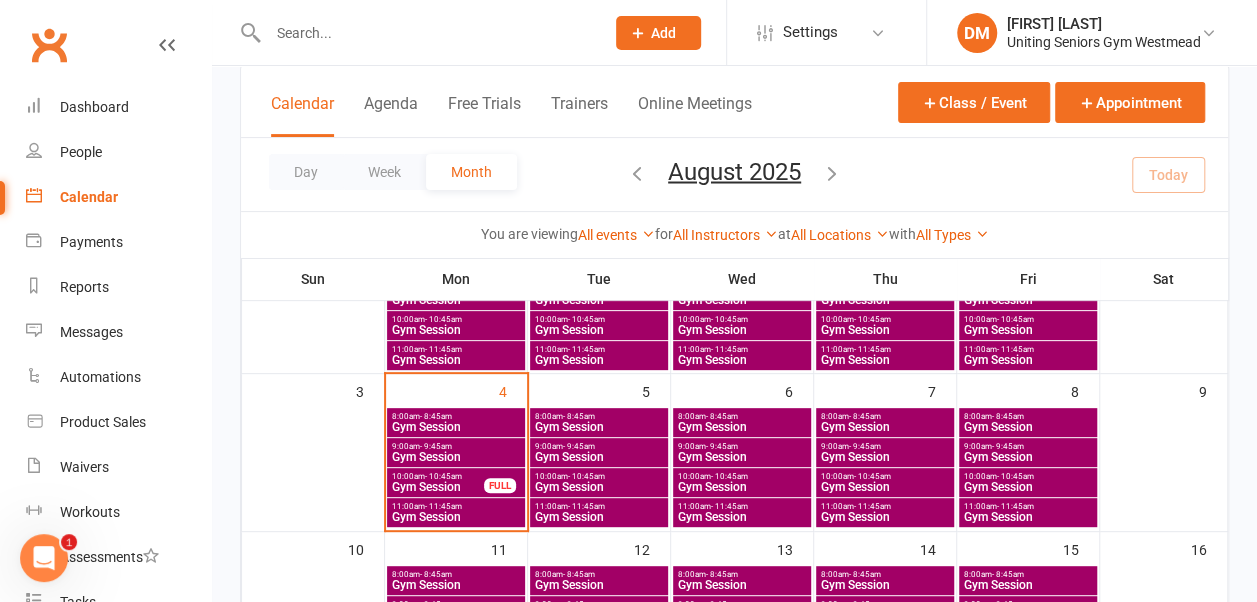 scroll, scrollTop: 210, scrollLeft: 0, axis: vertical 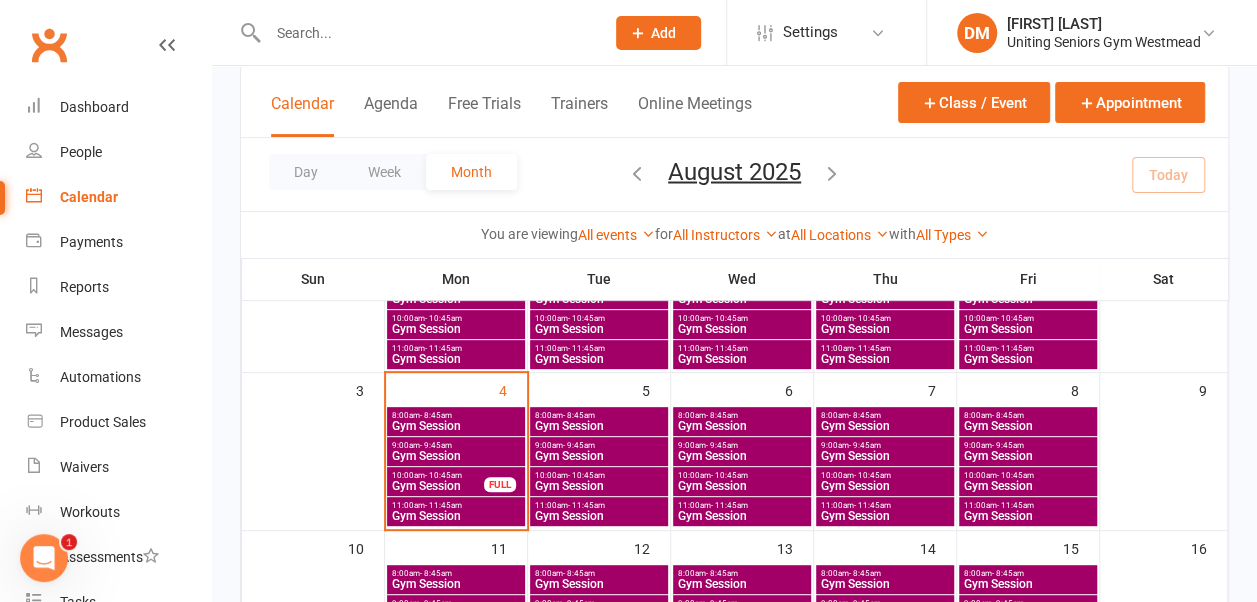 click on "Gym Session" at bounding box center (438, 486) 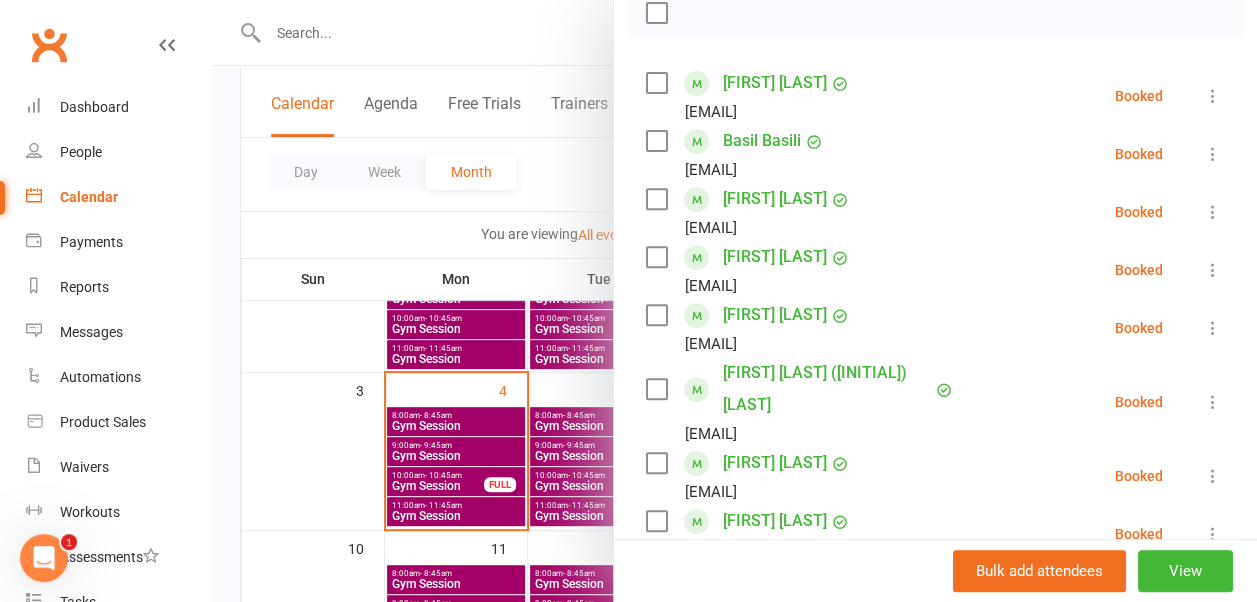scroll, scrollTop: 311, scrollLeft: 0, axis: vertical 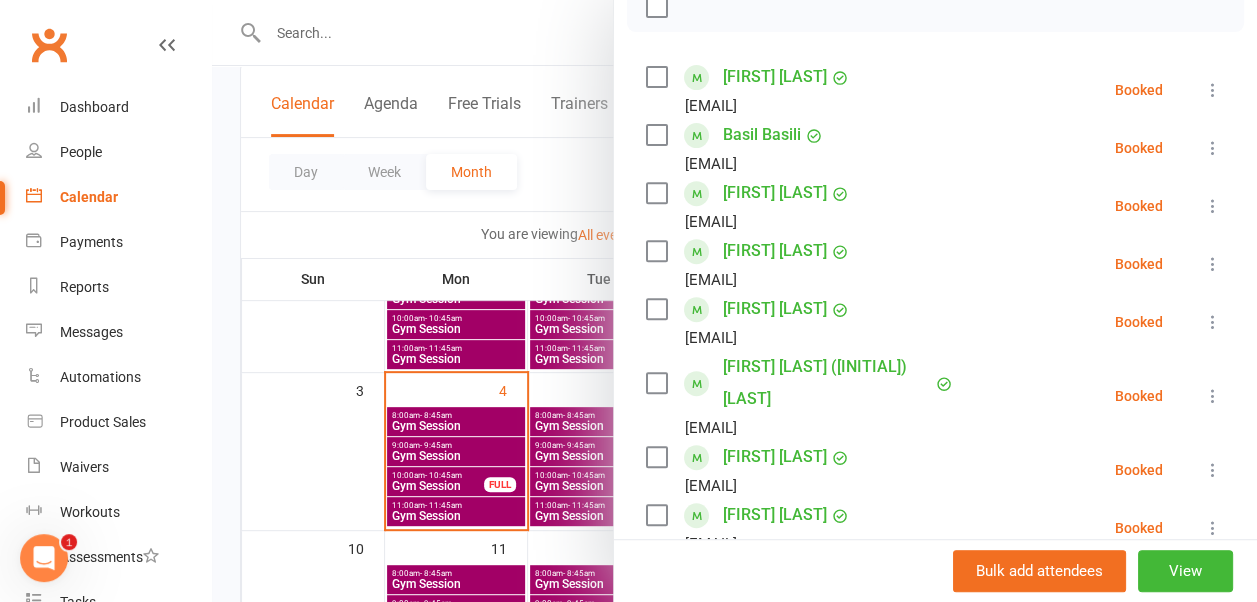 click at bounding box center (1213, 528) 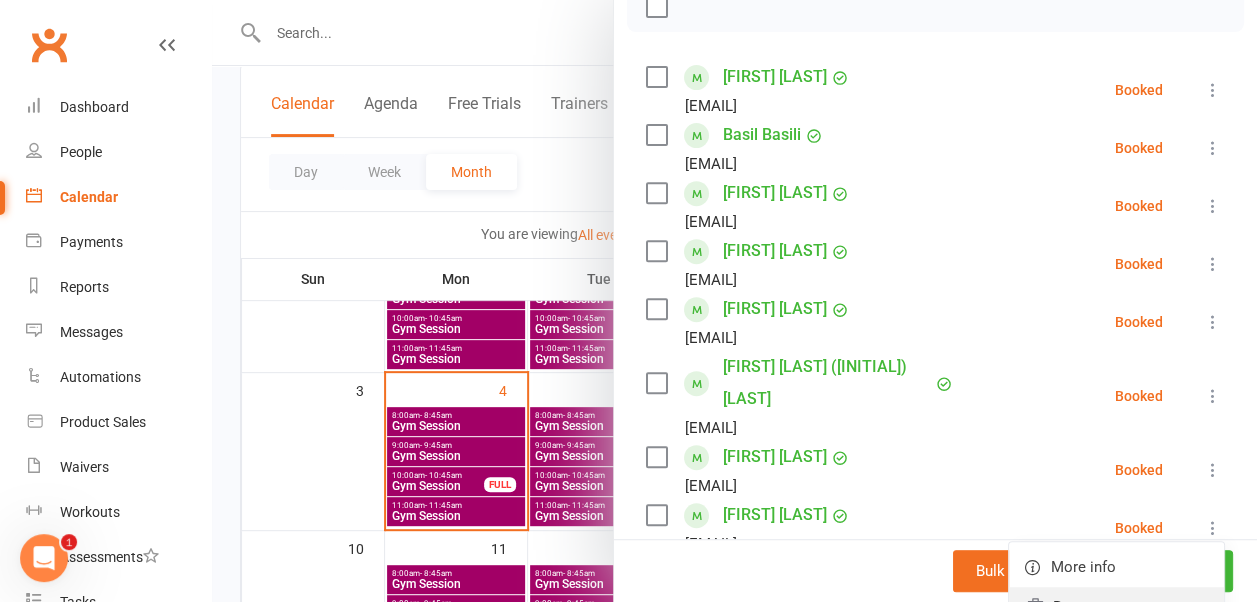 click on "Remove" at bounding box center (1116, 607) 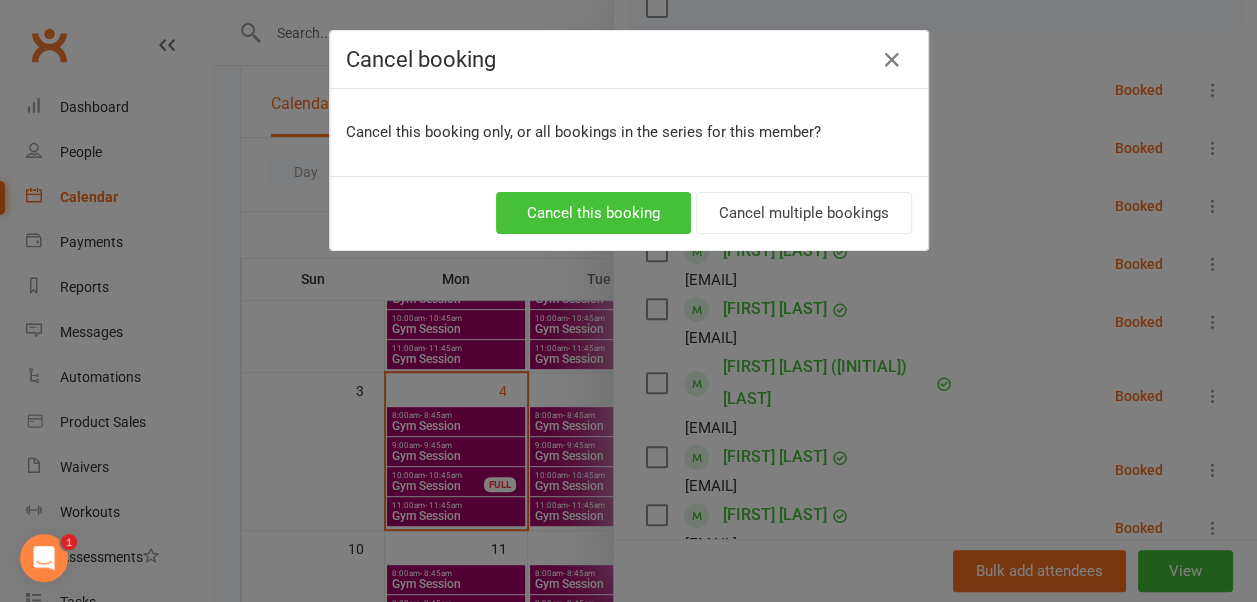 click on "Cancel this booking" at bounding box center (593, 213) 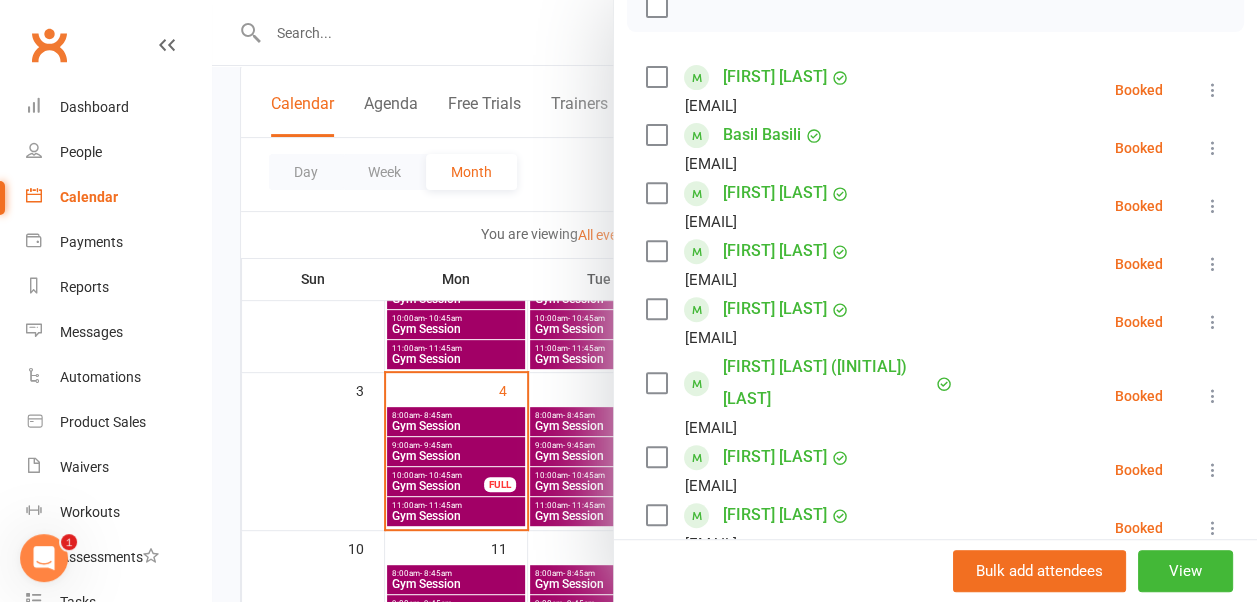scroll, scrollTop: 0, scrollLeft: 0, axis: both 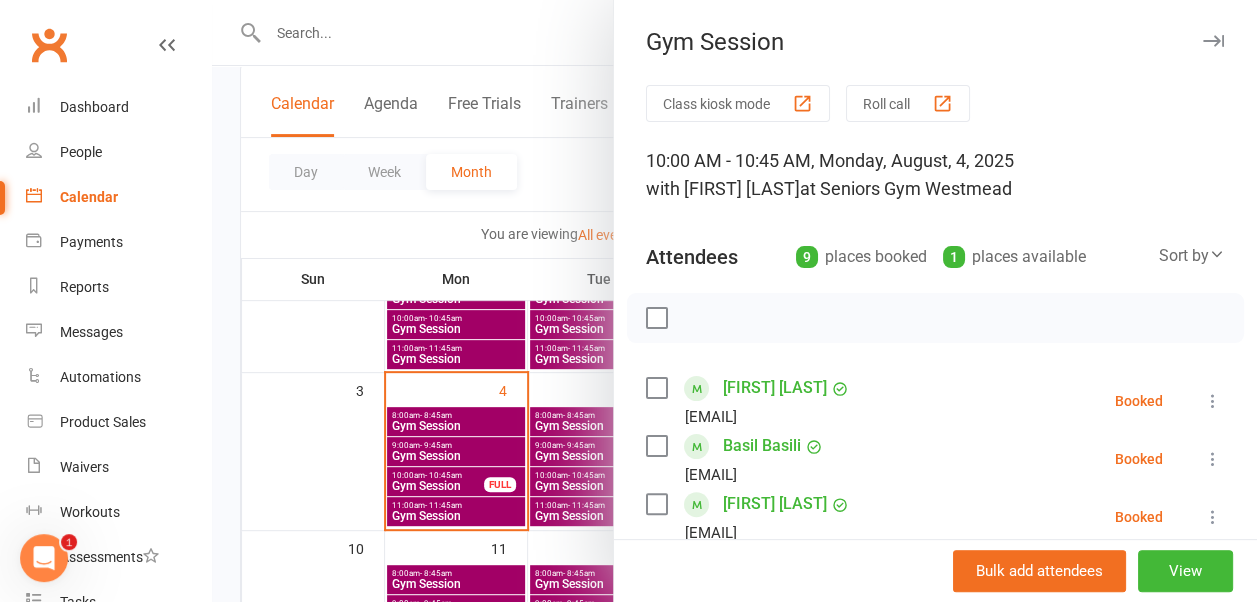 click at bounding box center (1213, 41) 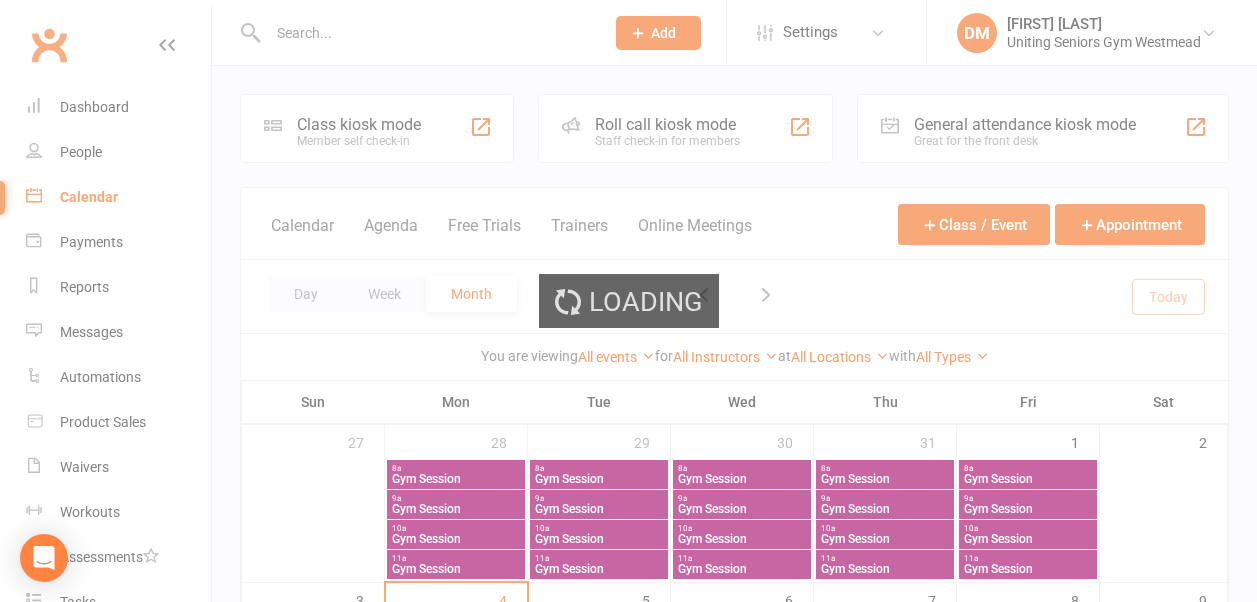 scroll, scrollTop: 210, scrollLeft: 0, axis: vertical 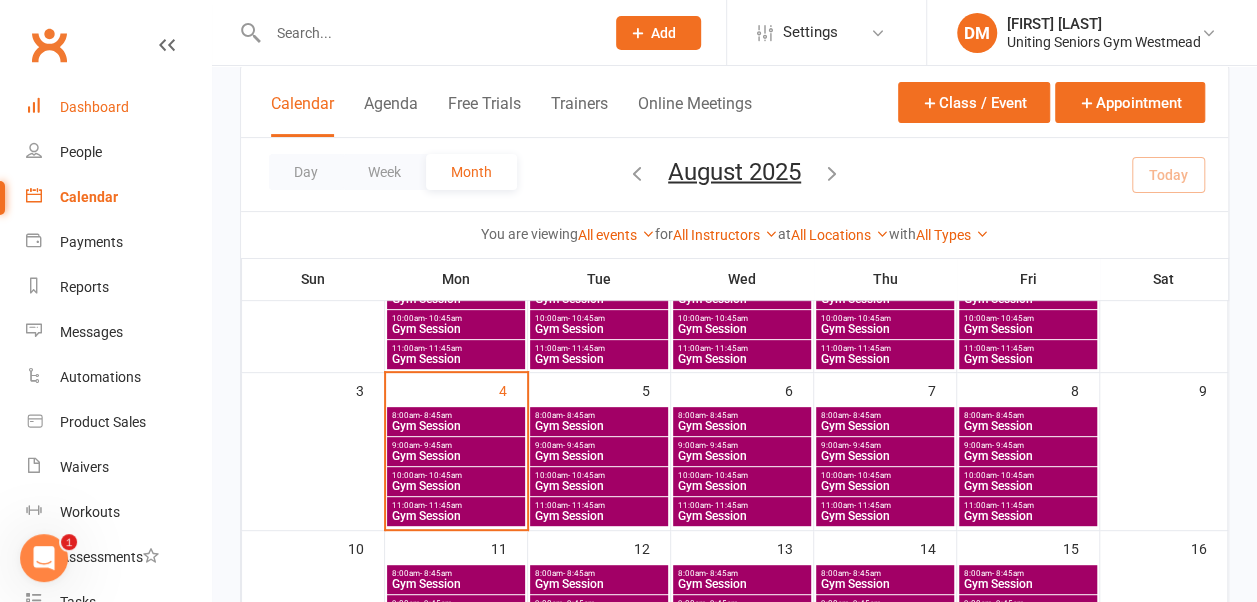 click on "Dashboard" at bounding box center (118, 107) 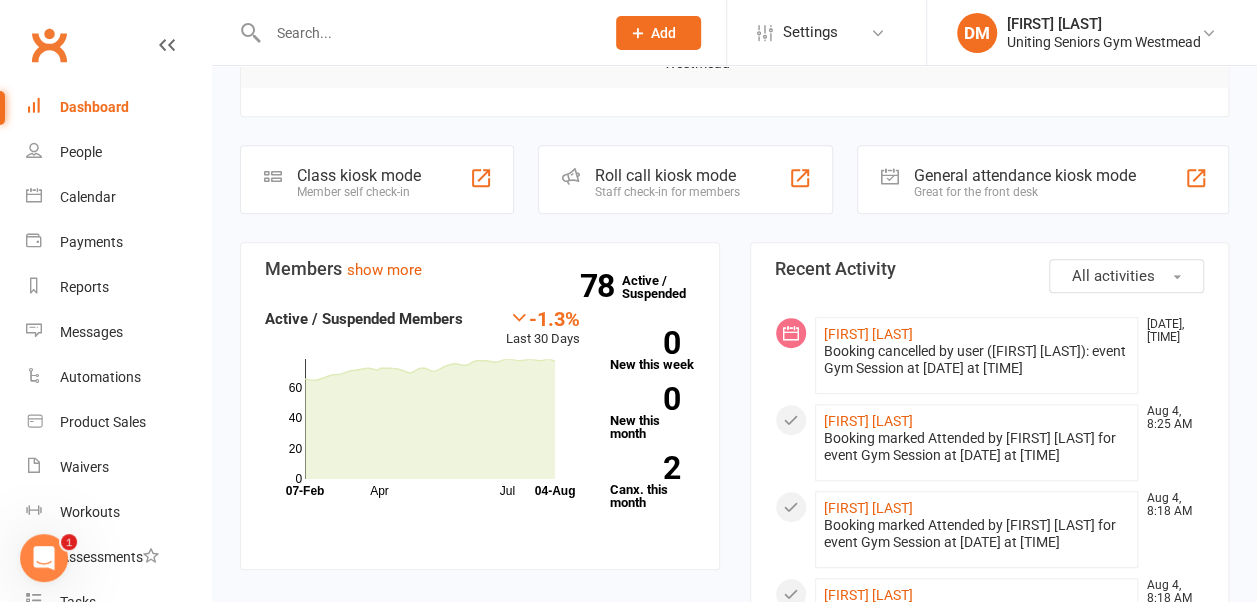 scroll, scrollTop: 460, scrollLeft: 0, axis: vertical 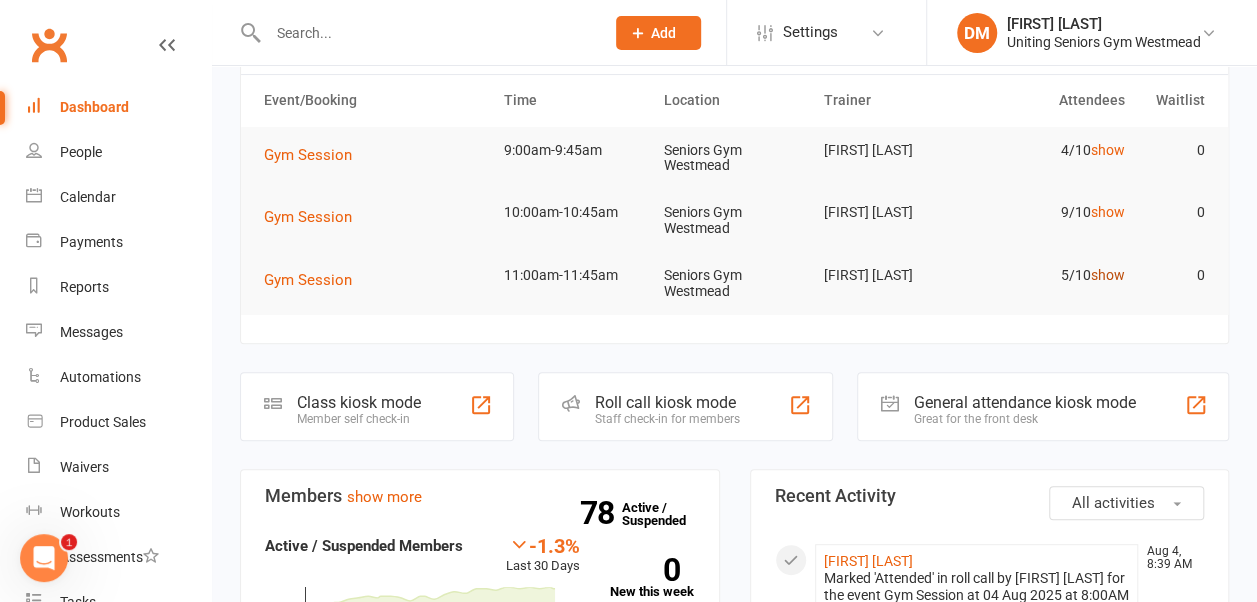 click on "show" at bounding box center [1108, 275] 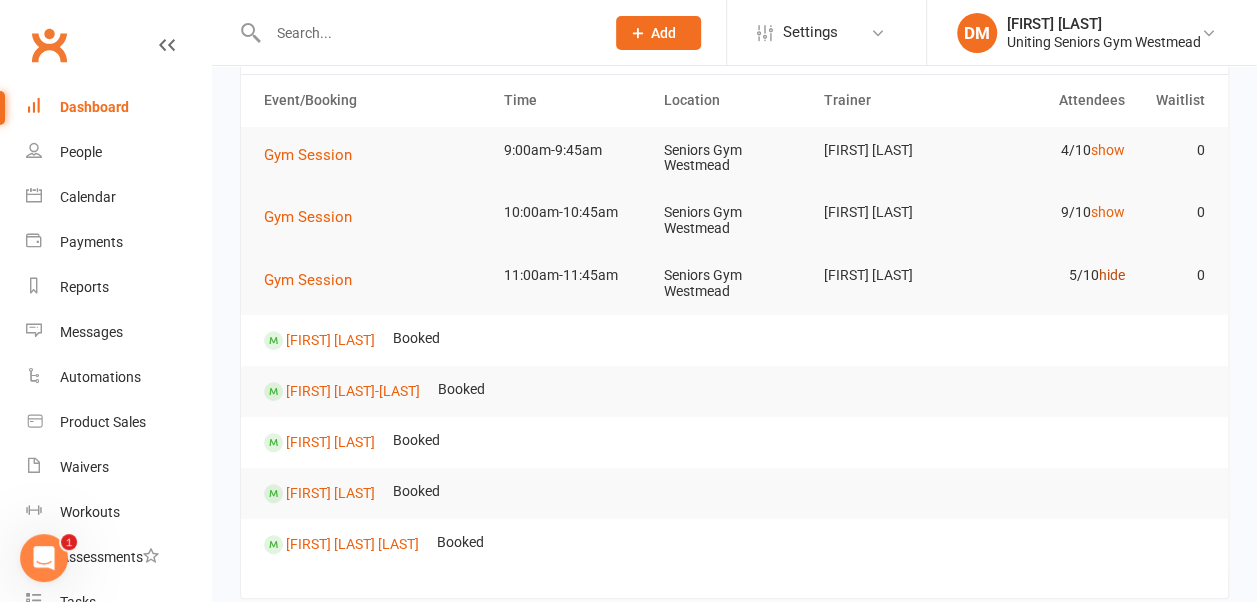 click on "hide" at bounding box center (1112, 275) 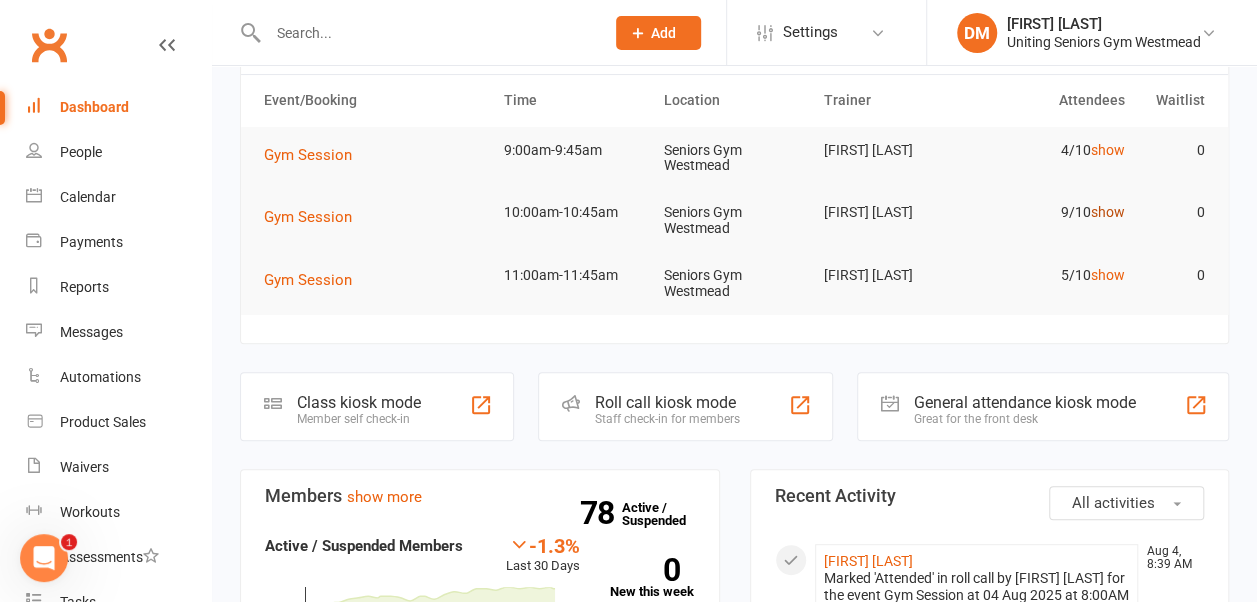 click on "show" at bounding box center [1108, 212] 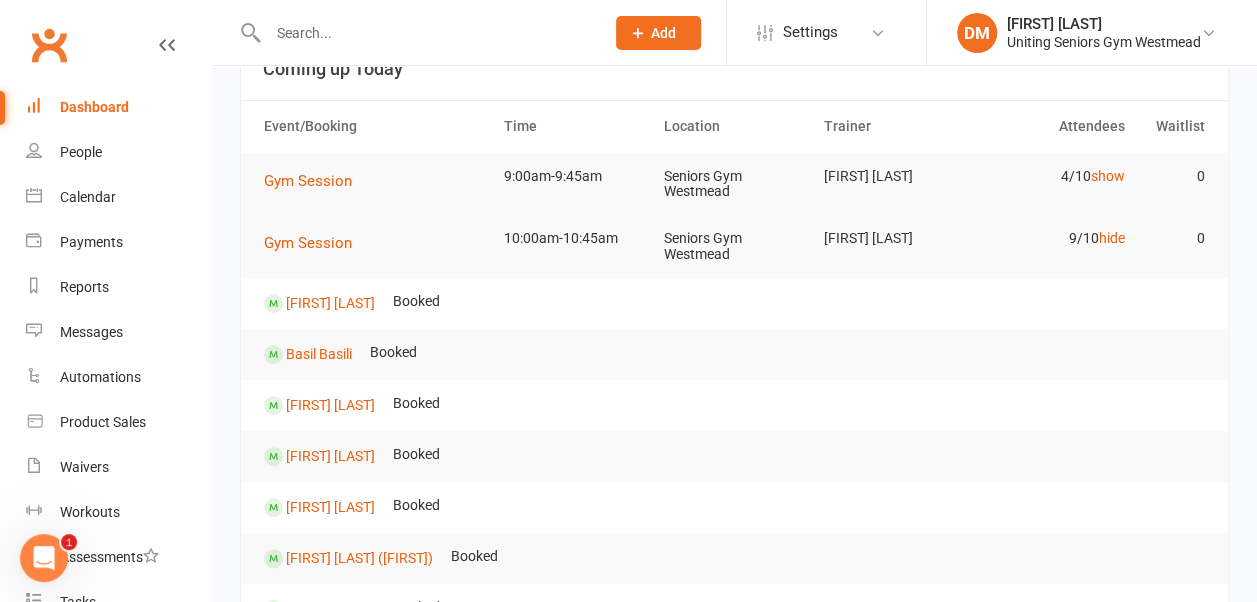 scroll, scrollTop: 139, scrollLeft: 0, axis: vertical 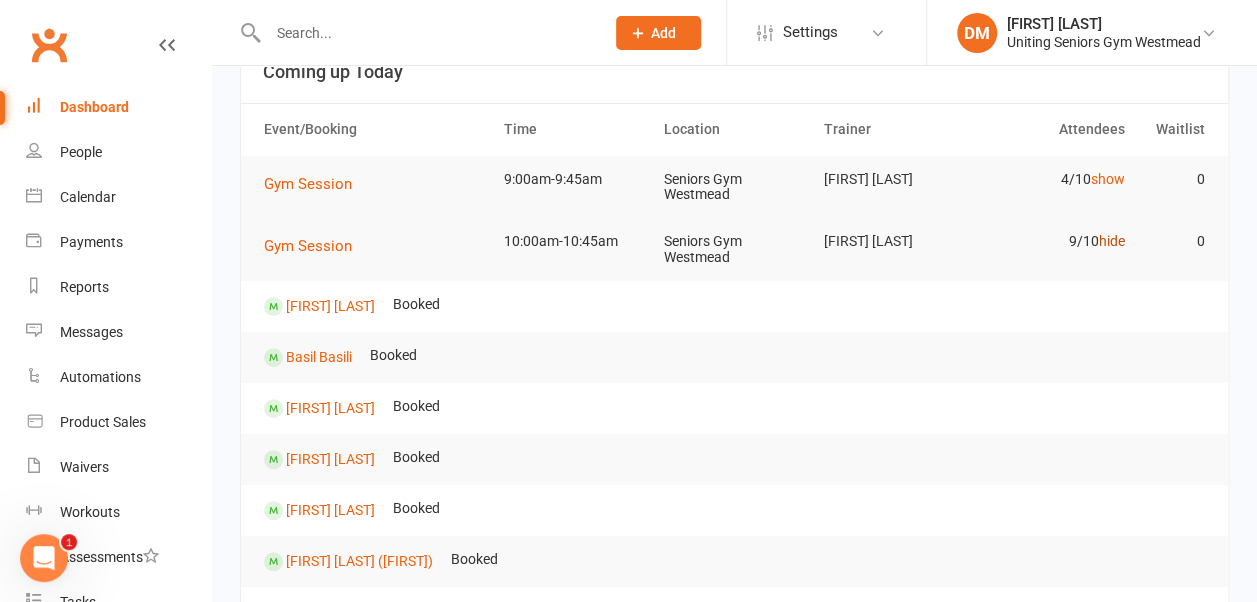 click on "hide" at bounding box center [1112, 241] 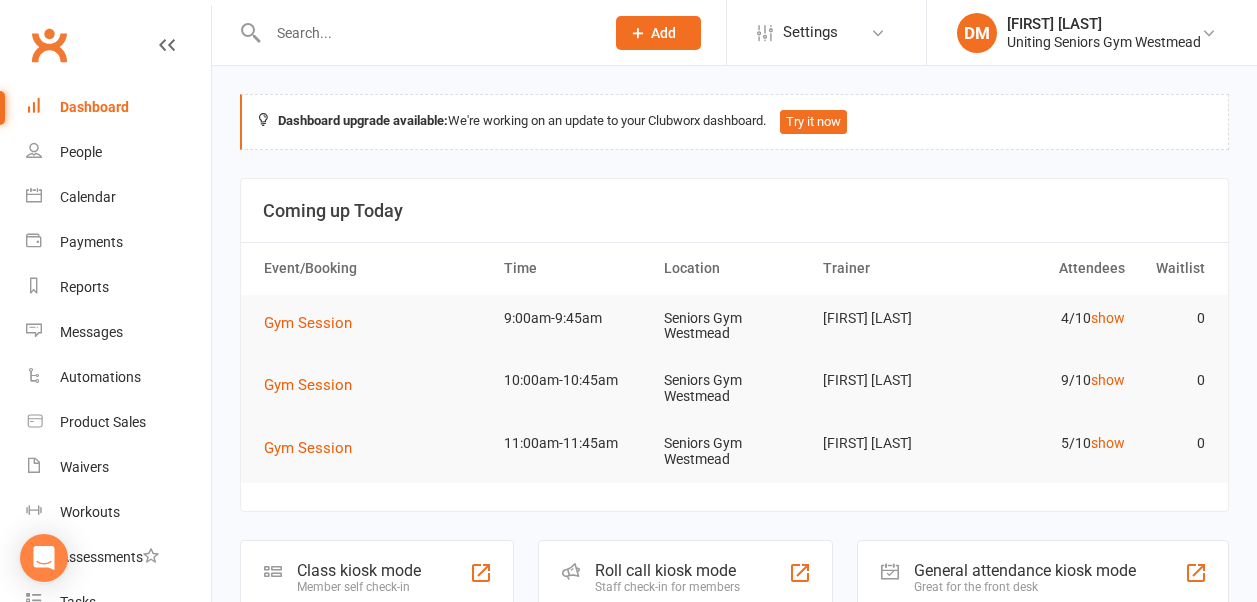 scroll, scrollTop: 139, scrollLeft: 0, axis: vertical 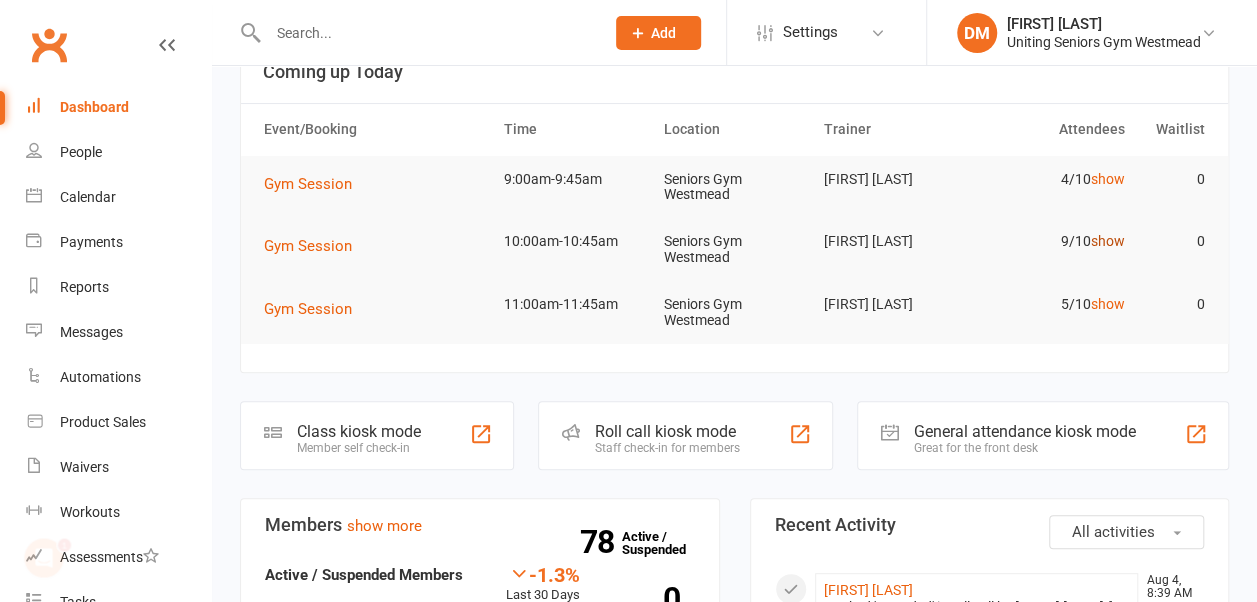 click on "show" at bounding box center [1108, 241] 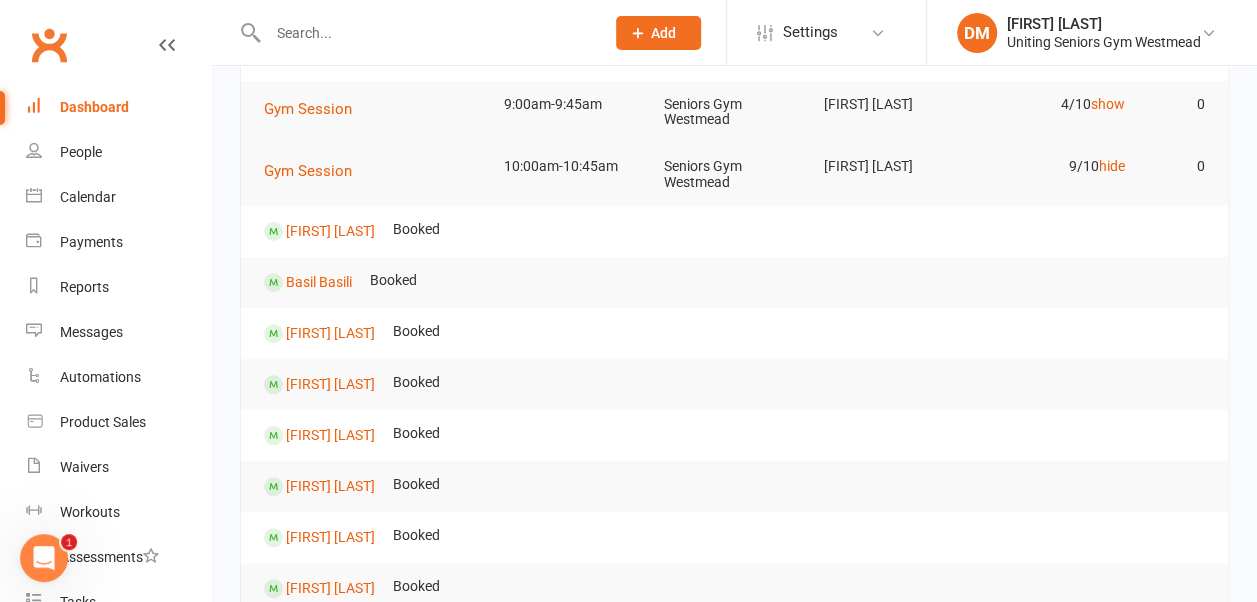 scroll, scrollTop: 120, scrollLeft: 0, axis: vertical 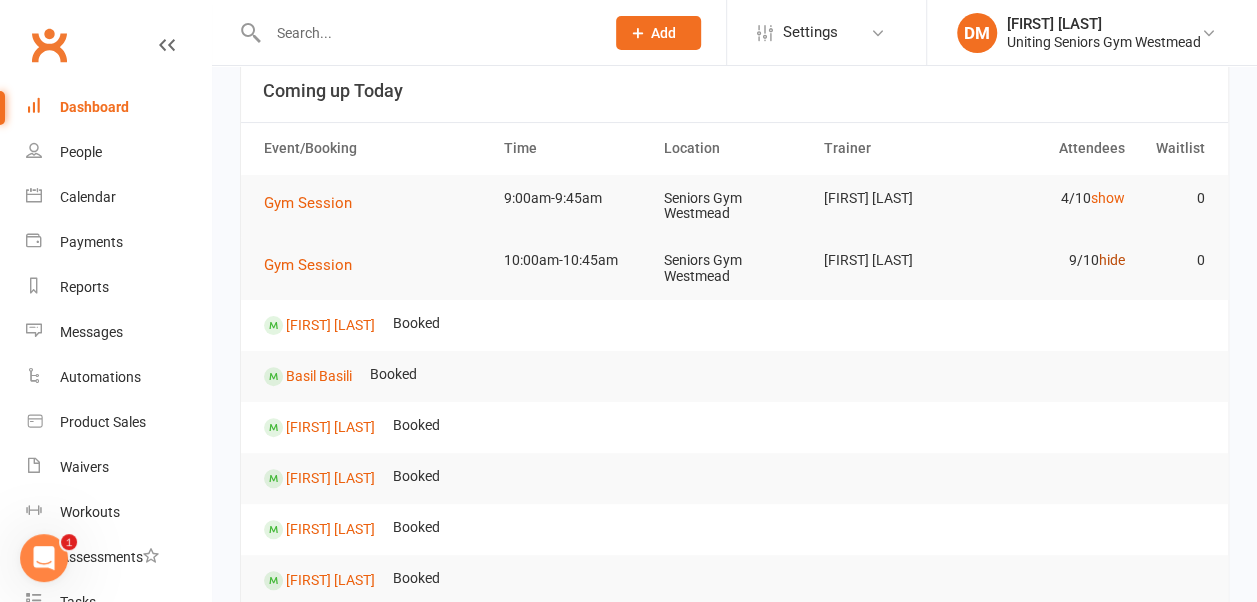 click on "hide" at bounding box center [1112, 260] 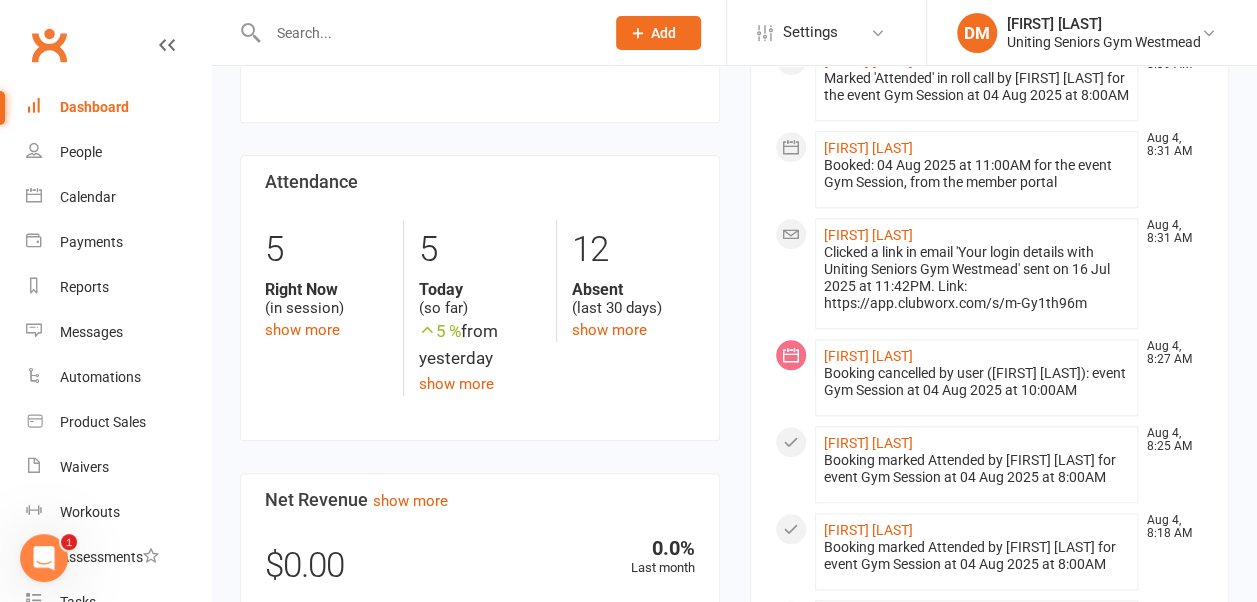 scroll, scrollTop: 862, scrollLeft: 0, axis: vertical 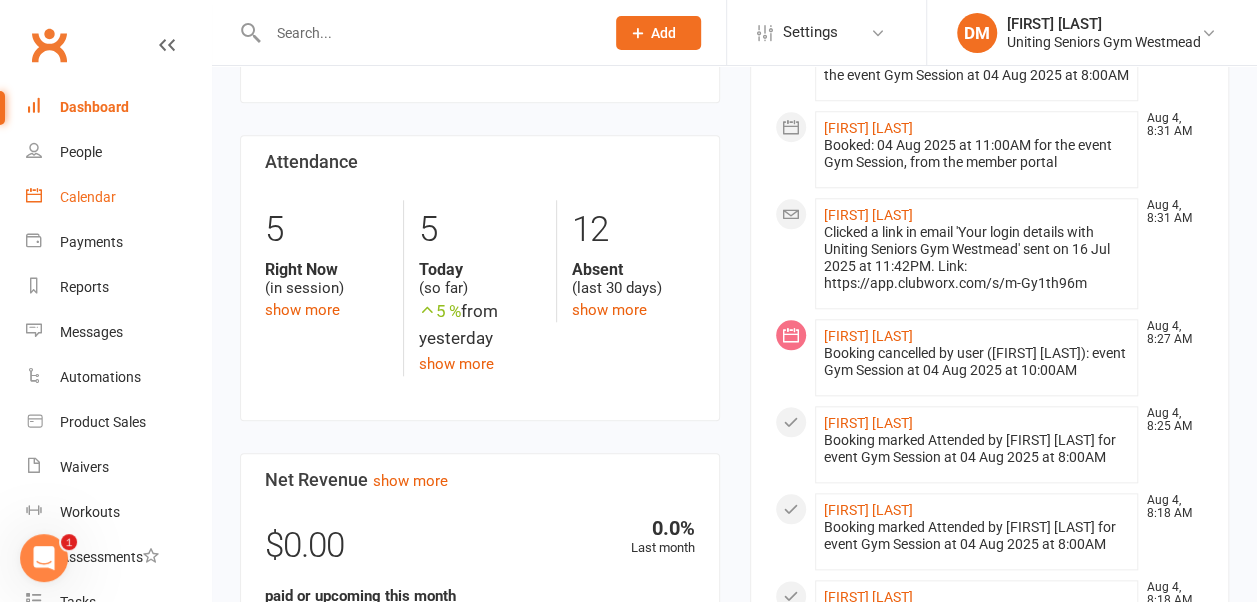 click on "Calendar" at bounding box center [88, 197] 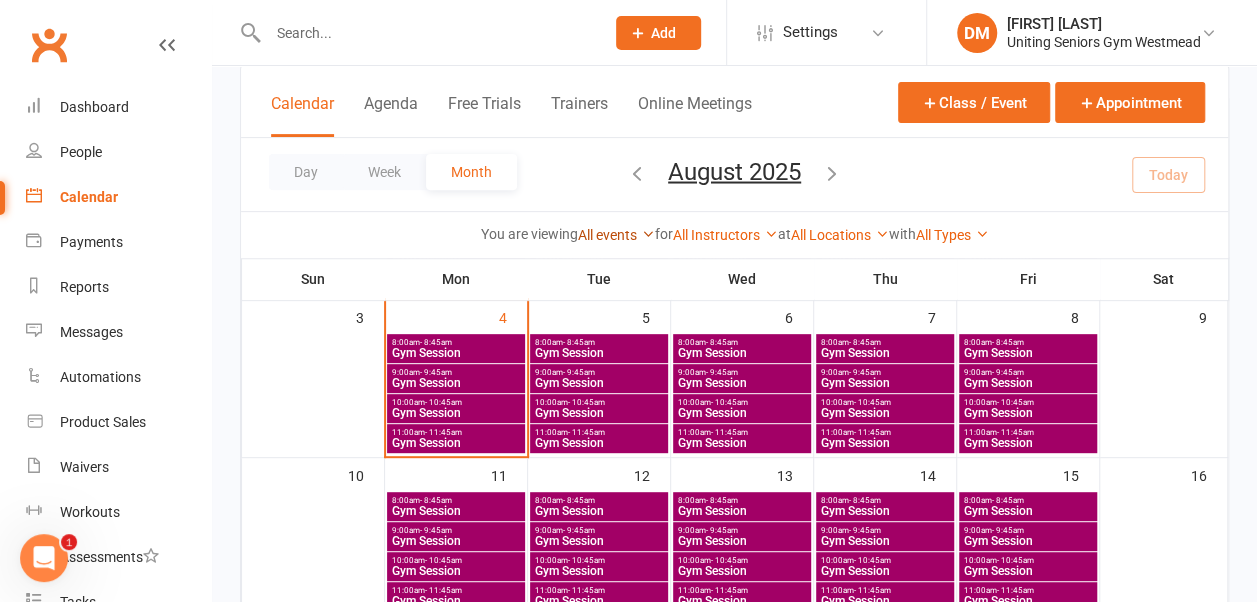 scroll, scrollTop: 284, scrollLeft: 0, axis: vertical 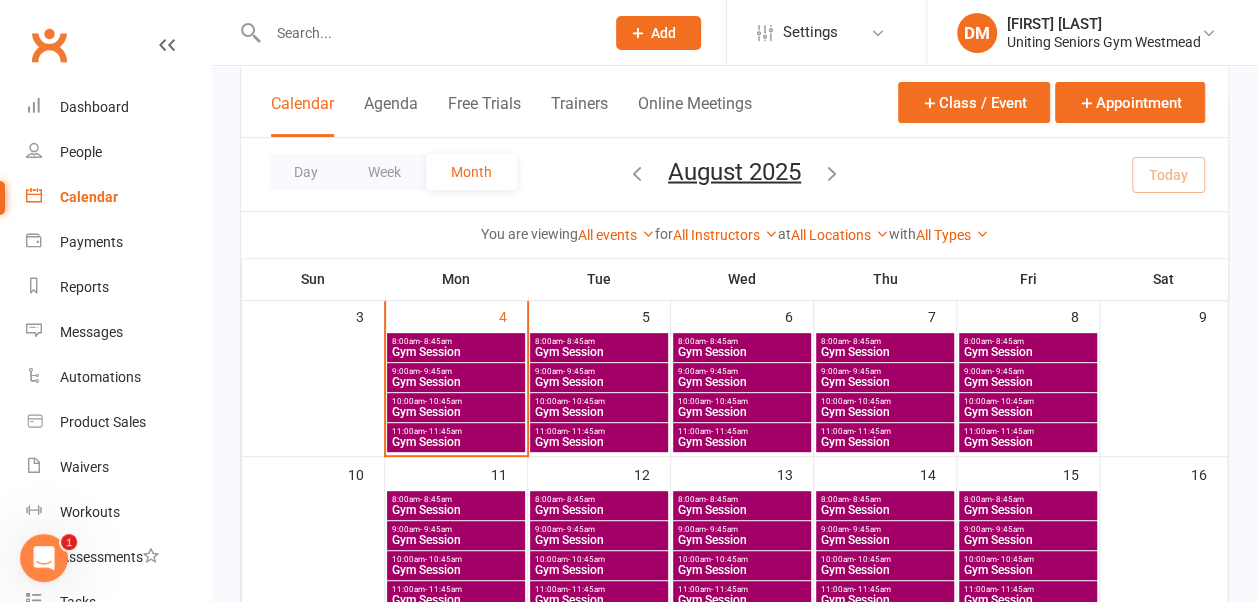 click at bounding box center [426, 33] 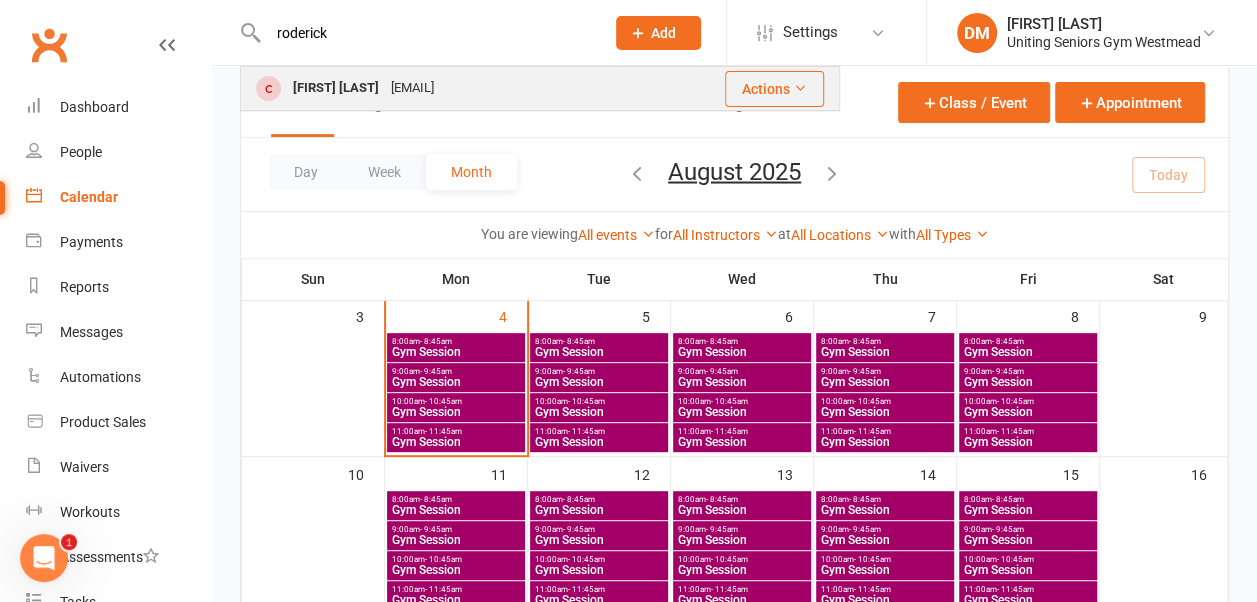 type on "roderick" 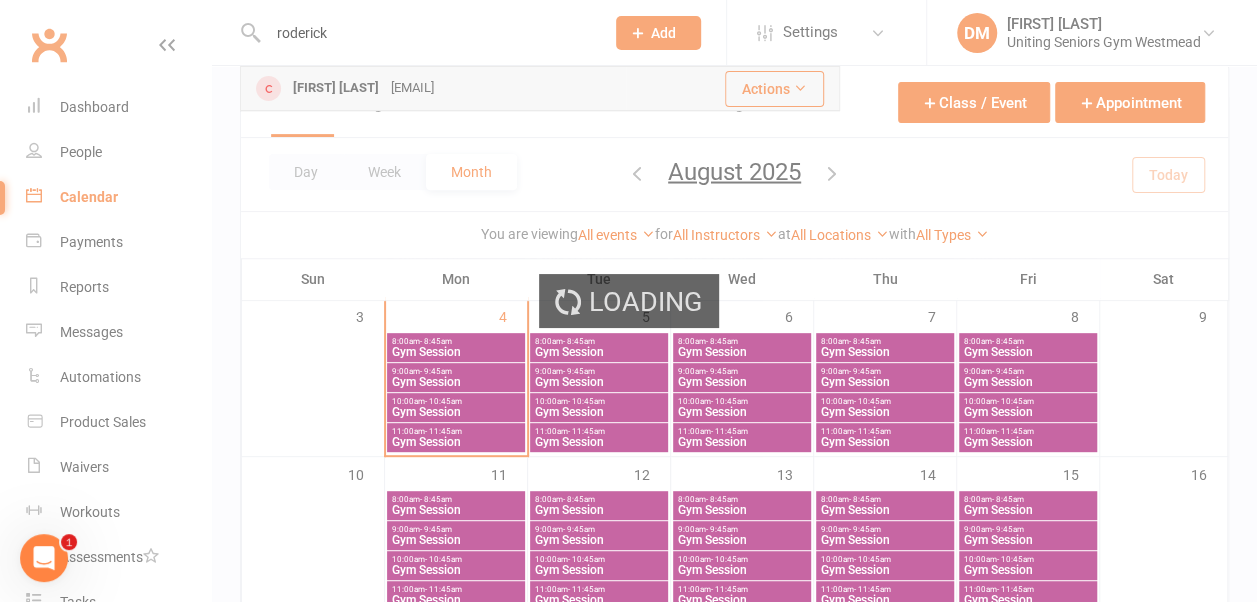 type 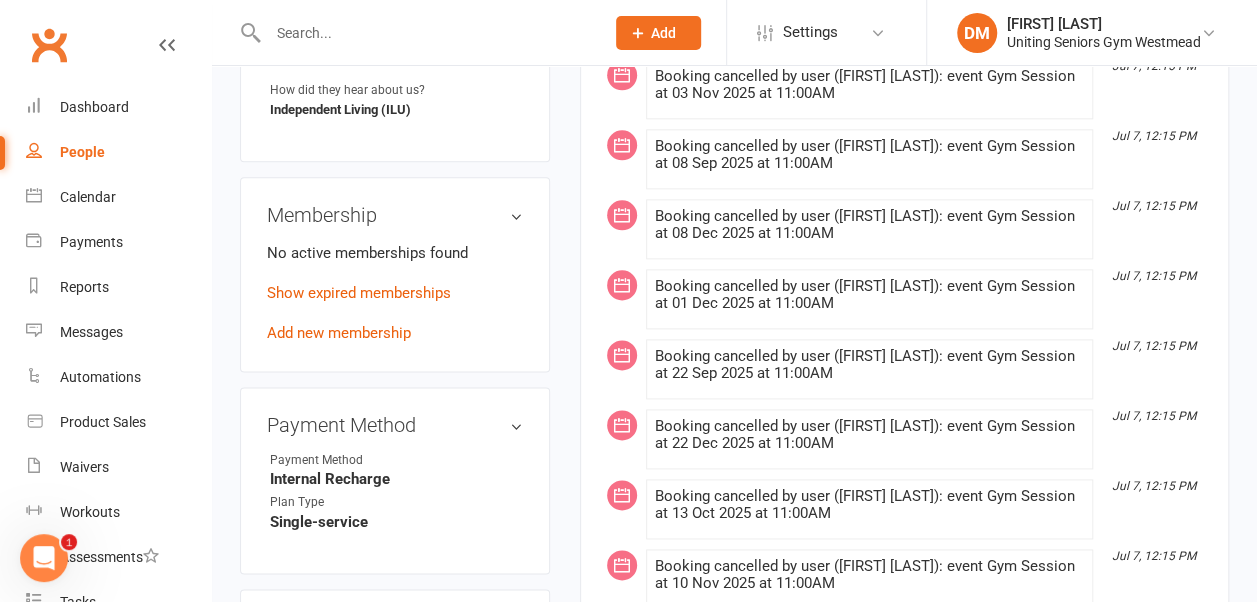 scroll, scrollTop: 1144, scrollLeft: 0, axis: vertical 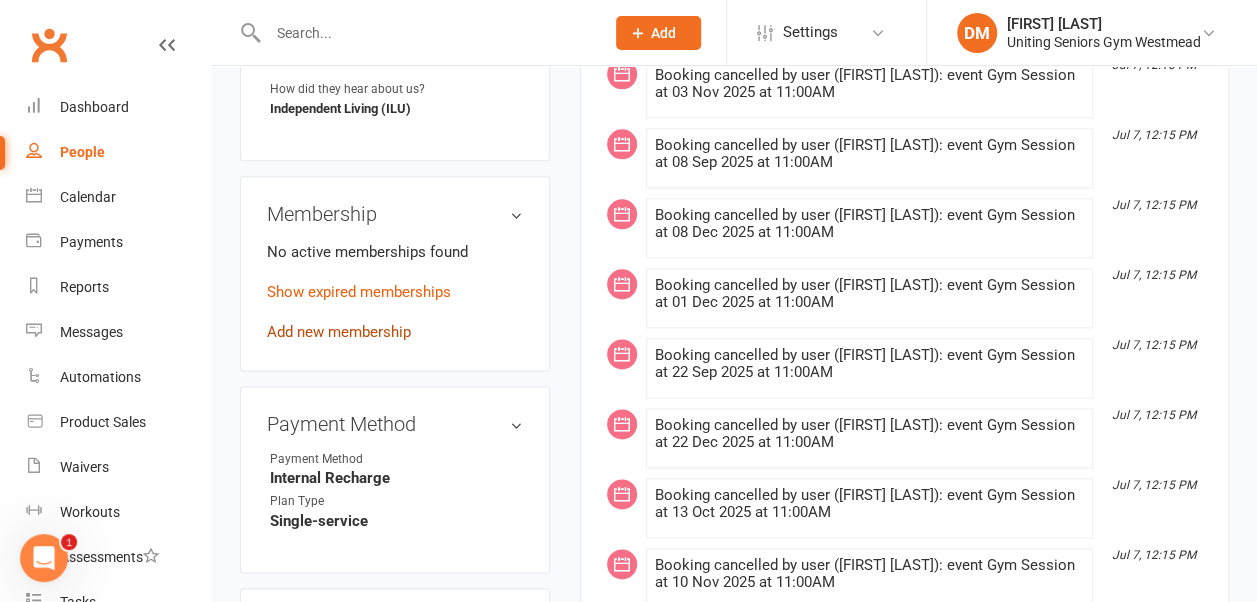 click on "Add new membership" at bounding box center (339, 332) 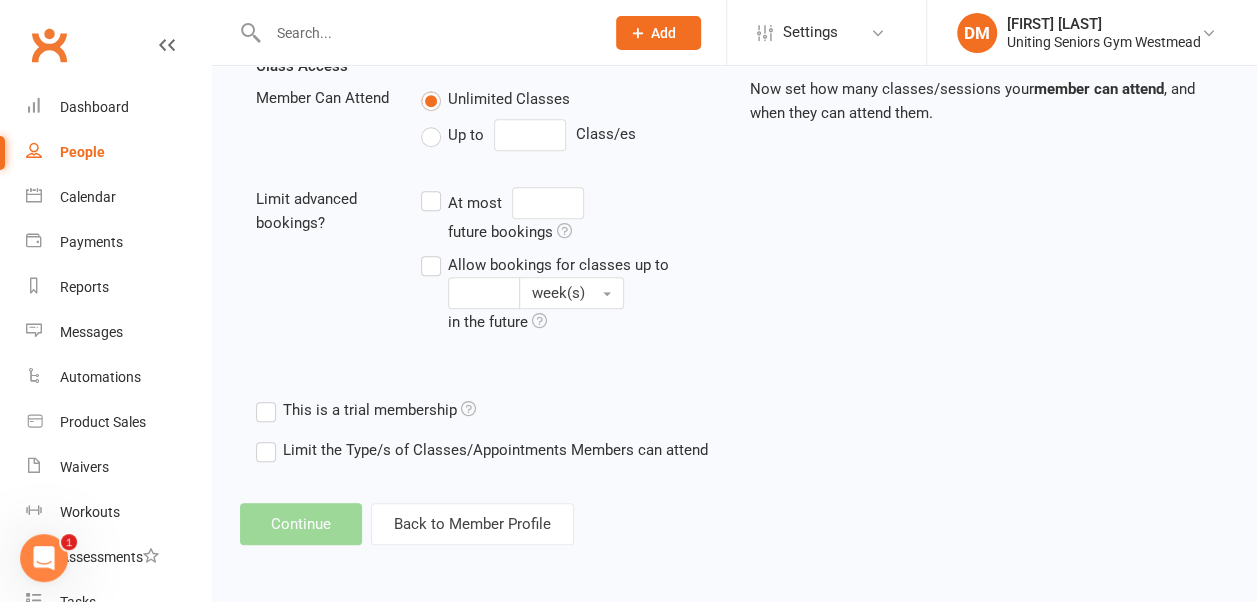 scroll, scrollTop: 0, scrollLeft: 0, axis: both 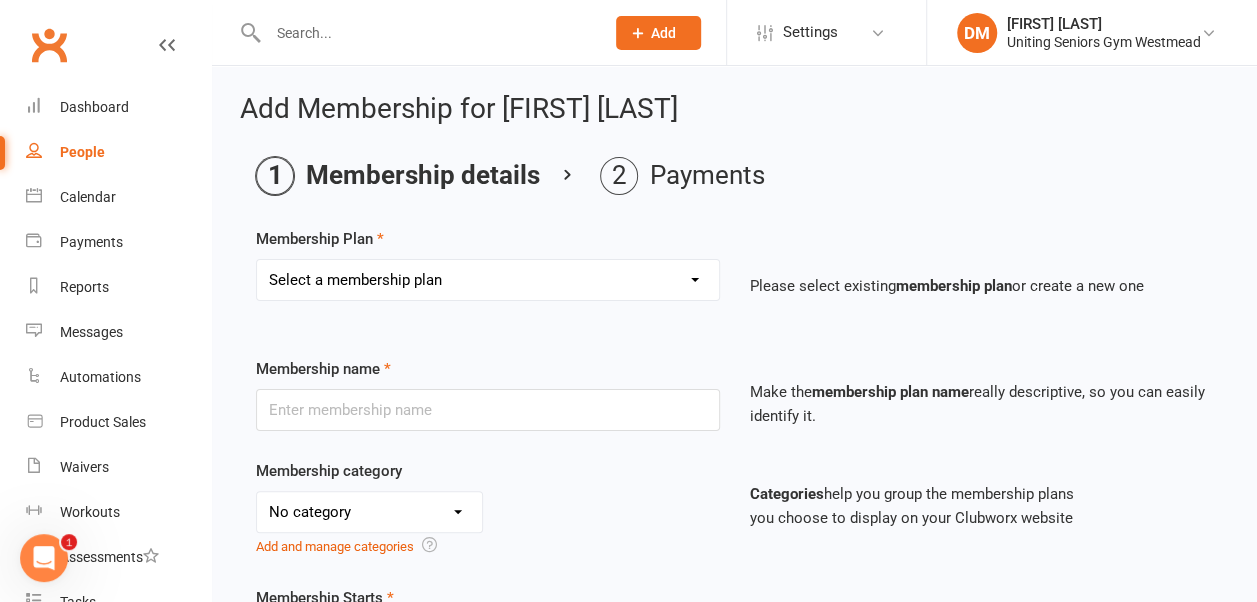 click on "Select a membership plan Create new Membership Plan Initial Assessment + Set Up - Funded (CHSP) Initial Assessment + Set Up - Foundation & Pensioner (FUP) Initial Assessment + Set Up - Self Funded (Full) Initial Assessment + Set Up (DVA) Initial Assessment + Set Up (HCP) Gym Monthly - Funded (CHSP) Gym Monthly - Foundation & Pensioner (FUP) Gym Monthly - Self Funded (Full) Gym Monthly - DVA Gym Monthly - HCP 10-visit pass (self guided) - Funded (CHSP) 10-visit pass (self guided) - Foundation & Pensioner (FUP) 10-visit pass (self guided) - Self Funded (Full) 10-visit pass (self guided) - DVA 10-visit pass (self guided) - HCP 10-visit pass (supported) - Funded (CHSP) 10-visit pass (supported) - Foundation & Pensioner (FUP) 10-visit pass (supported) - Self Funded (Full) 12-visit pass (supported) - DVA 10-visit pass (supported) - HCP 1:1 session - Funded (CHSP) 1:1 session - Foundation & Pensioner (FUP) 1:1 session - Self Funded (Full) 1:1 session - DVA 1:1 session - HCP Virtual Class Monthly - Funded (CHSP)" at bounding box center (488, 280) 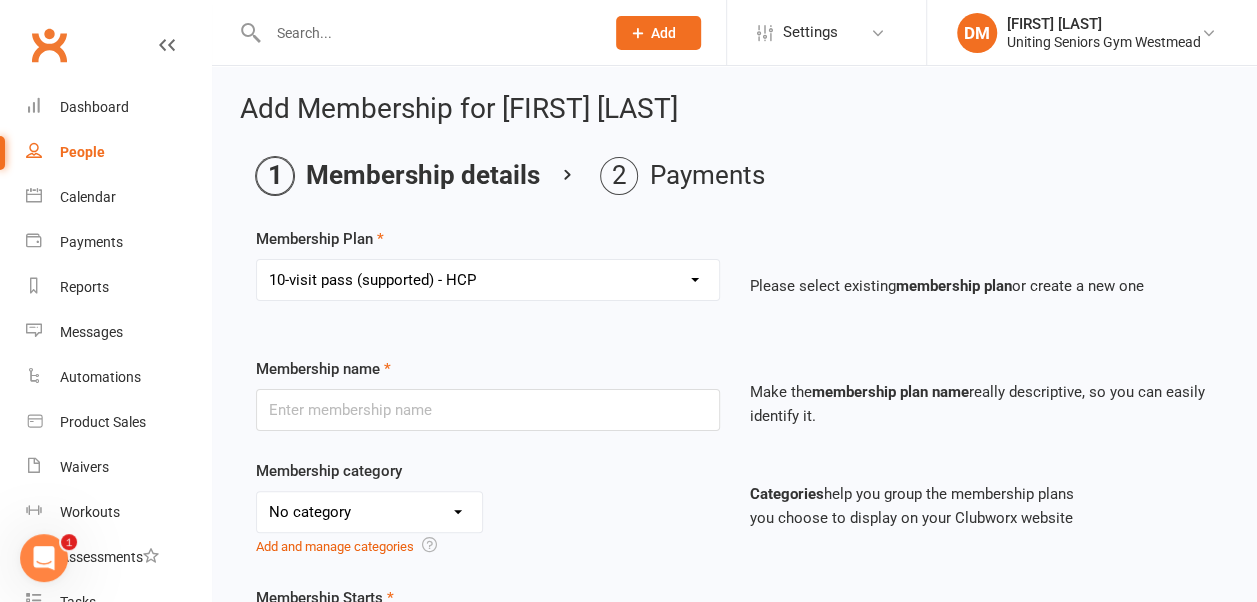 click on "Select a membership plan Create new Membership Plan Initial Assessment + Set Up - Funded (CHSP) Initial Assessment + Set Up - Foundation & Pensioner (FUP) Initial Assessment + Set Up - Self Funded (Full) Initial Assessment + Set Up (DVA) Initial Assessment + Set Up (HCP) Gym Monthly - Funded (CHSP) Gym Monthly - Foundation & Pensioner (FUP) Gym Monthly - Self Funded (Full) Gym Monthly - DVA Gym Monthly - HCP 10-visit pass (self guided) - Funded (CHSP) 10-visit pass (self guided) - Foundation & Pensioner (FUP) 10-visit pass (self guided) - Self Funded (Full) 10-visit pass (self guided) - DVA 10-visit pass (self guided) - HCP 10-visit pass (supported) - Funded (CHSP) 10-visit pass (supported) - Foundation & Pensioner (FUP) 10-visit pass (supported) - Self Funded (Full) 12-visit pass (supported) - DVA 10-visit pass (supported) - HCP 1:1 session - Funded (CHSP) 1:1 session - Foundation & Pensioner (FUP) 1:1 session - Self Funded (Full) 1:1 session - DVA 1:1 session - HCP Virtual Class Monthly - Funded (CHSP)" at bounding box center (488, 280) 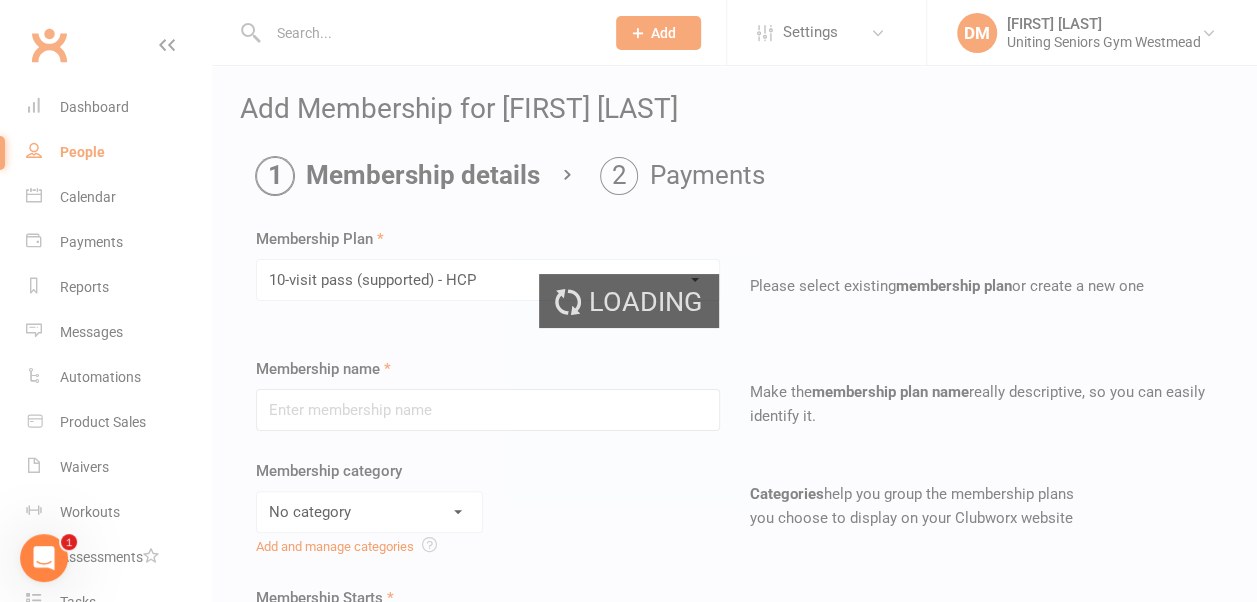 type on "10-visit pass (supported) - HCP" 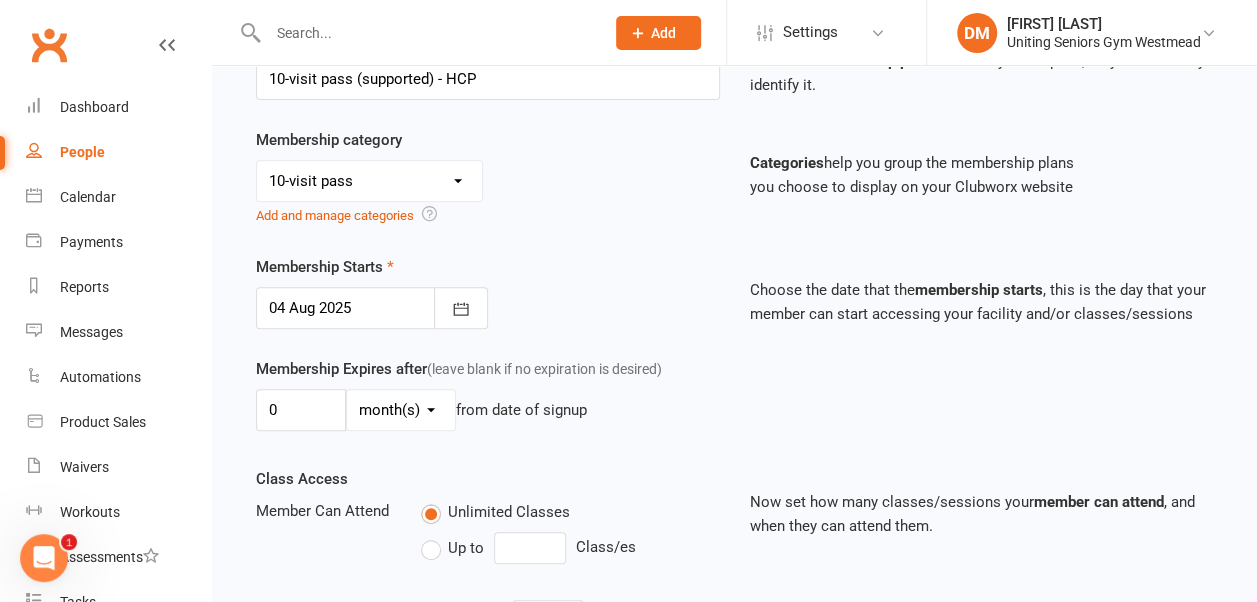 scroll, scrollTop: 351, scrollLeft: 0, axis: vertical 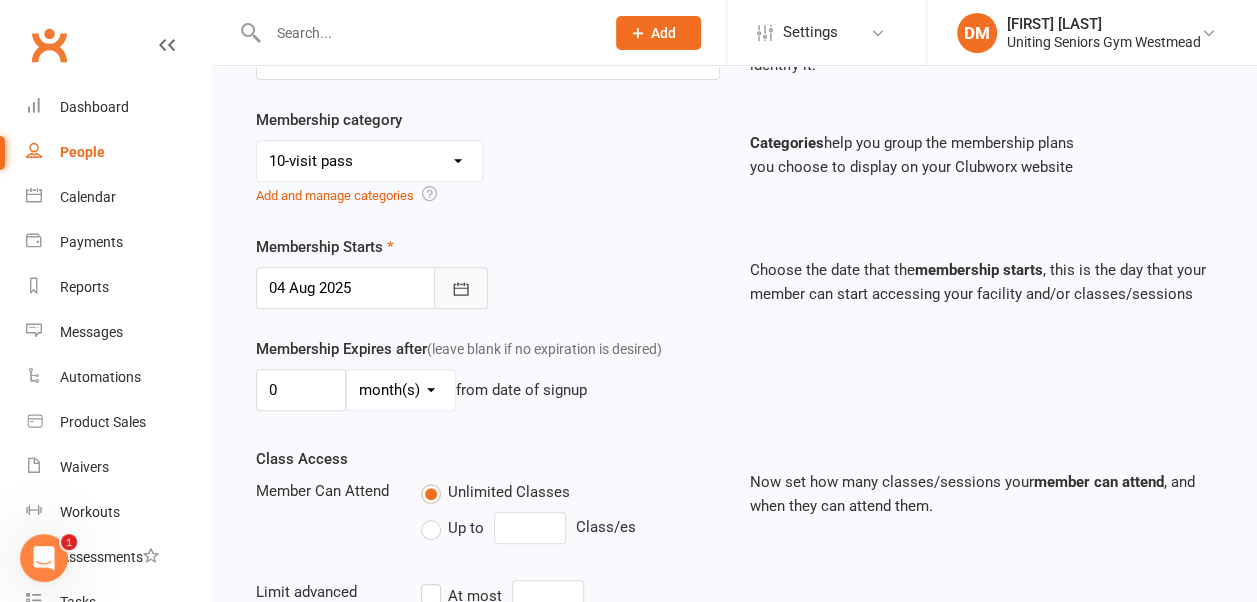click 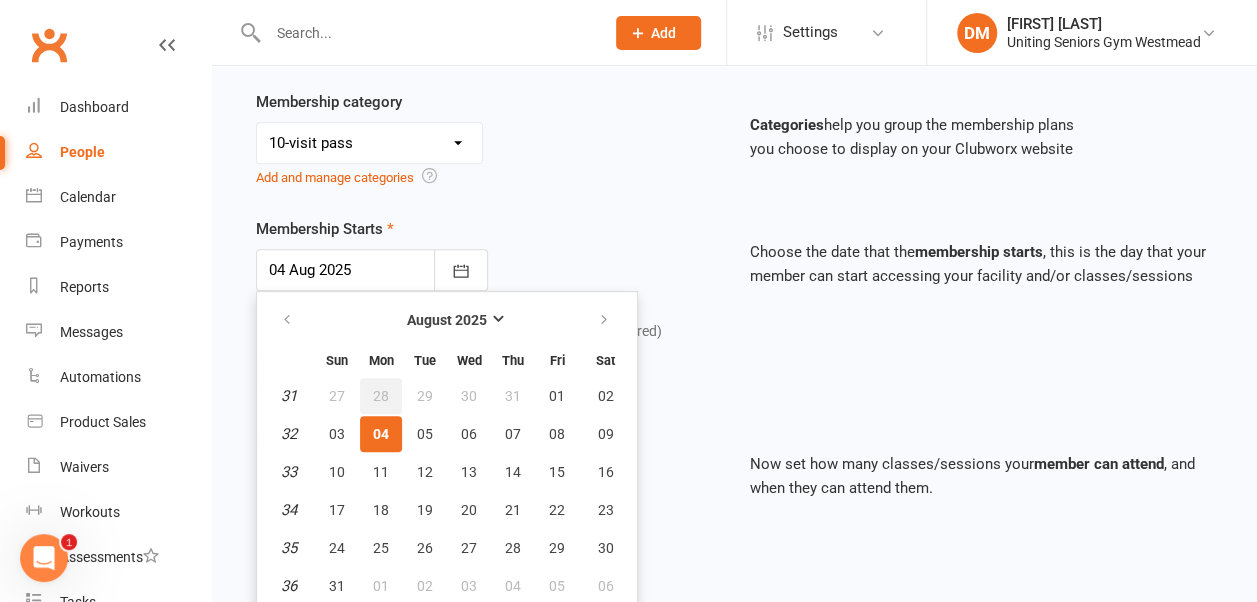 click on "28" at bounding box center (381, 396) 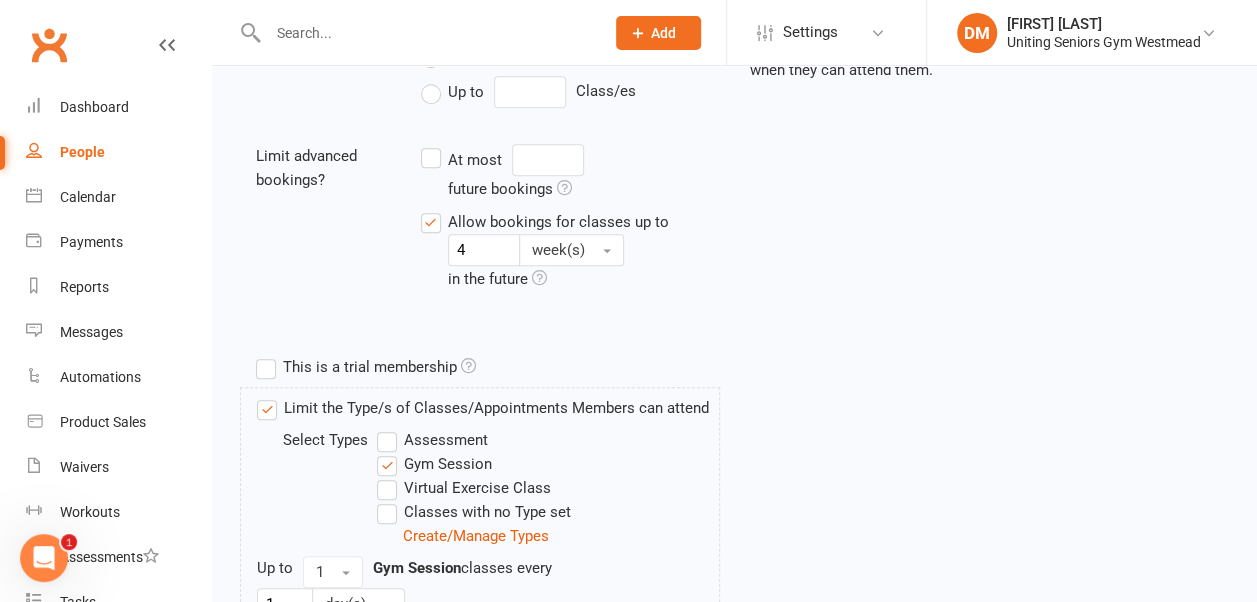 scroll, scrollTop: 962, scrollLeft: 0, axis: vertical 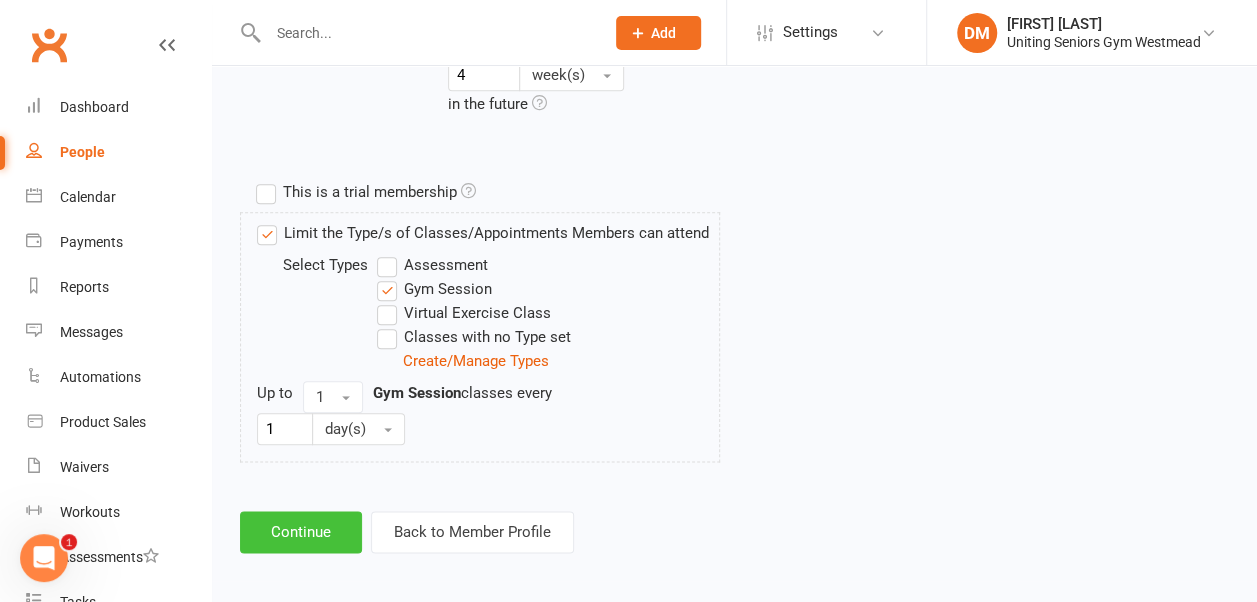 click on "Continue" at bounding box center (301, 532) 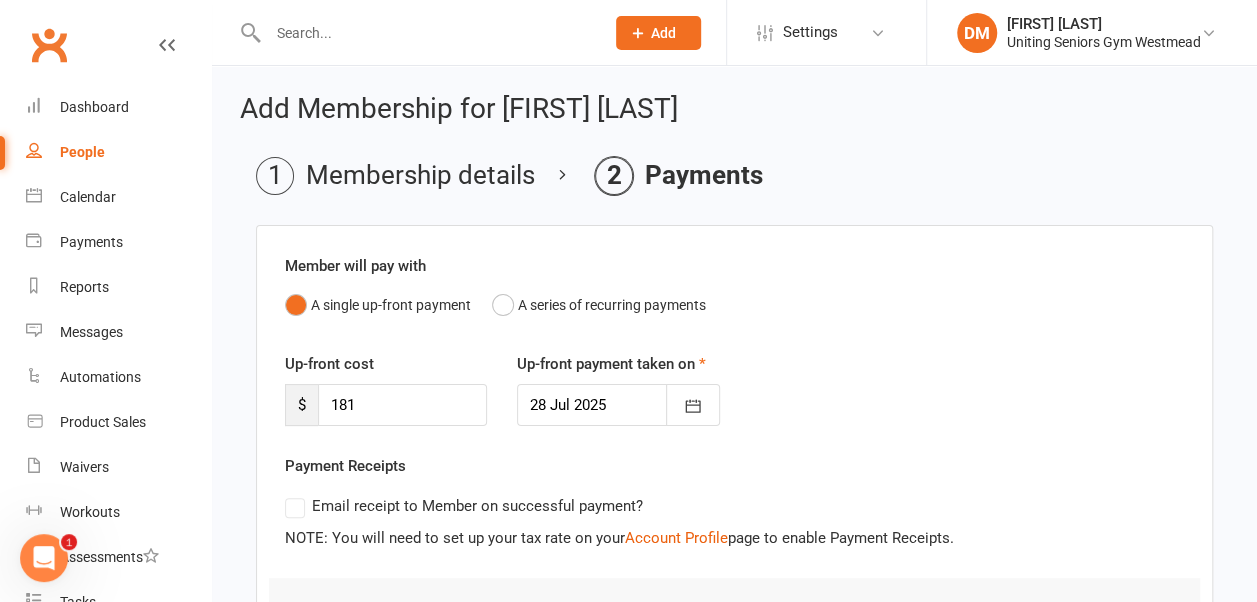 scroll, scrollTop: 288, scrollLeft: 0, axis: vertical 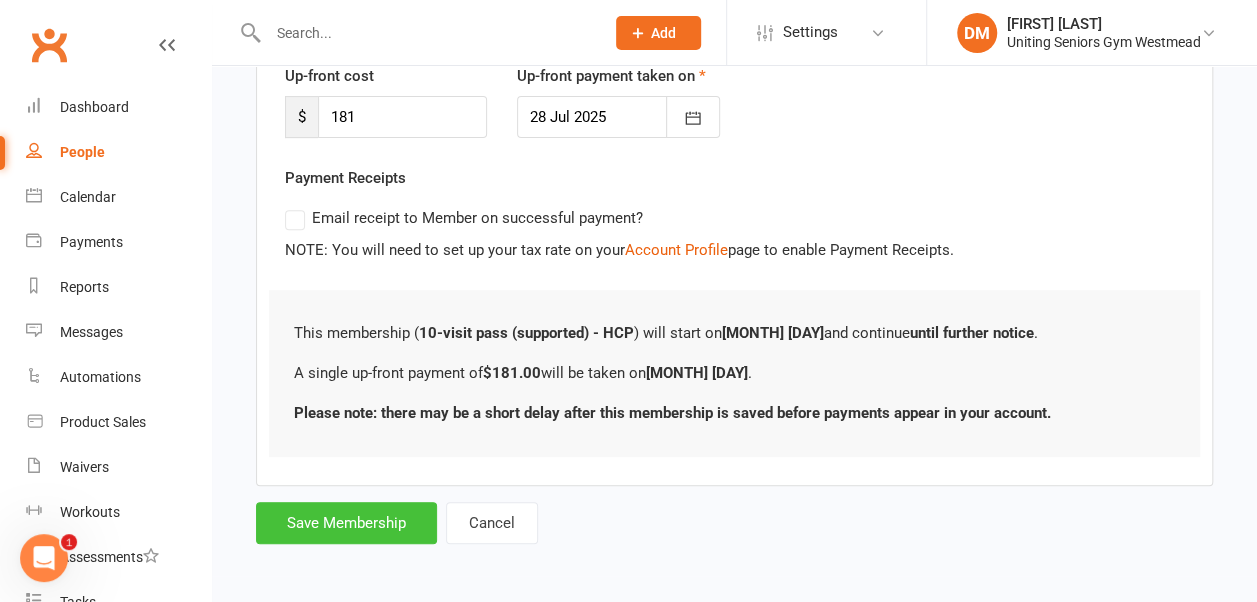 click on "Save Membership" at bounding box center (346, 523) 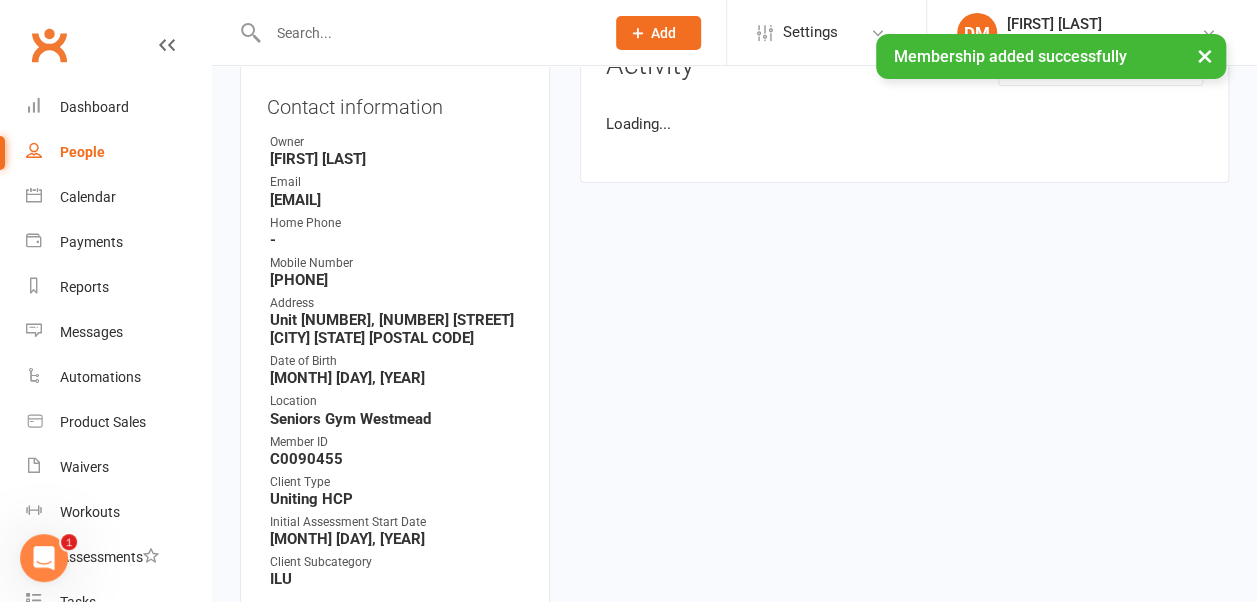 scroll, scrollTop: 0, scrollLeft: 0, axis: both 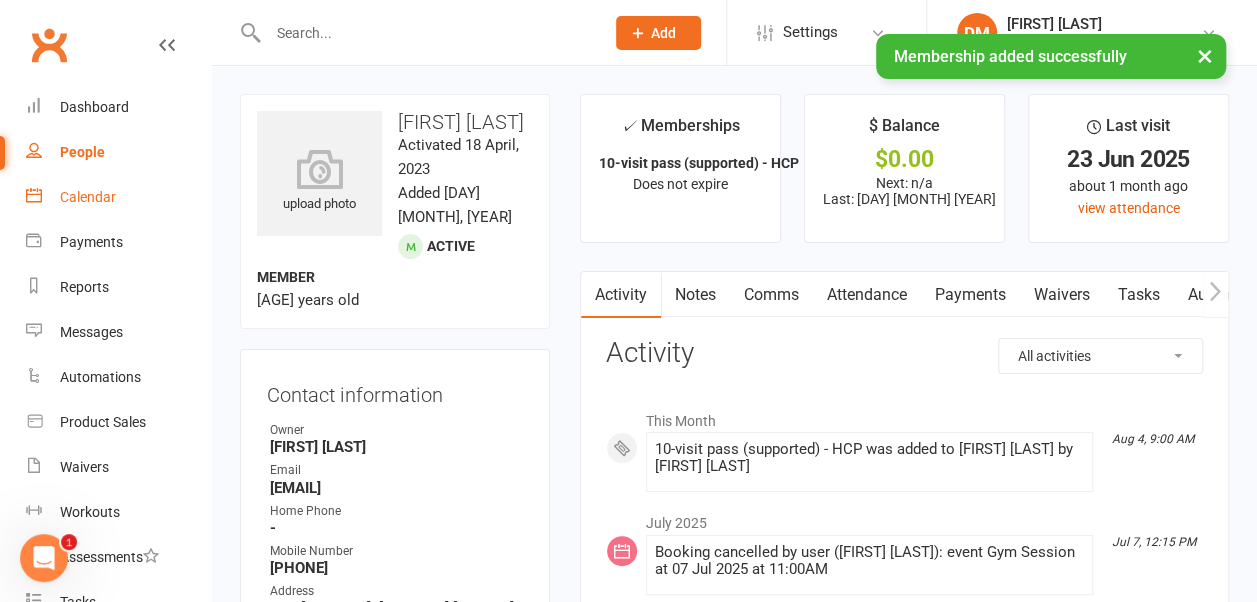 click on "Calendar" at bounding box center [88, 197] 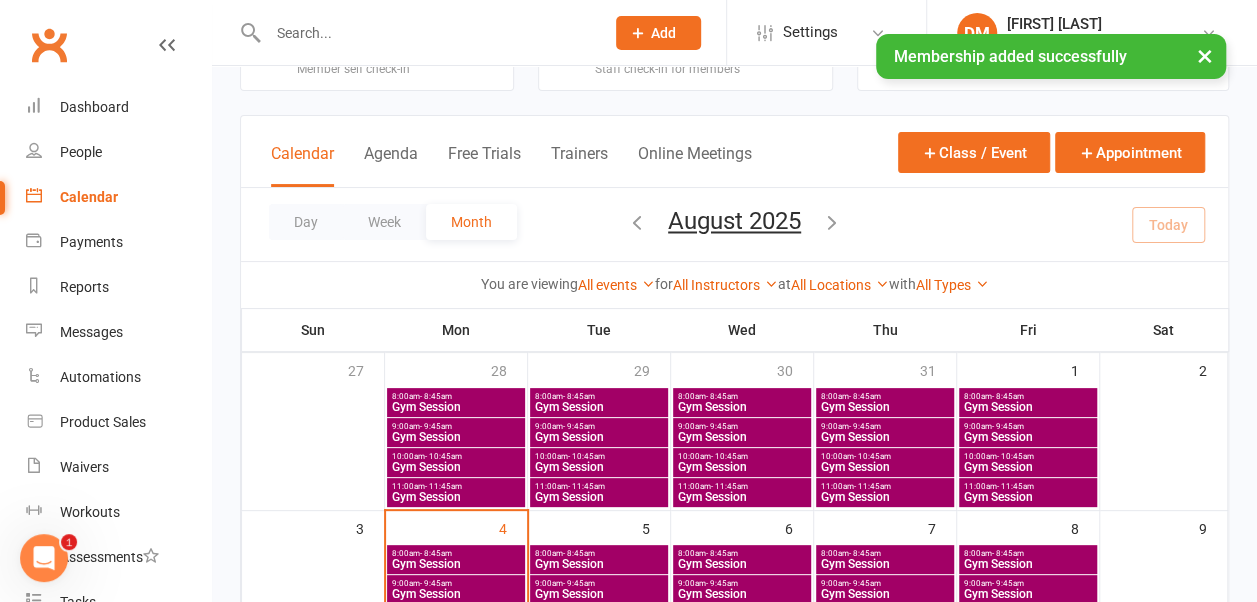 scroll, scrollTop: 74, scrollLeft: 0, axis: vertical 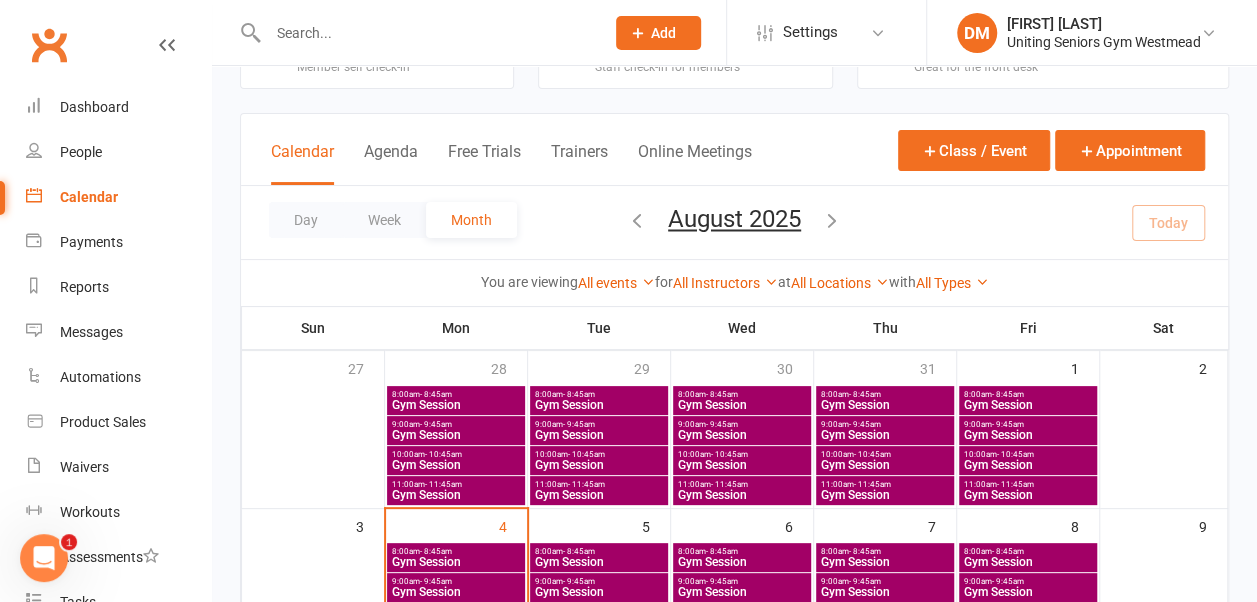 click on "11:00am  - 11:45am" at bounding box center (456, 484) 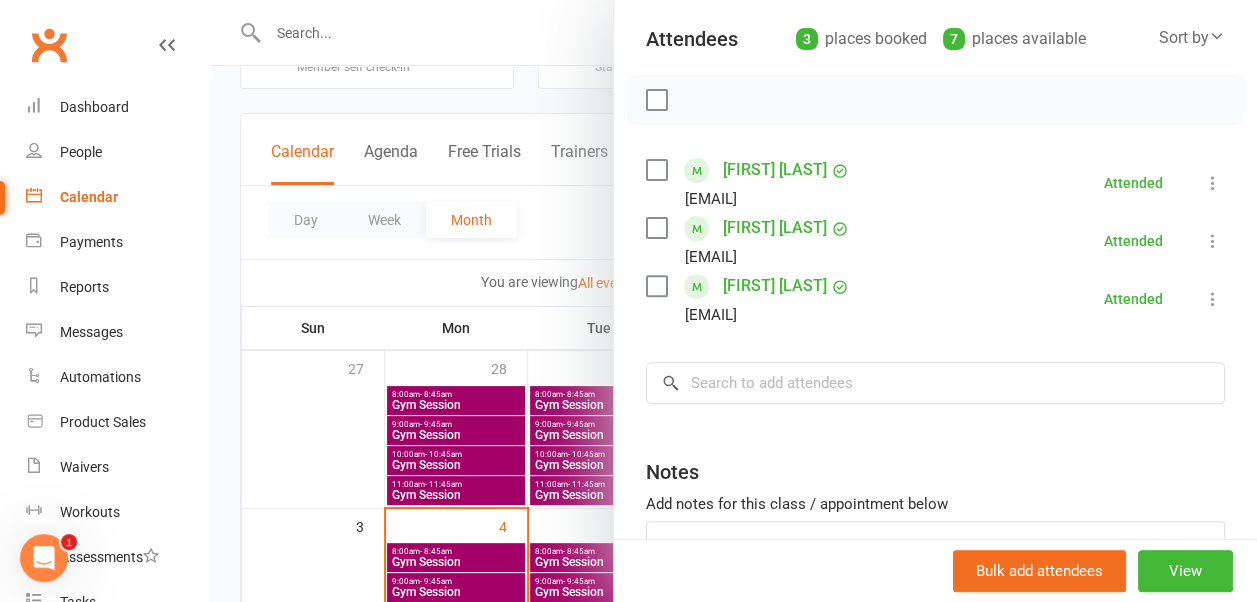 scroll, scrollTop: 233, scrollLeft: 0, axis: vertical 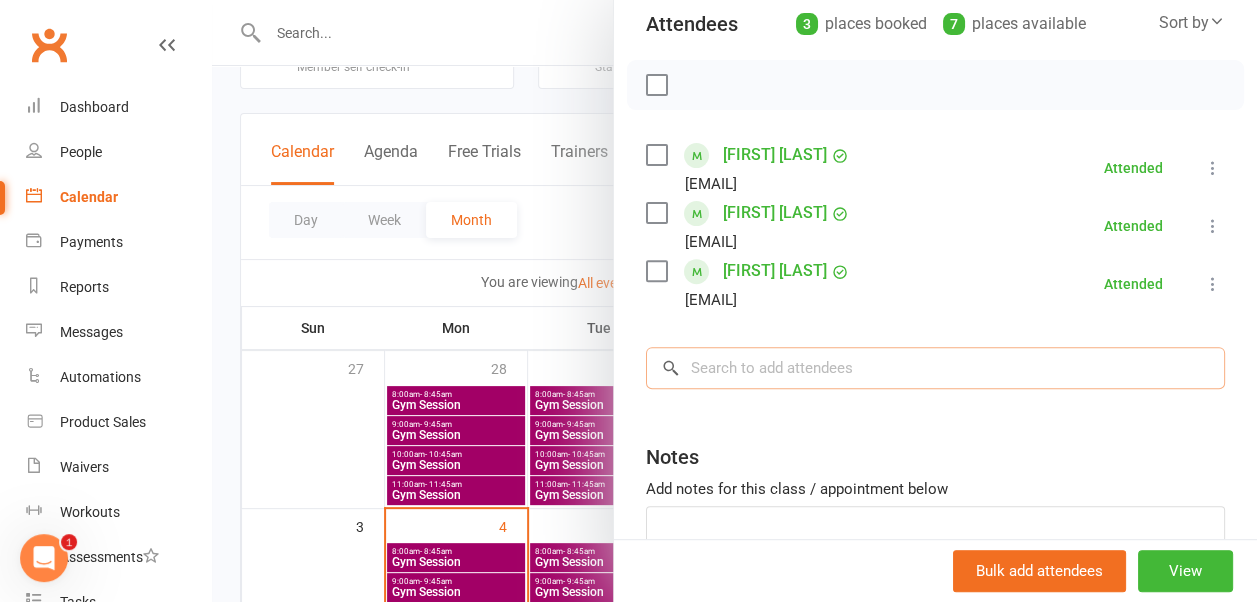 click at bounding box center [935, 368] 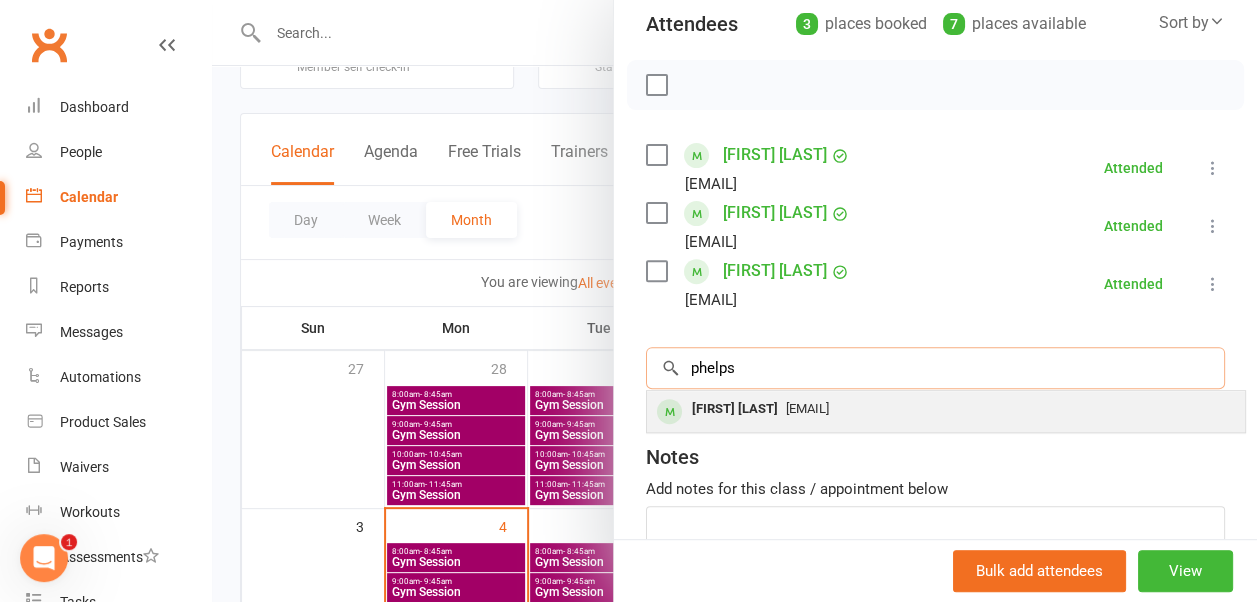 type on "phelps" 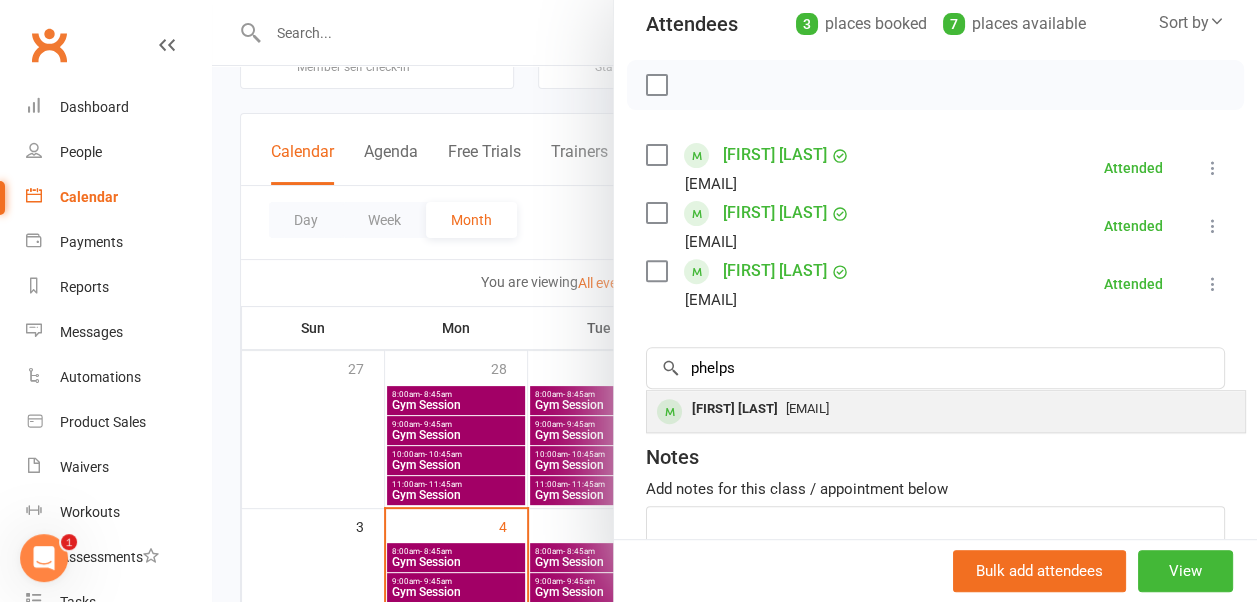 click on "[FIRST] [LAST]" at bounding box center (735, 409) 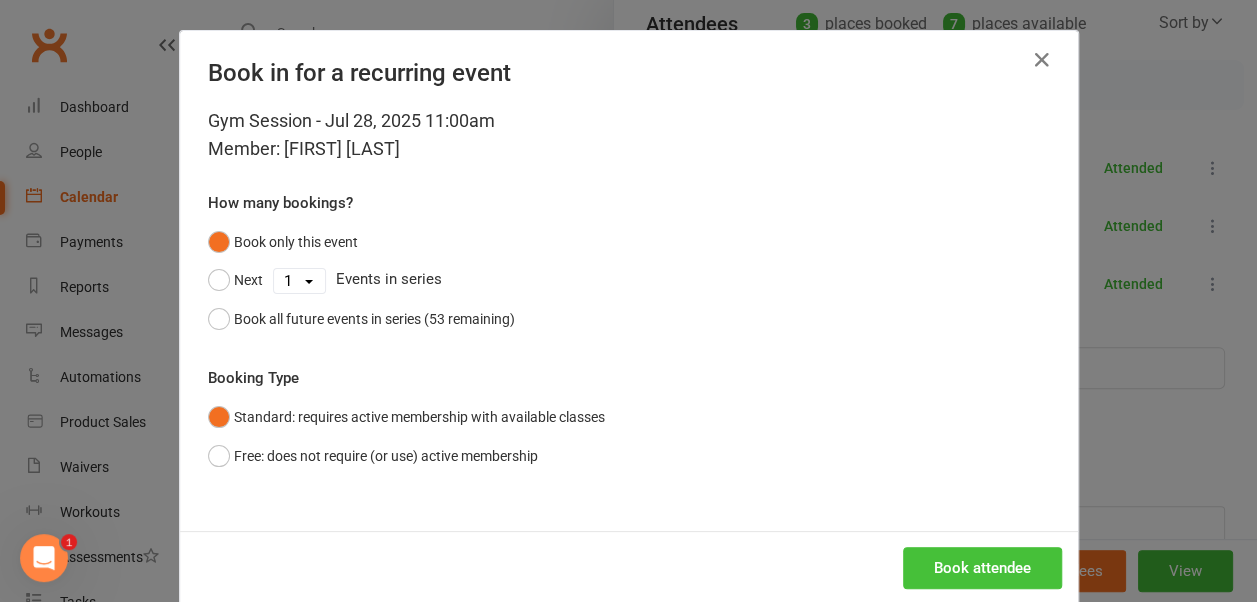 click on "Book attendee" at bounding box center (982, 568) 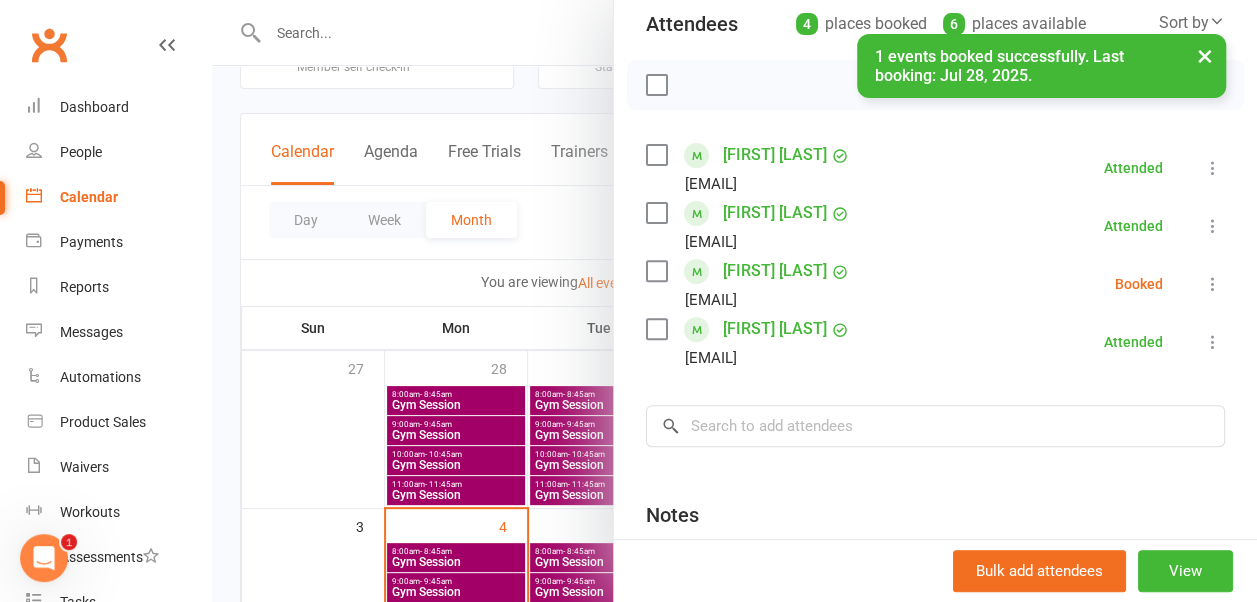 click at bounding box center [1213, 284] 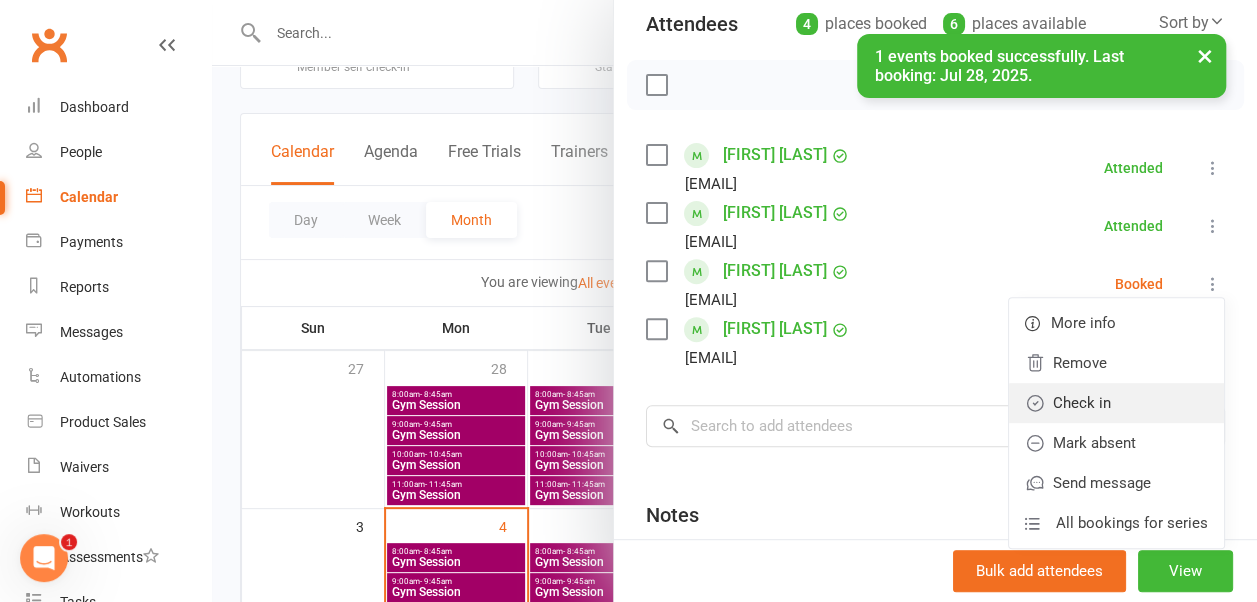 click on "Check in" at bounding box center (1116, 403) 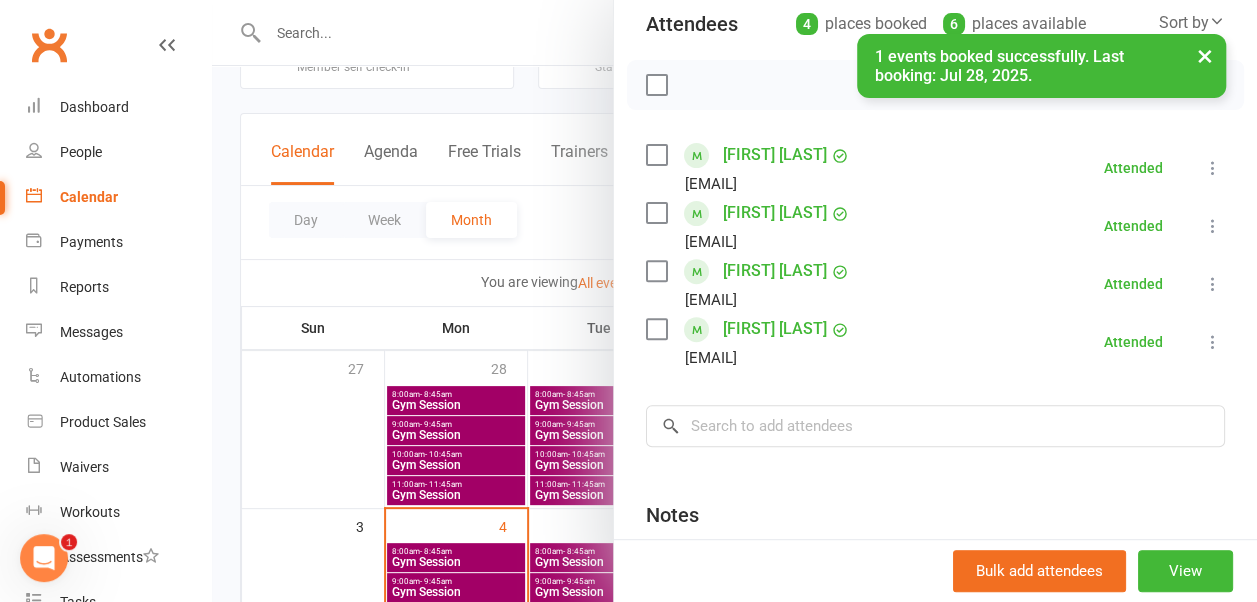 click on "×" at bounding box center [1205, 55] 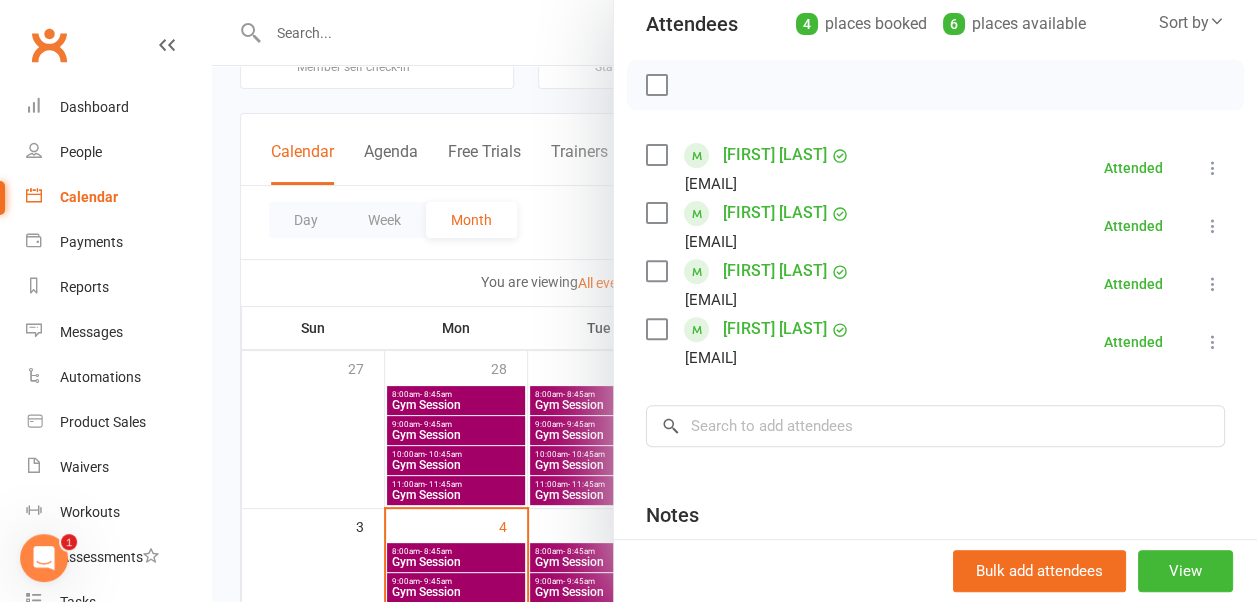 scroll, scrollTop: 0, scrollLeft: 0, axis: both 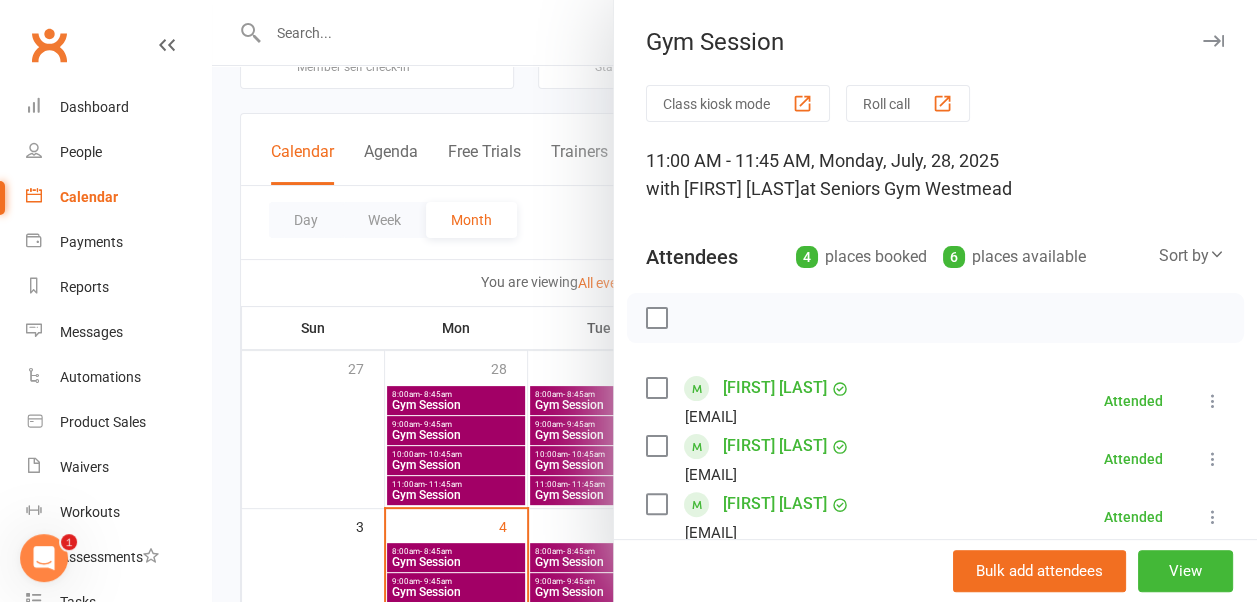 click at bounding box center (1213, 41) 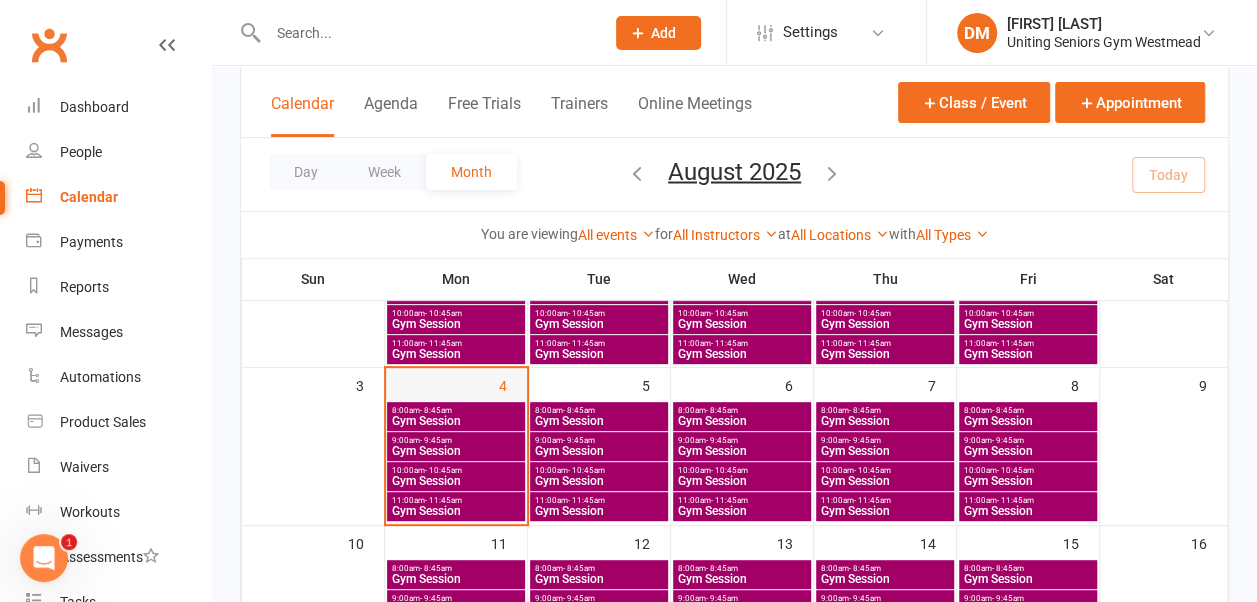 scroll, scrollTop: 216, scrollLeft: 0, axis: vertical 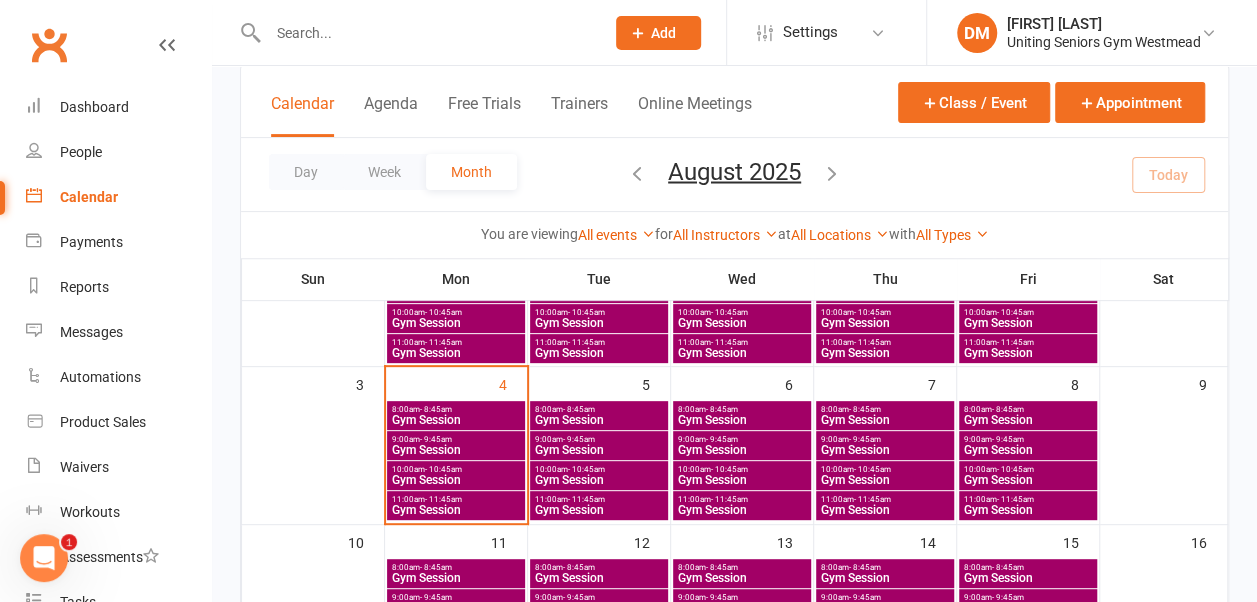 click on "11:00am  - 11:45am" at bounding box center [456, 499] 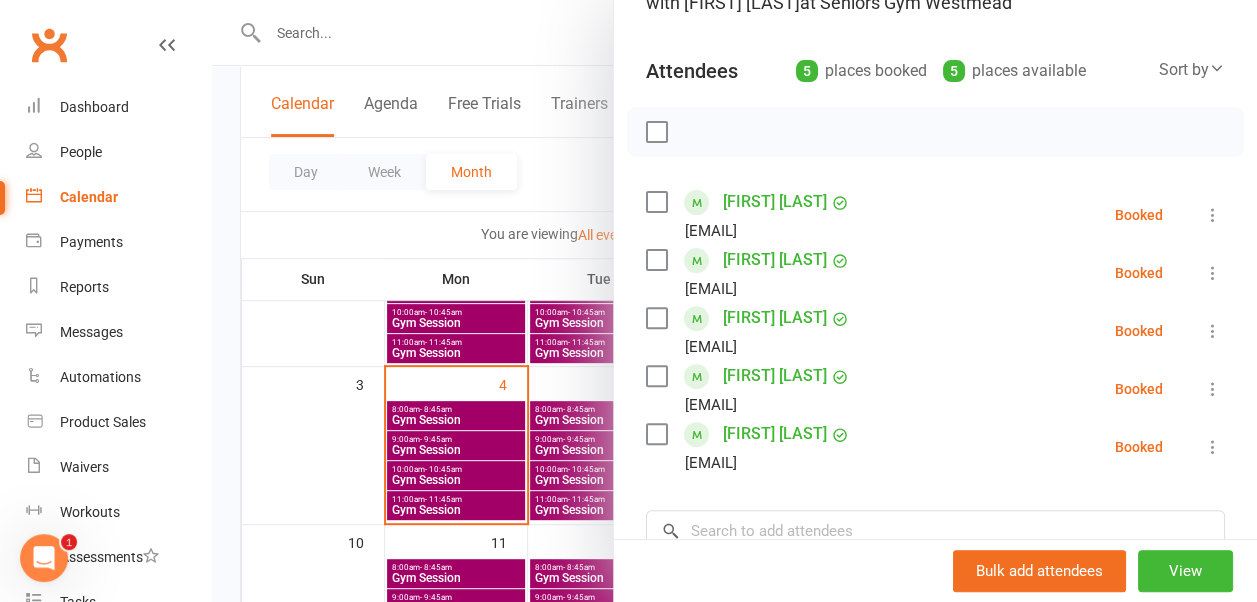 scroll, scrollTop: 218, scrollLeft: 0, axis: vertical 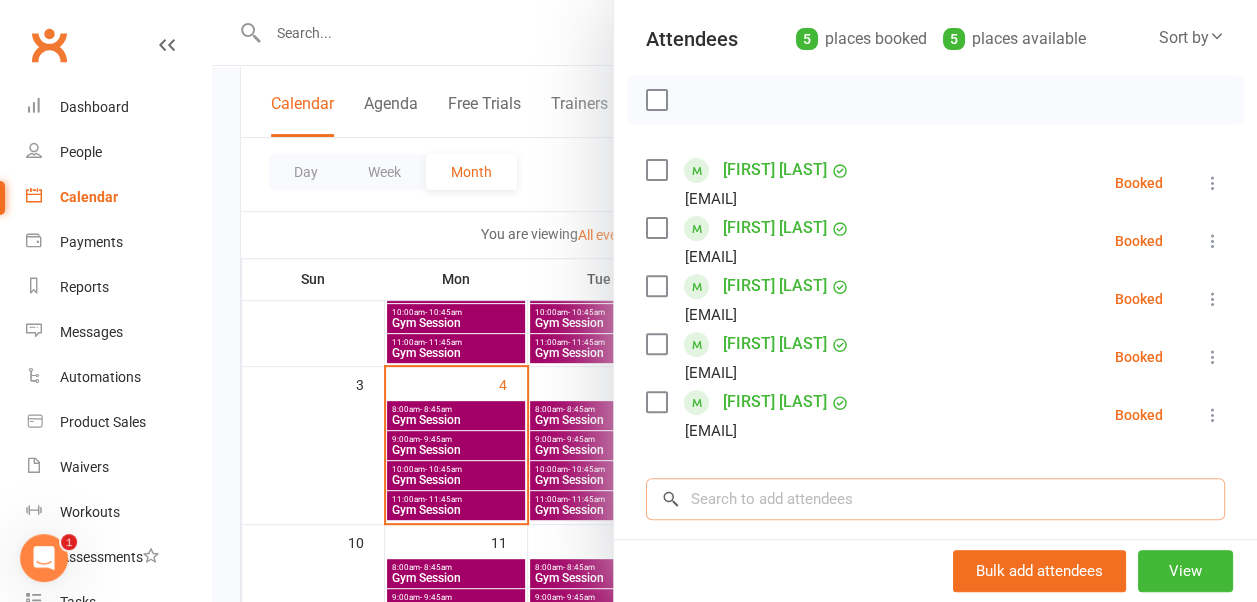 click at bounding box center [935, 499] 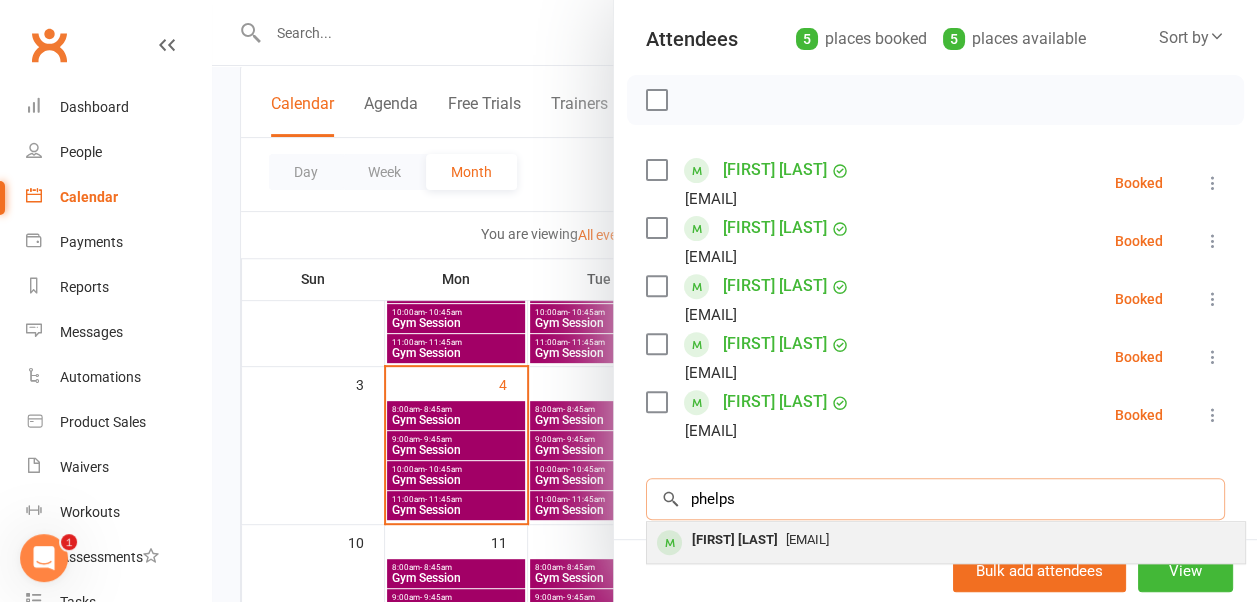 type on "phelps" 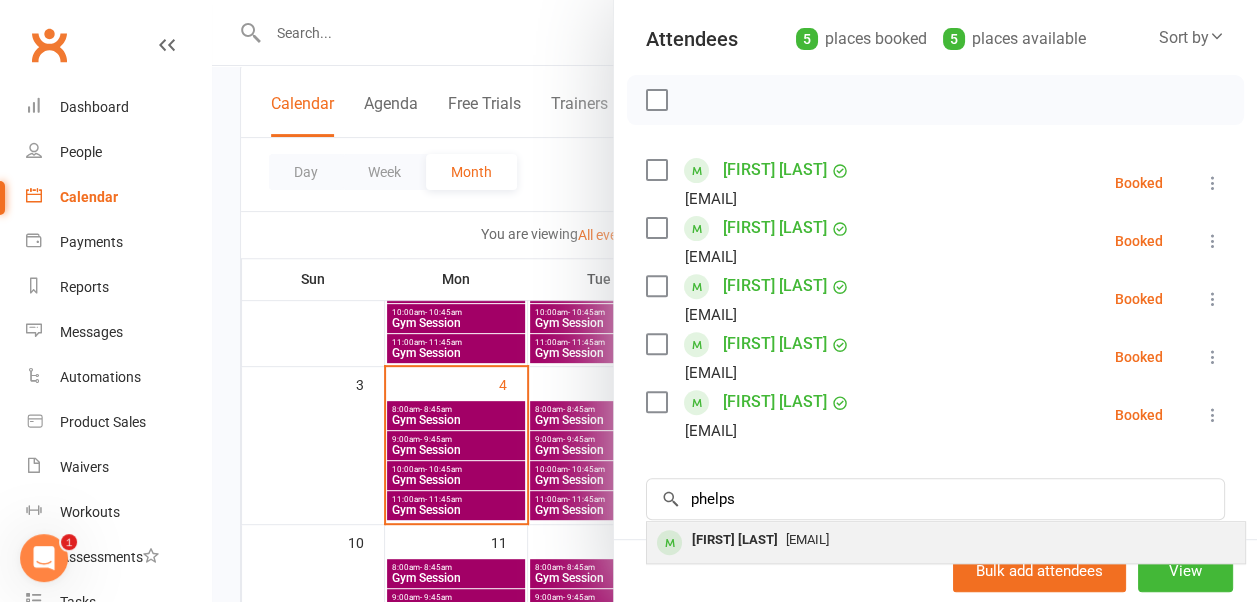 click on "[FIRST] [LAST]" at bounding box center [735, 540] 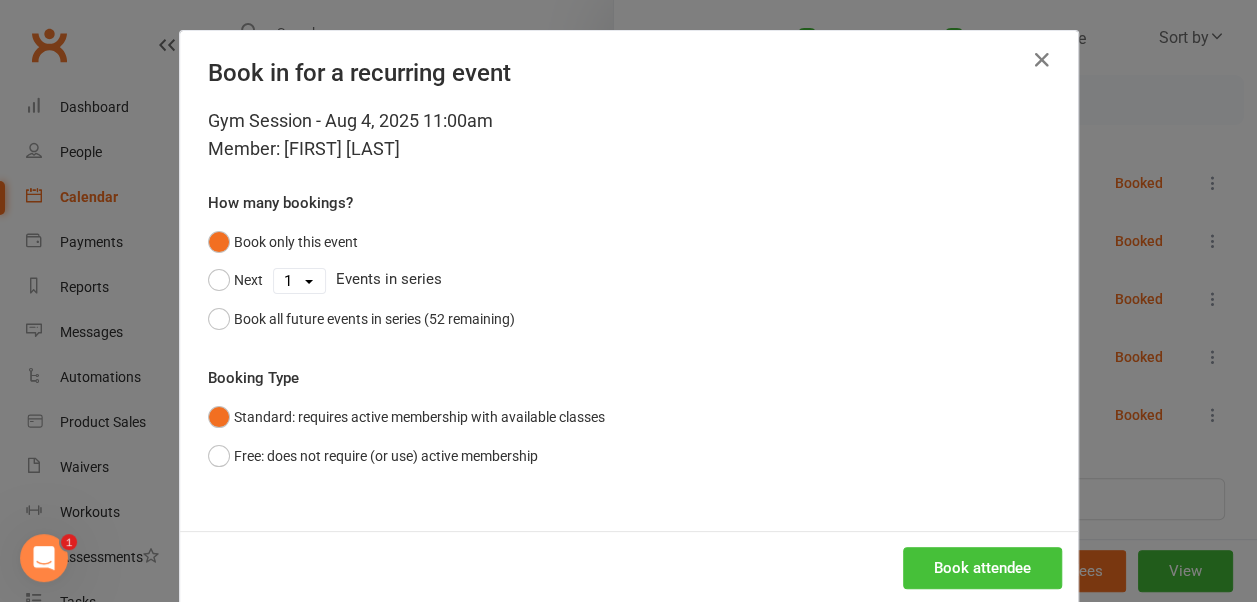 click on "Book attendee" at bounding box center (982, 568) 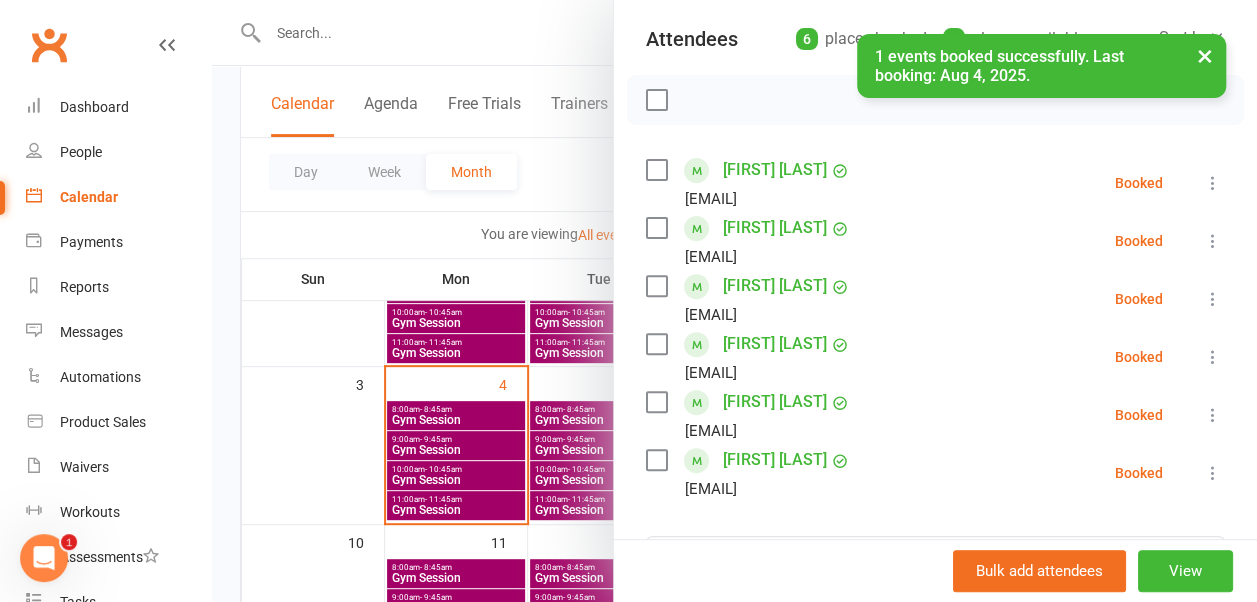 click on "×" at bounding box center (1205, 55) 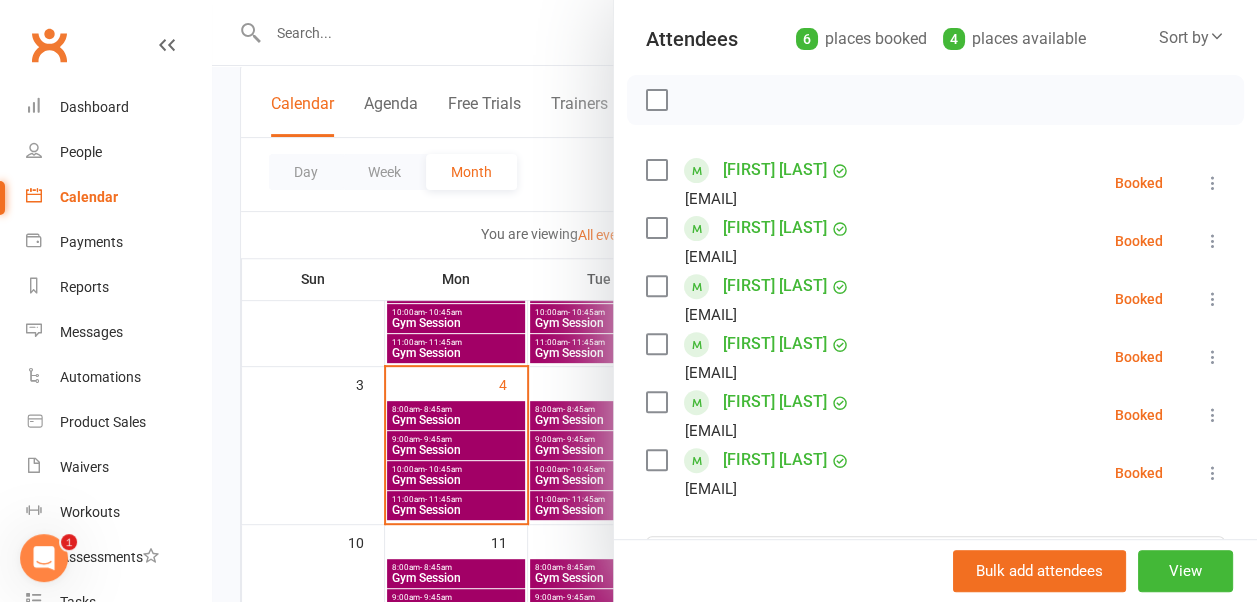 scroll, scrollTop: 0, scrollLeft: 0, axis: both 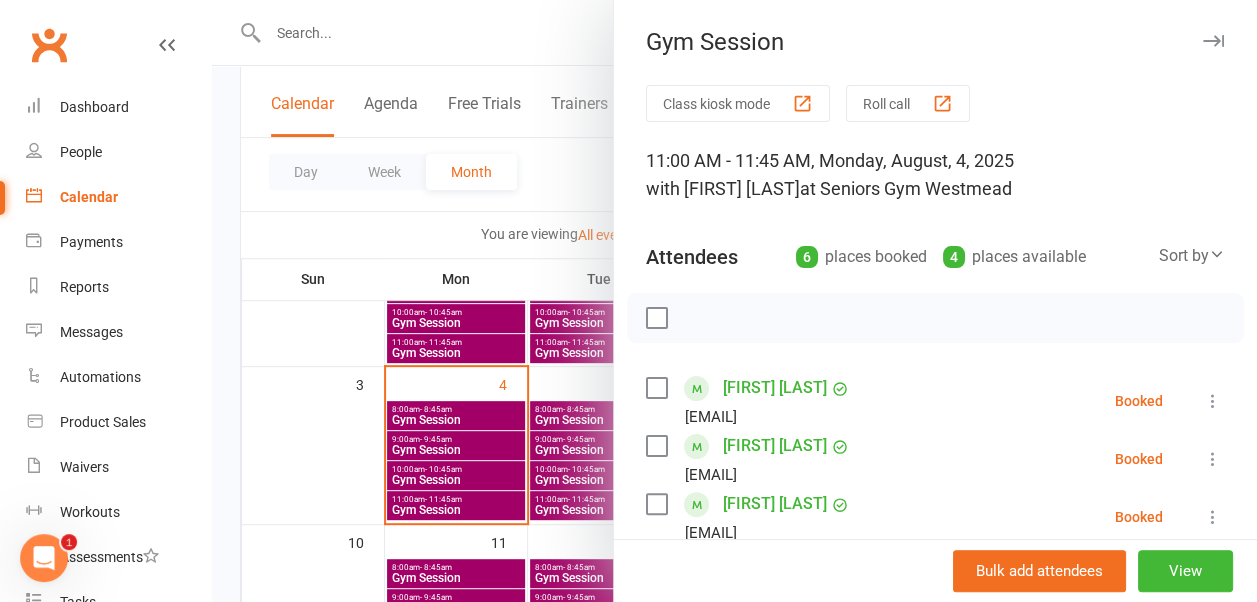click on "Gym Session" at bounding box center (935, 42) 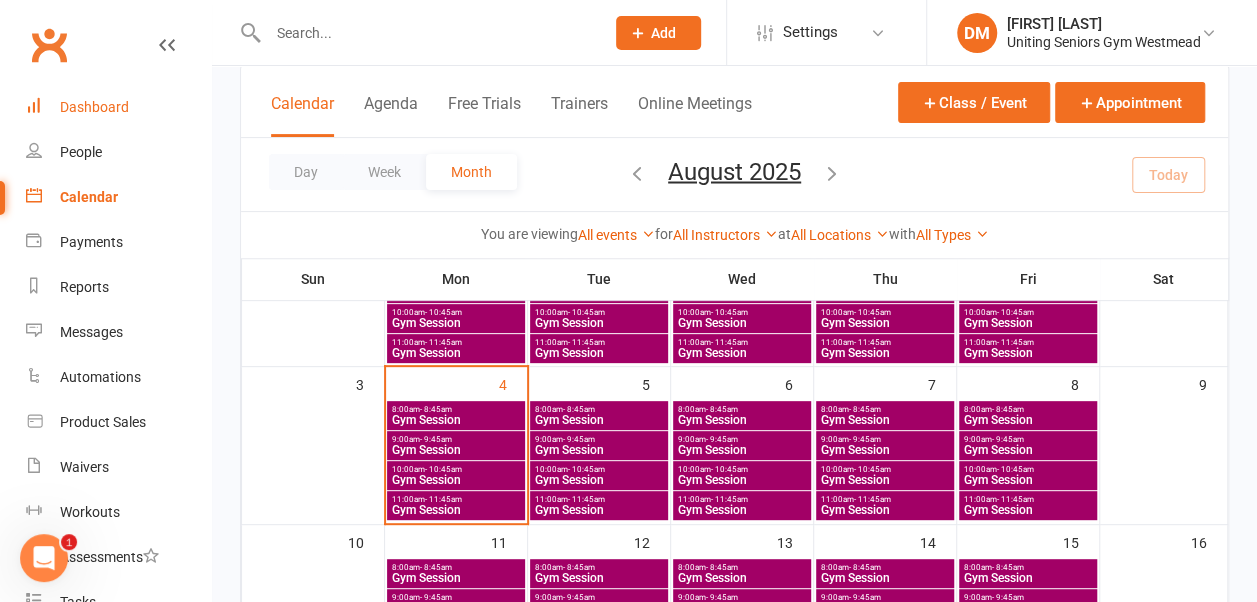 click on "Dashboard" at bounding box center [118, 107] 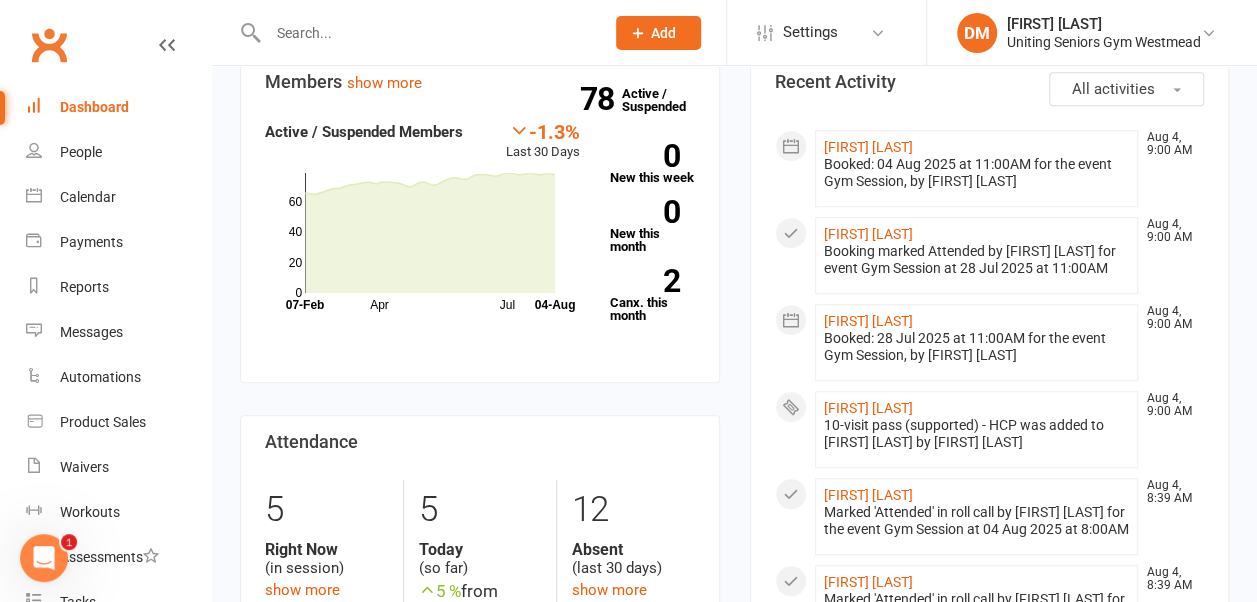 scroll, scrollTop: 590, scrollLeft: 0, axis: vertical 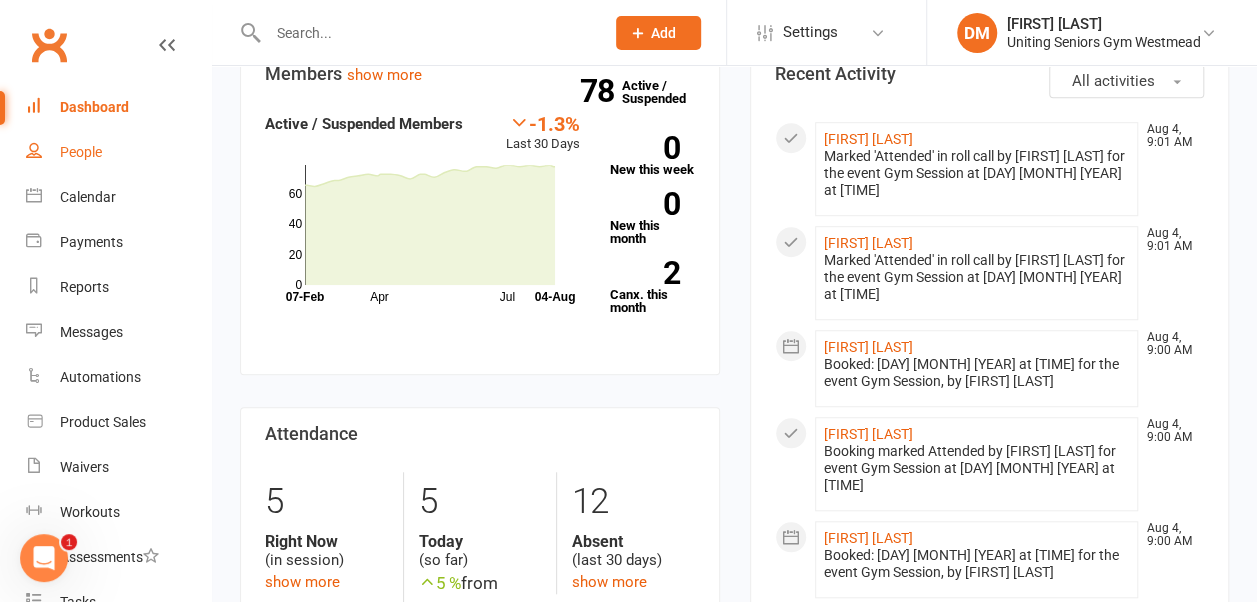 click on "People" at bounding box center [81, 152] 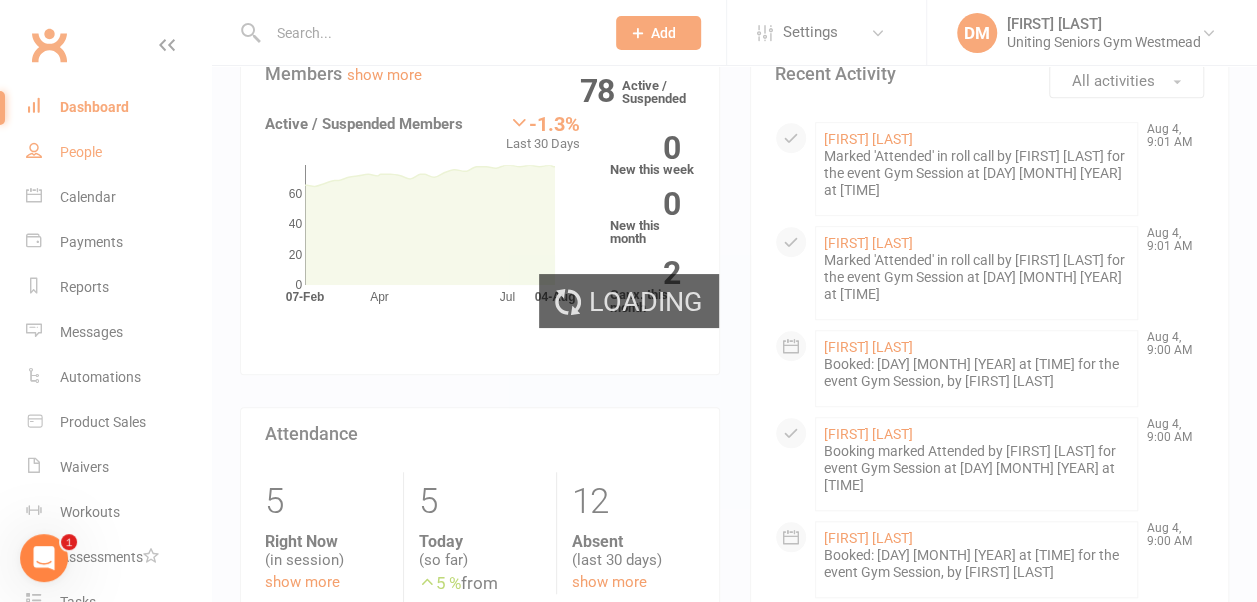 scroll, scrollTop: 0, scrollLeft: 0, axis: both 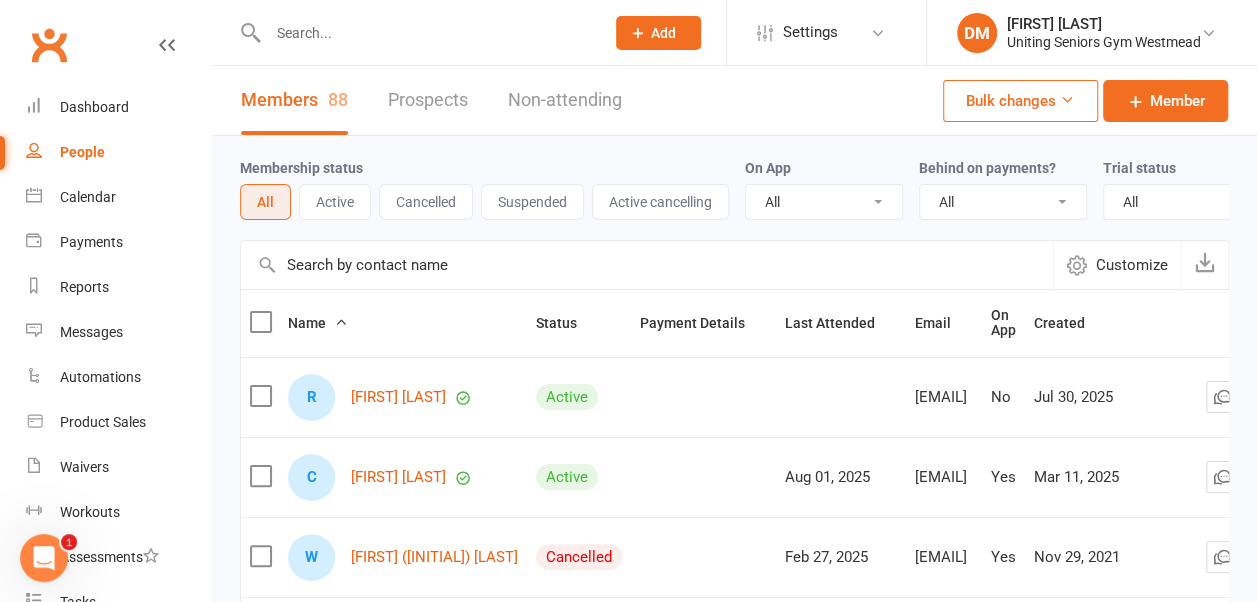 click on "Active" at bounding box center [335, 202] 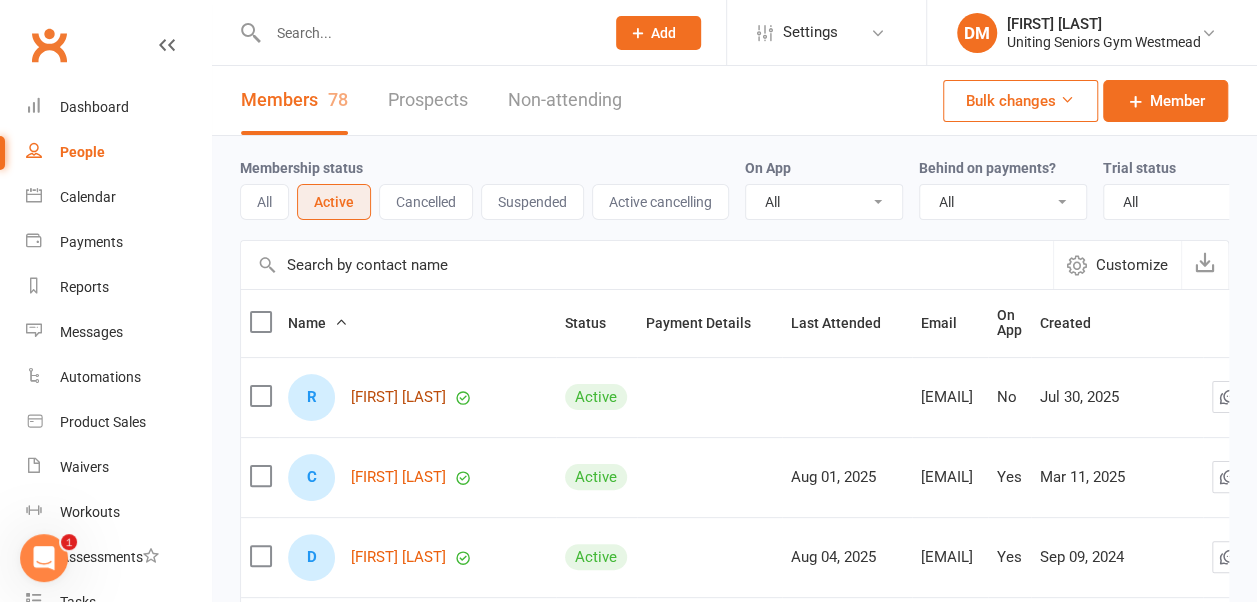 click on "[FIRST] [LAST]" at bounding box center (398, 397) 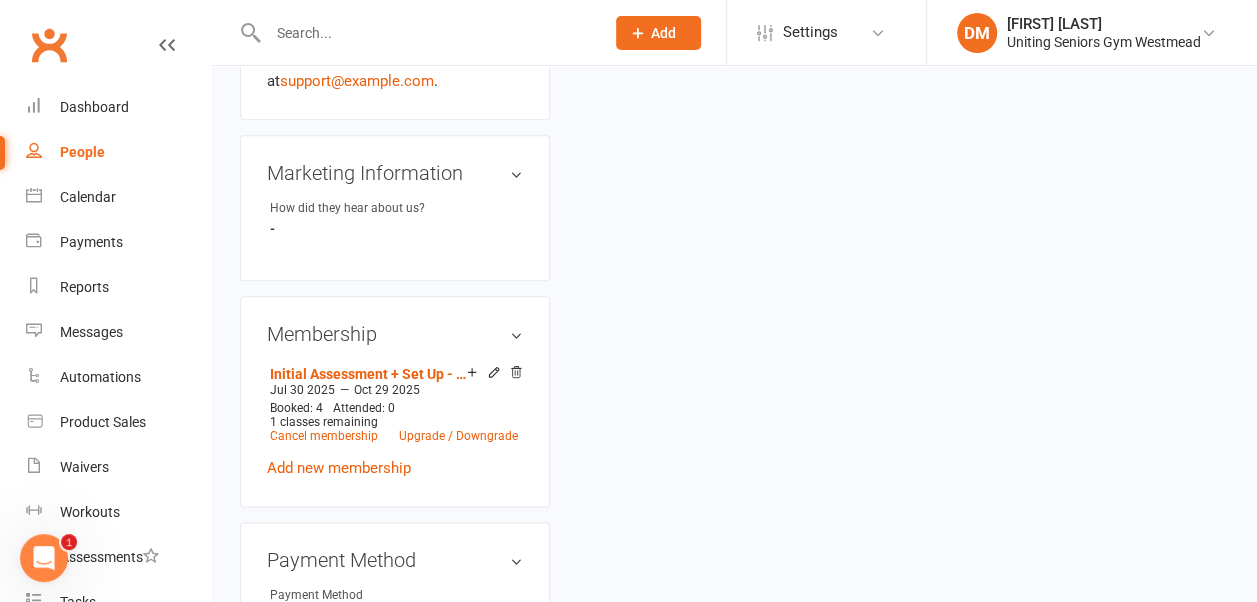 scroll, scrollTop: 1011, scrollLeft: 0, axis: vertical 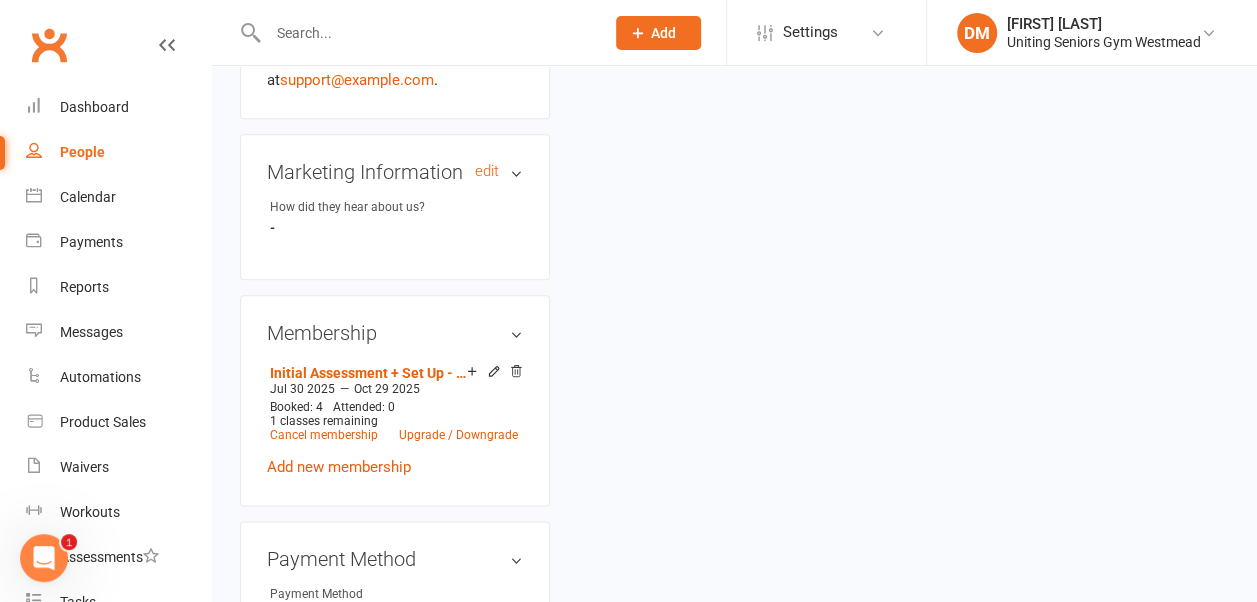 click on "Marketing Information  edit" at bounding box center [395, 172] 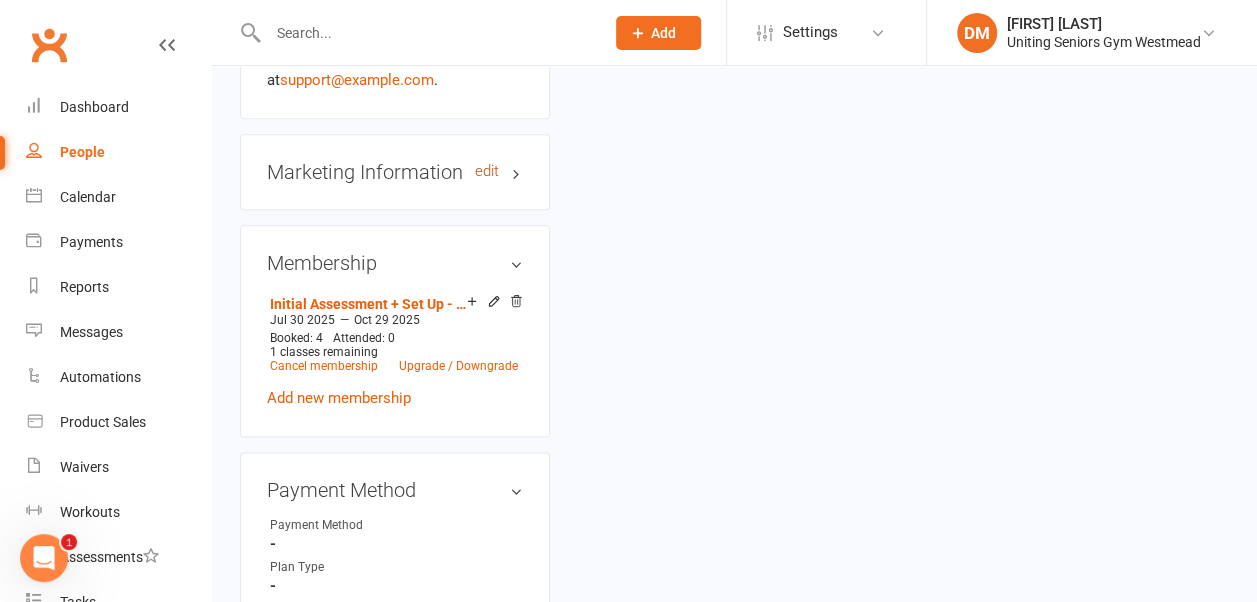 click on "edit" at bounding box center [487, 171] 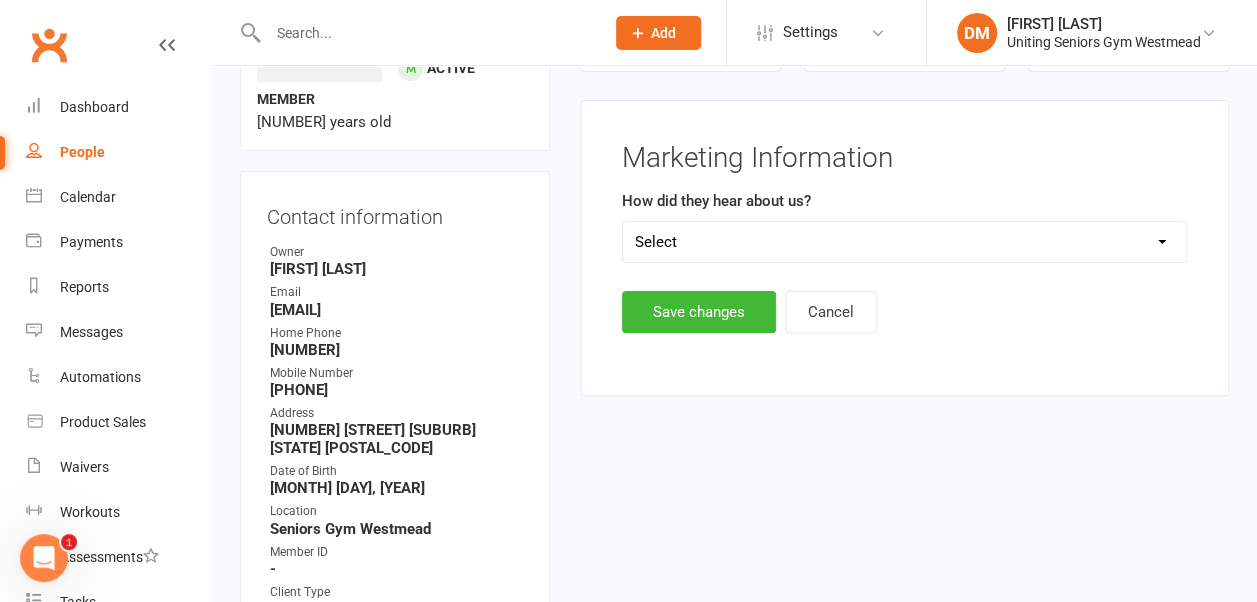 scroll, scrollTop: 152, scrollLeft: 0, axis: vertical 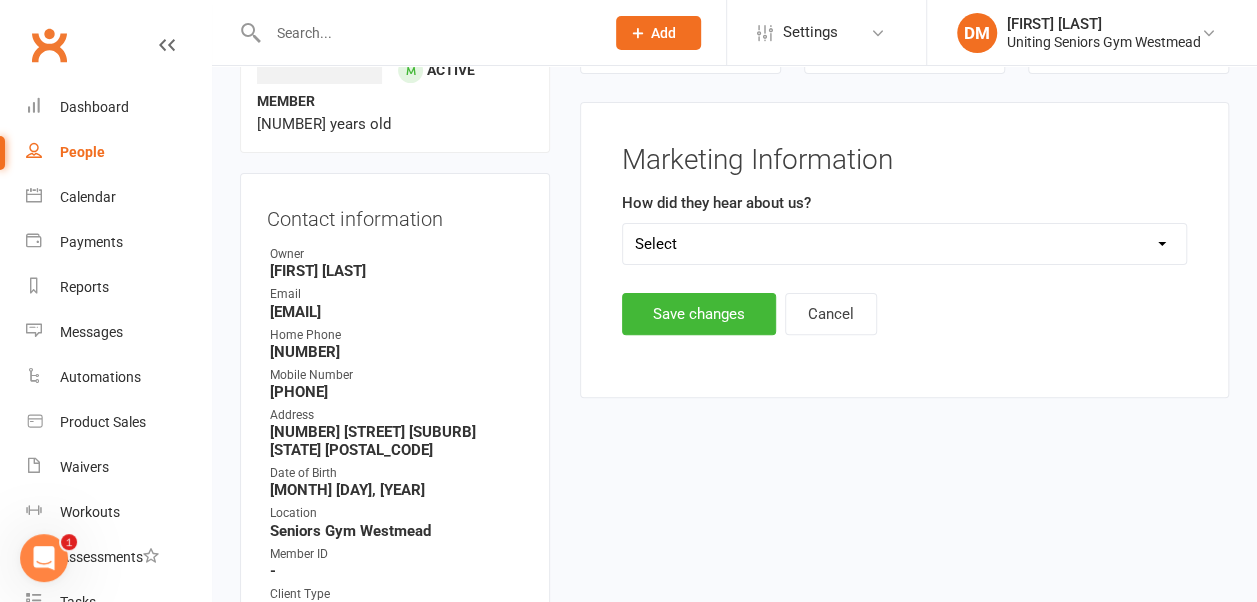 click on "Select Word of mouth GP Hospital / Allied Health Google Social Media Independent Living (ILU) My Aged Care Walk By Letter Box Drop Poster Flyer" at bounding box center [904, 244] 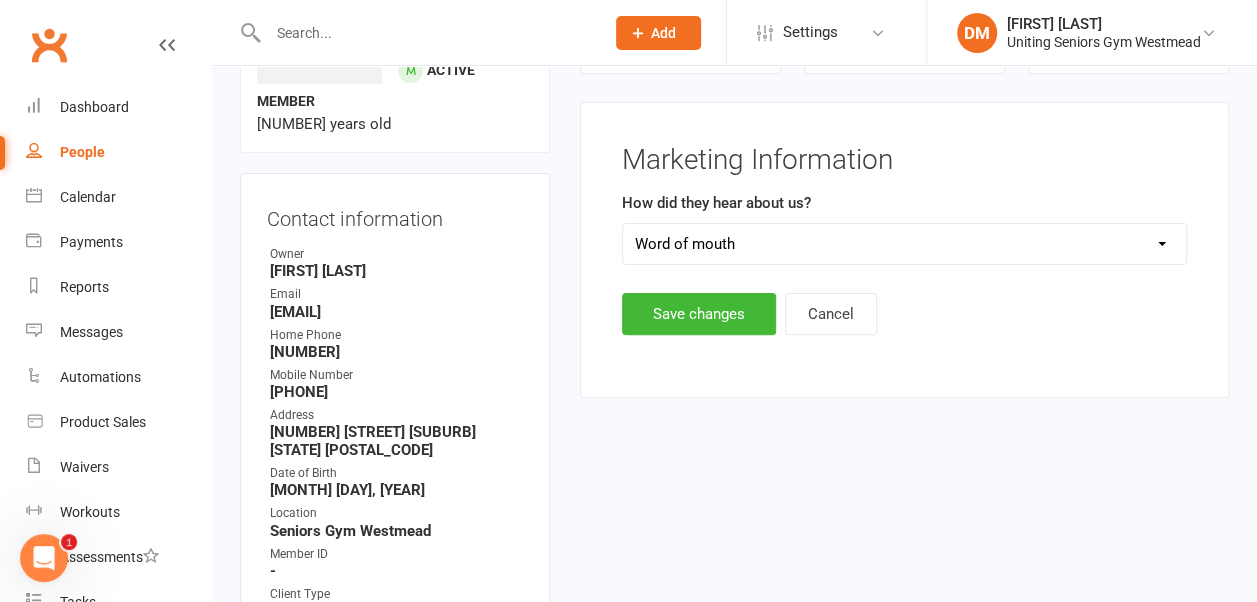 click on "Select Word of mouth GP Hospital / Allied Health Google Social Media Independent Living (ILU) My Aged Care Walk By Letter Box Drop Poster Flyer" at bounding box center (904, 244) 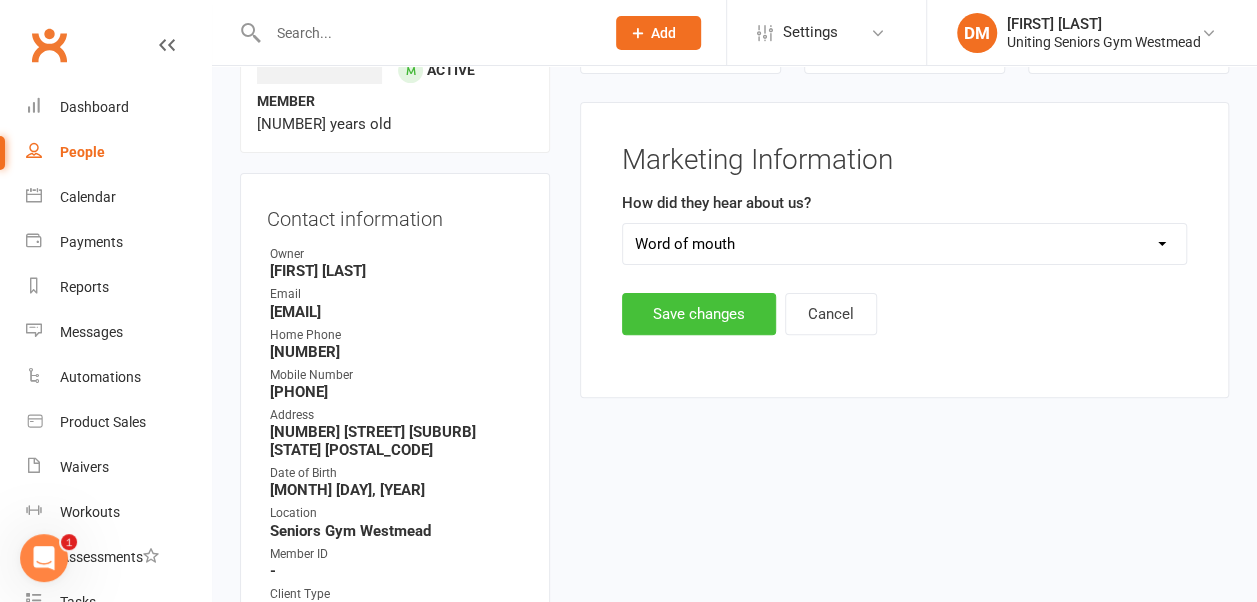click on "Save changes" at bounding box center [699, 314] 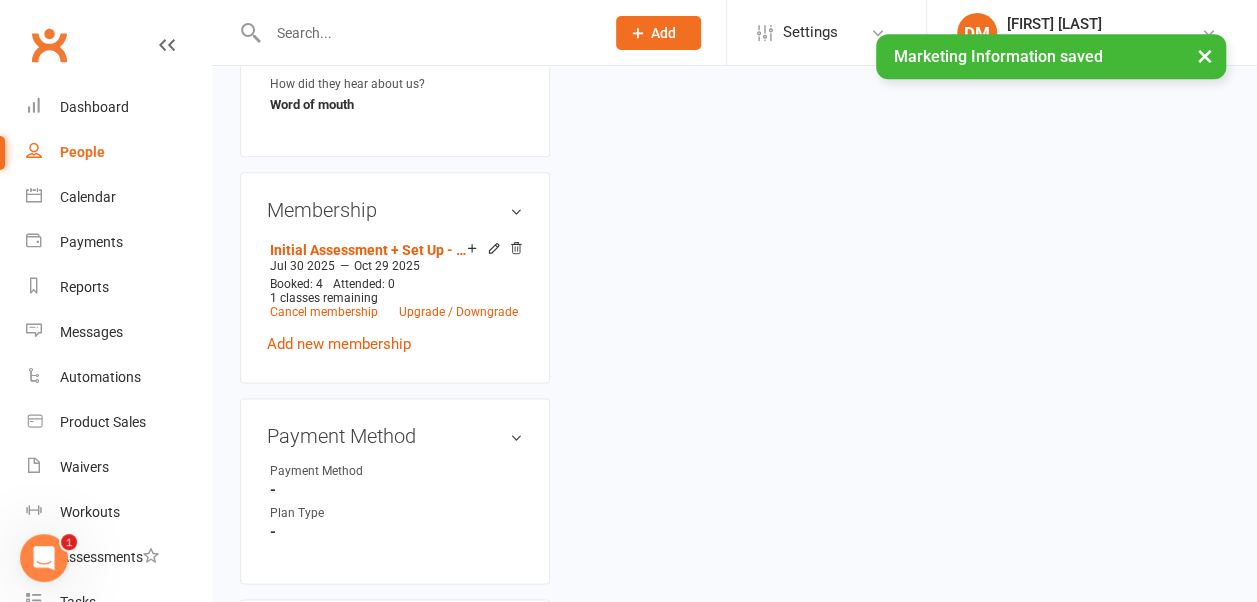 scroll, scrollTop: 1304, scrollLeft: 0, axis: vertical 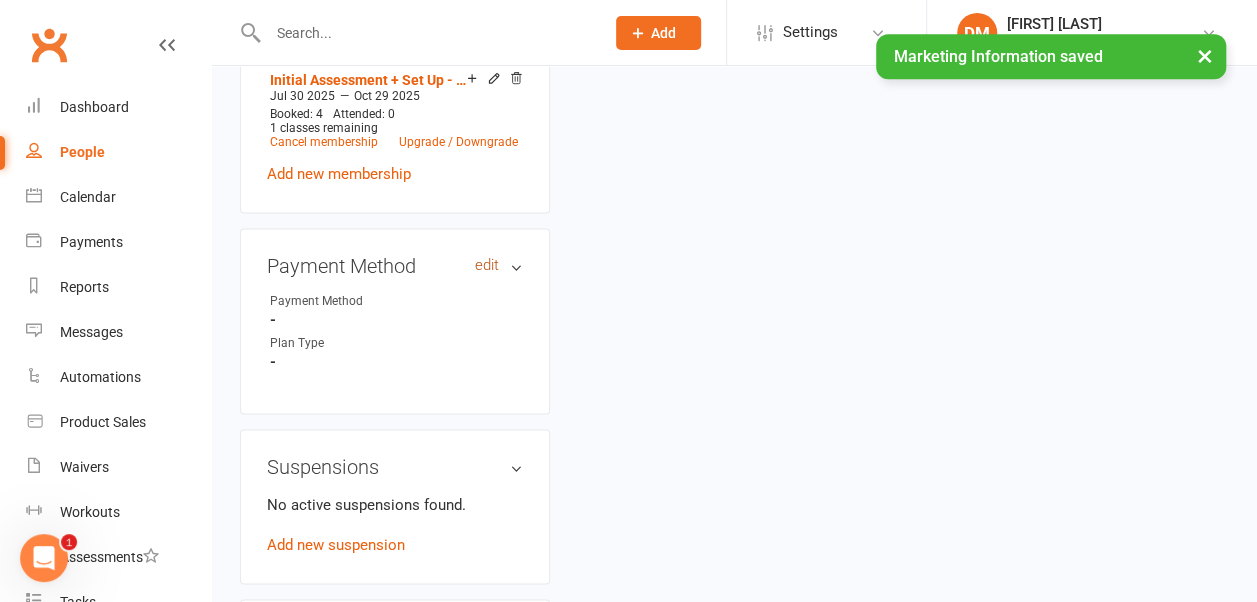 click on "edit" at bounding box center (487, 265) 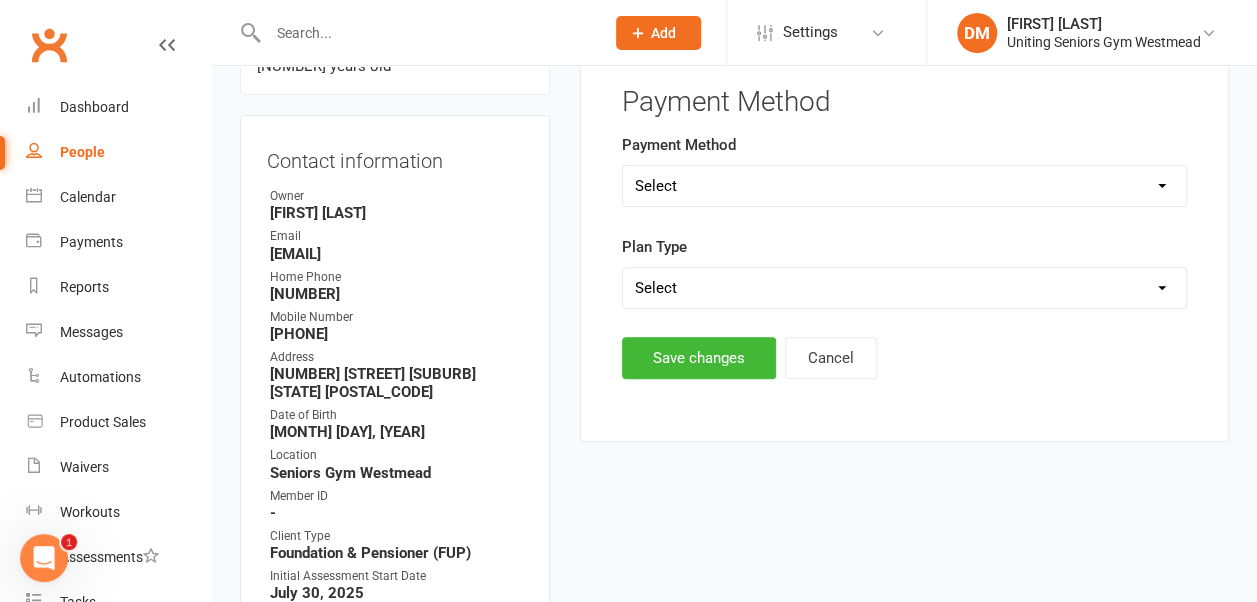 scroll, scrollTop: 152, scrollLeft: 0, axis: vertical 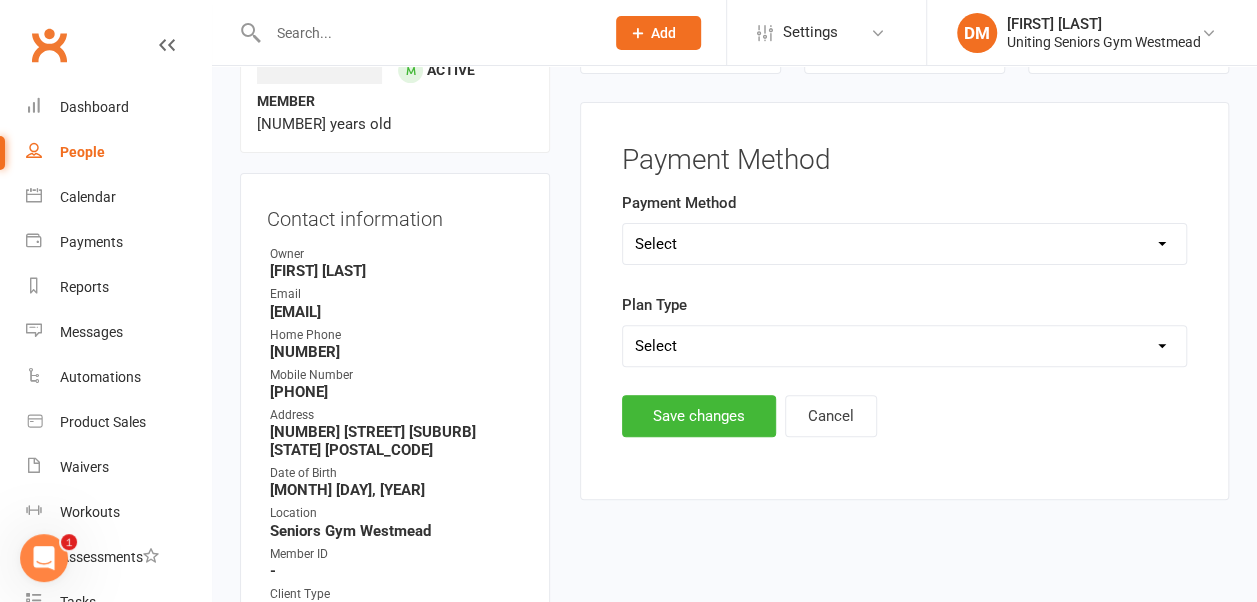 click on "Select Direct Debit Direct Deposit / Bank Transfer Cheque Credit Card by Phone BPay Internal Recharge Rostered PRODA" at bounding box center [904, 244] 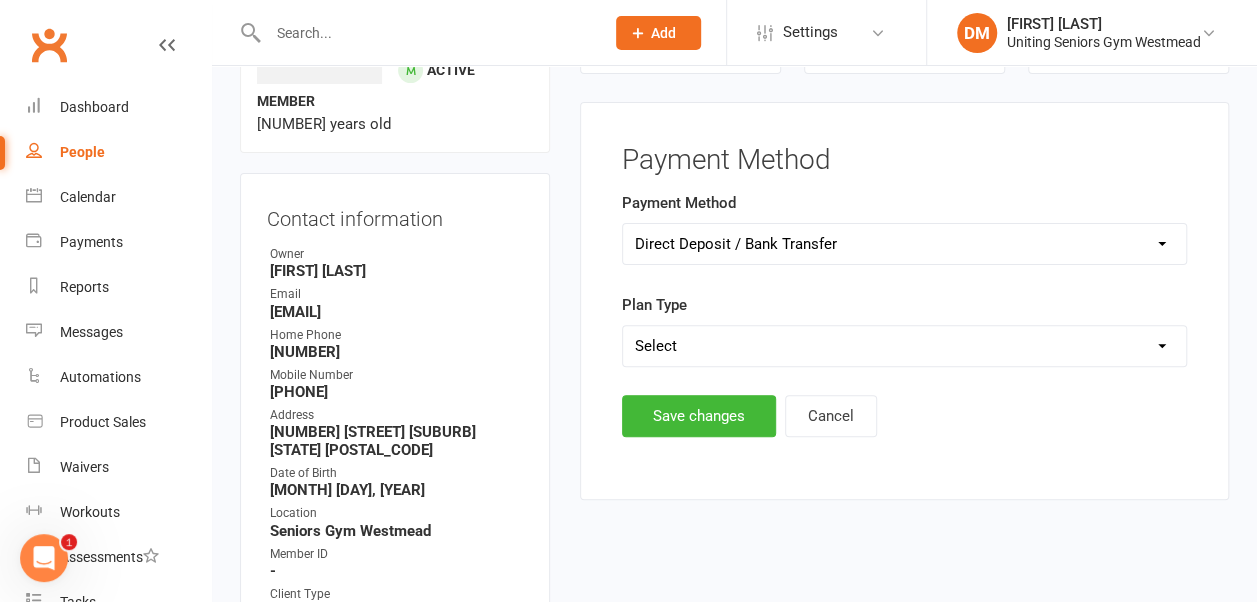 click on "Select Direct Debit Direct Deposit / Bank Transfer Cheque Credit Card by Phone BPay Internal Recharge Rostered PRODA" at bounding box center [904, 244] 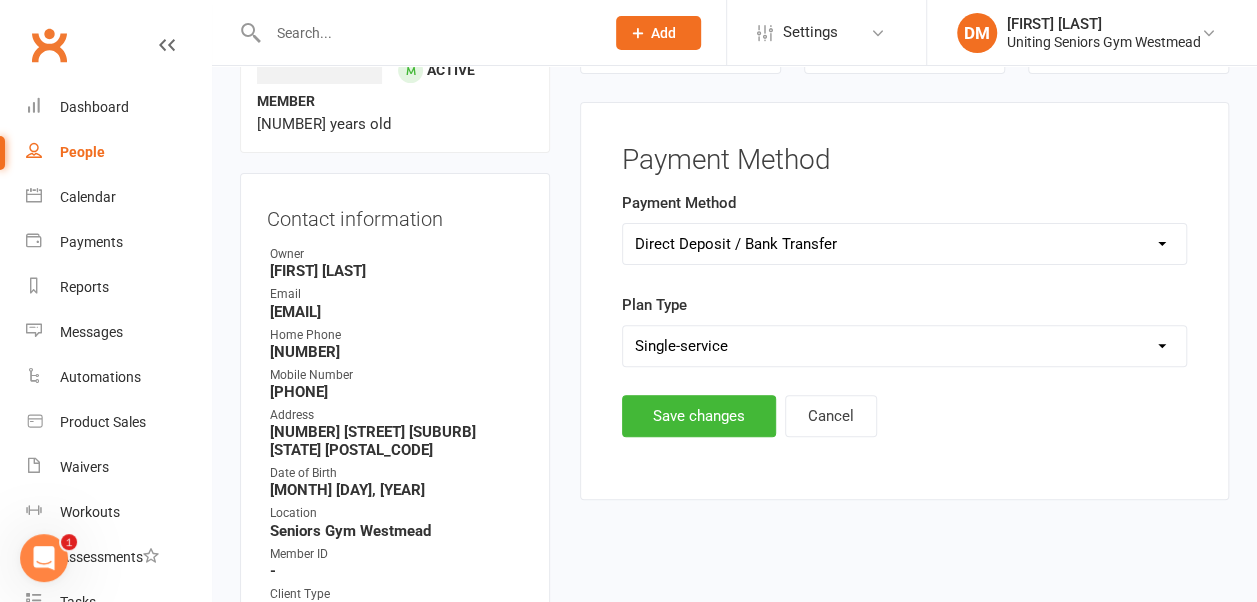 click on "Select Ongoing Single-service" at bounding box center [904, 346] 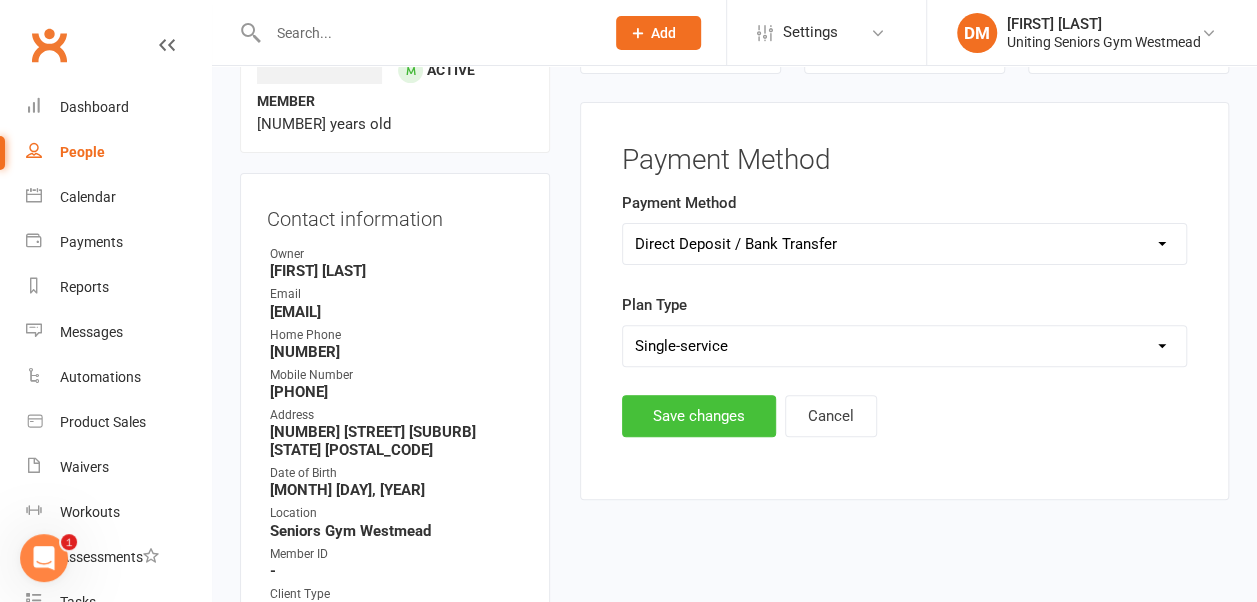 click on "Save changes" at bounding box center (699, 416) 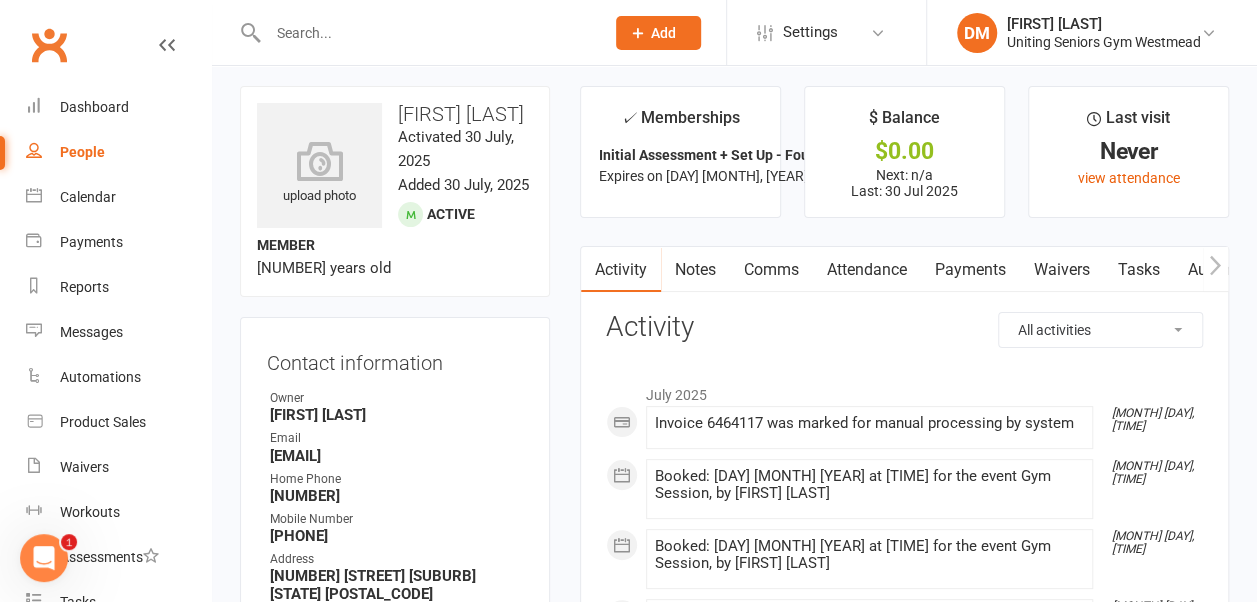 scroll, scrollTop: 0, scrollLeft: 0, axis: both 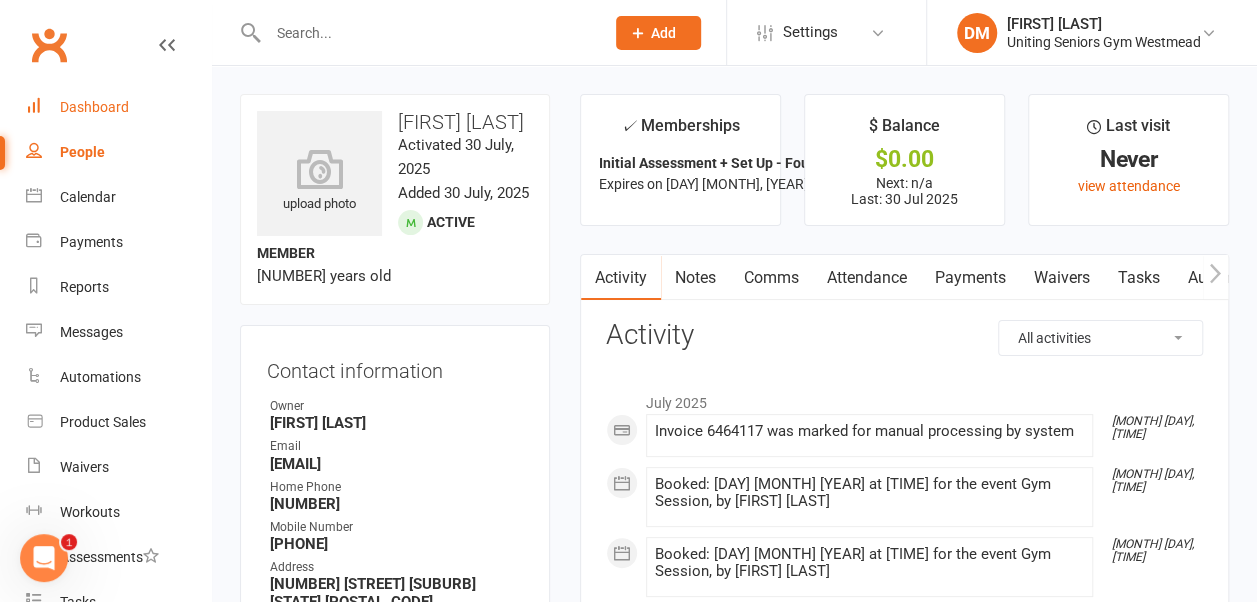 click on "Dashboard" at bounding box center [94, 107] 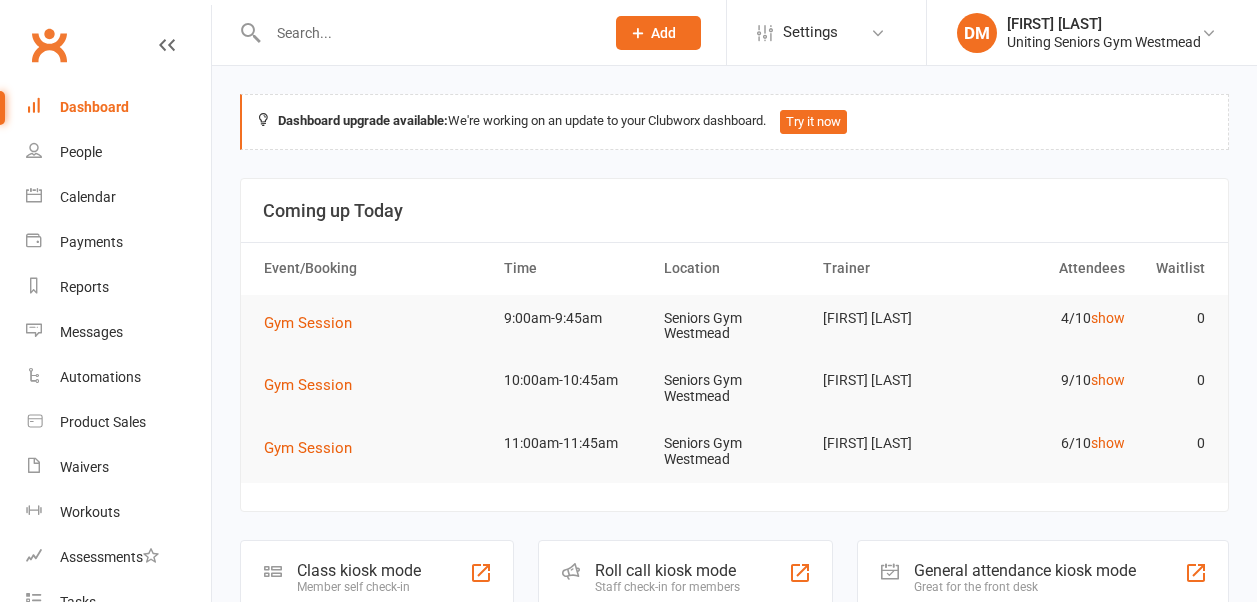 scroll, scrollTop: 0, scrollLeft: 0, axis: both 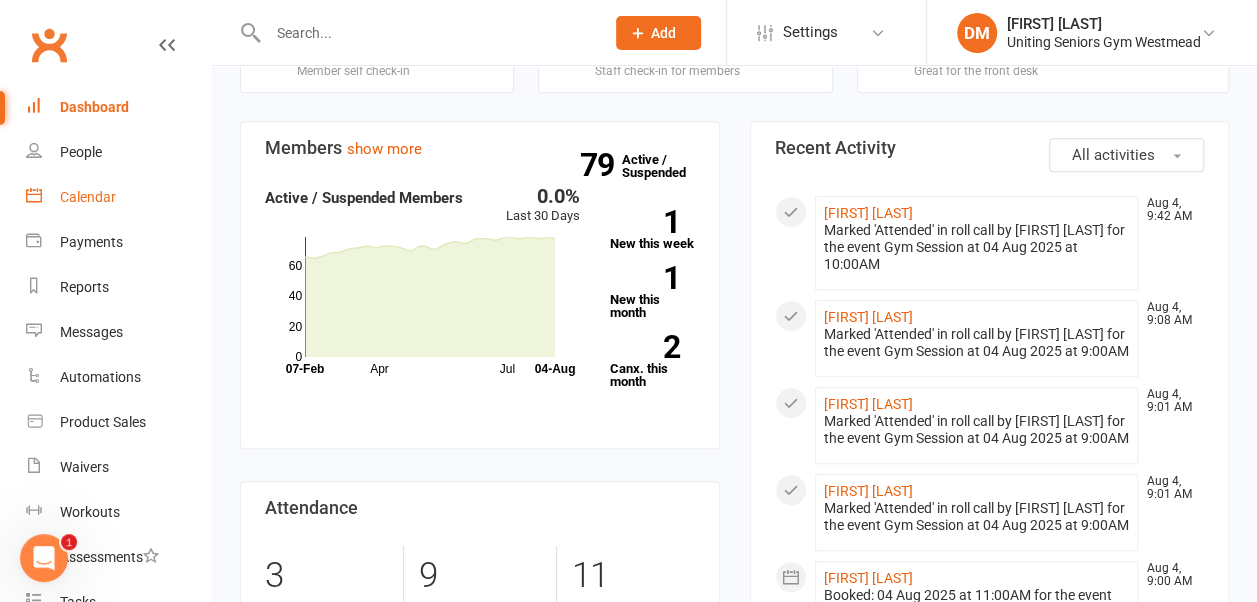 click on "Calendar" at bounding box center (88, 197) 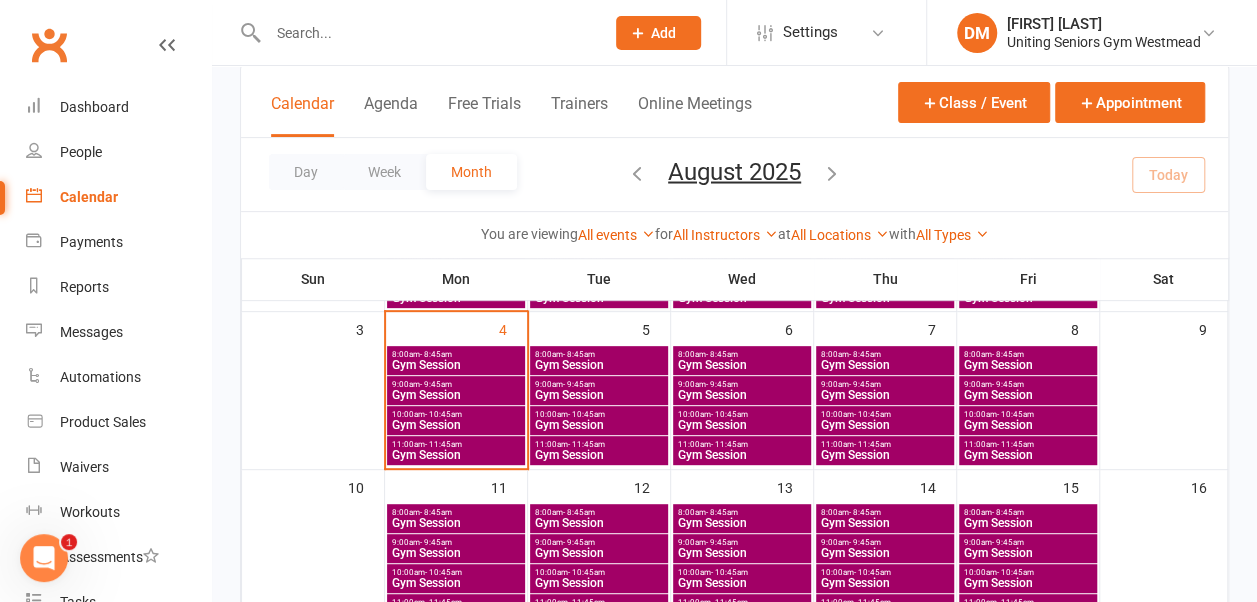 scroll, scrollTop: 272, scrollLeft: 0, axis: vertical 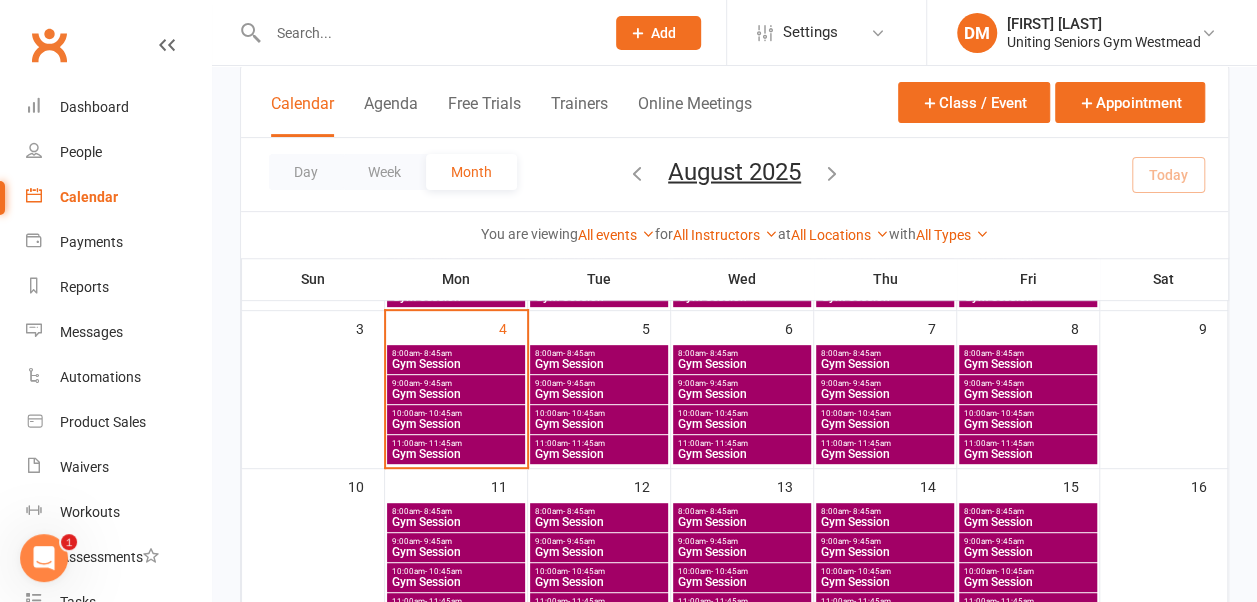 click on "10:00am  - 10:45am" at bounding box center (885, 413) 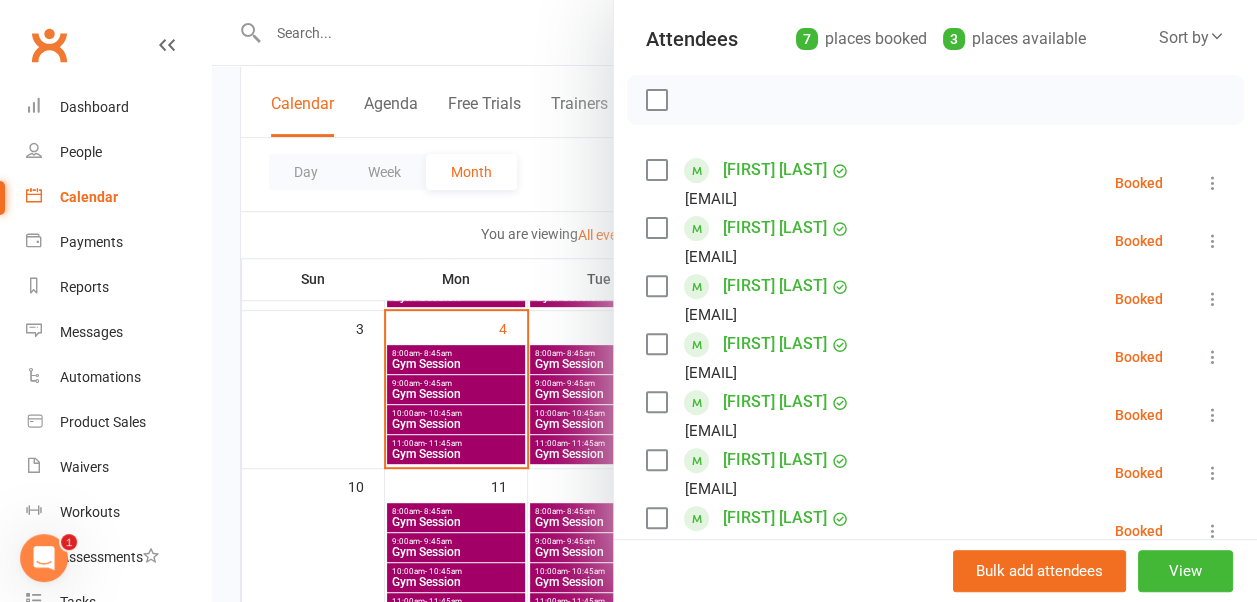 scroll, scrollTop: 420, scrollLeft: 0, axis: vertical 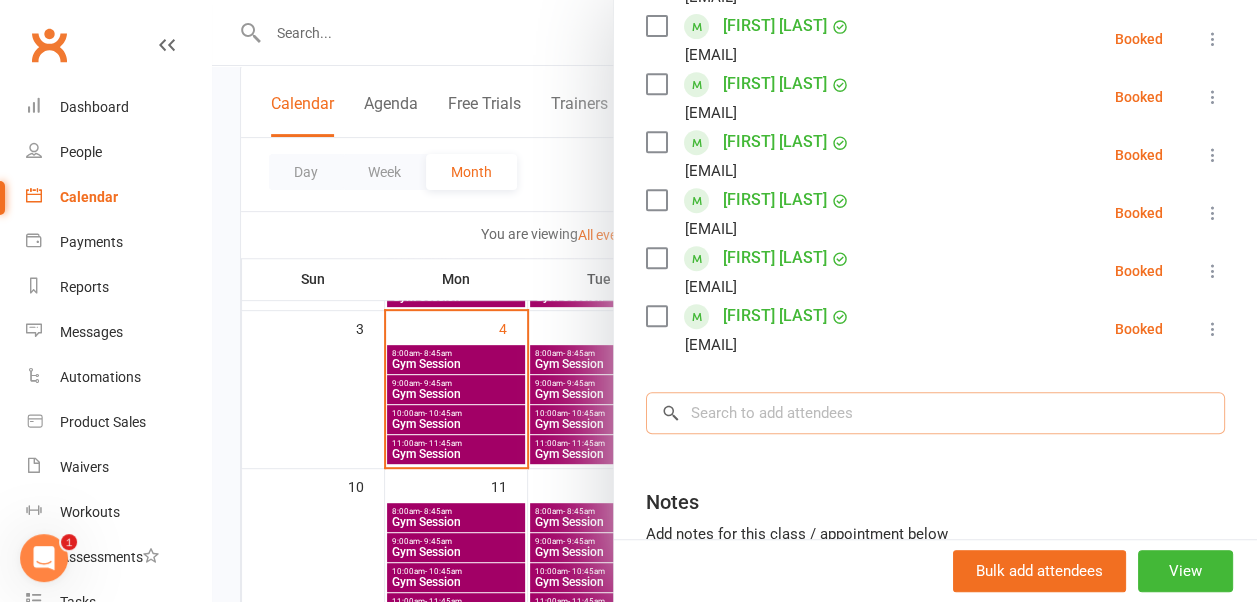 click at bounding box center (935, 413) 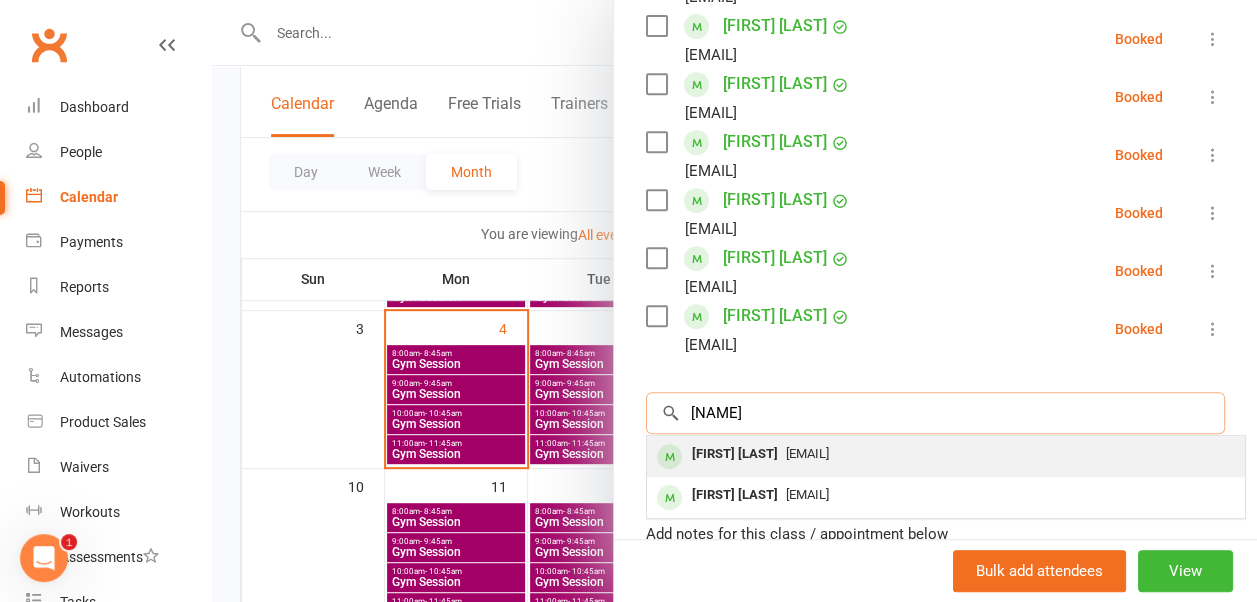 type on "mary" 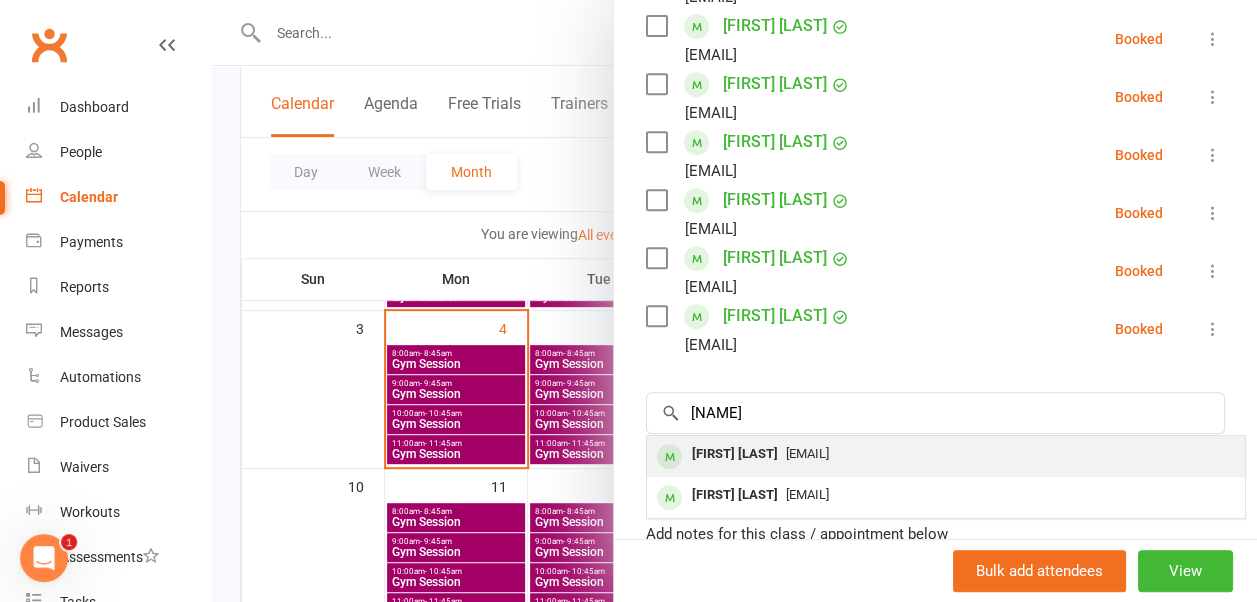 click on "mbezzina@SGWestmead.com" at bounding box center [807, 453] 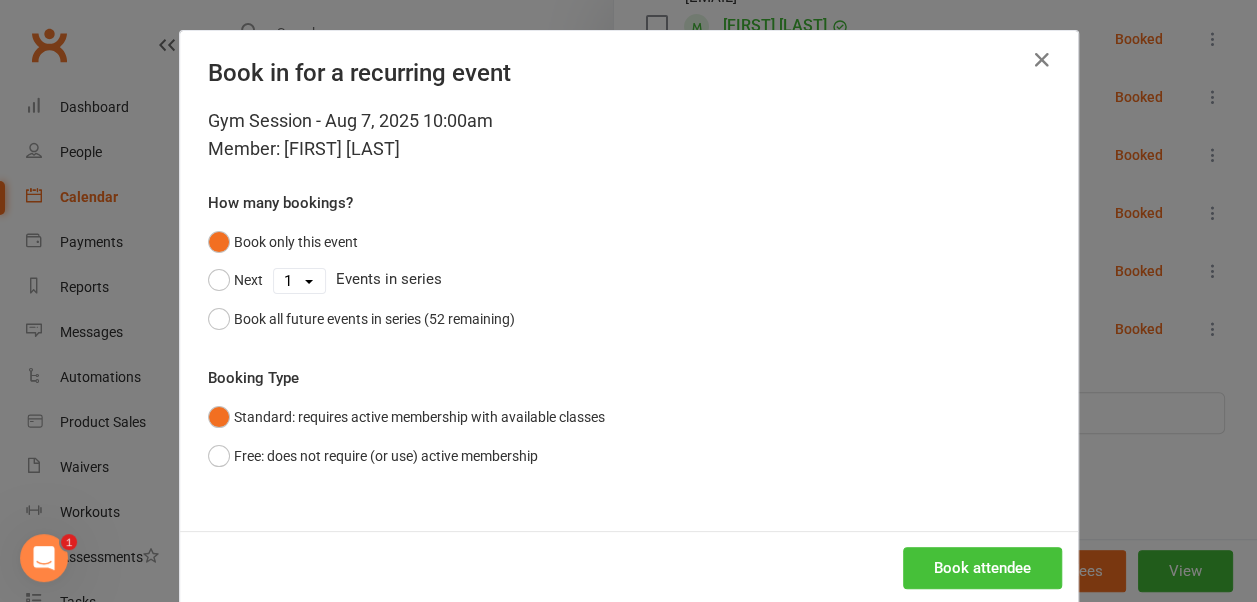 click on "Book attendee" at bounding box center (982, 568) 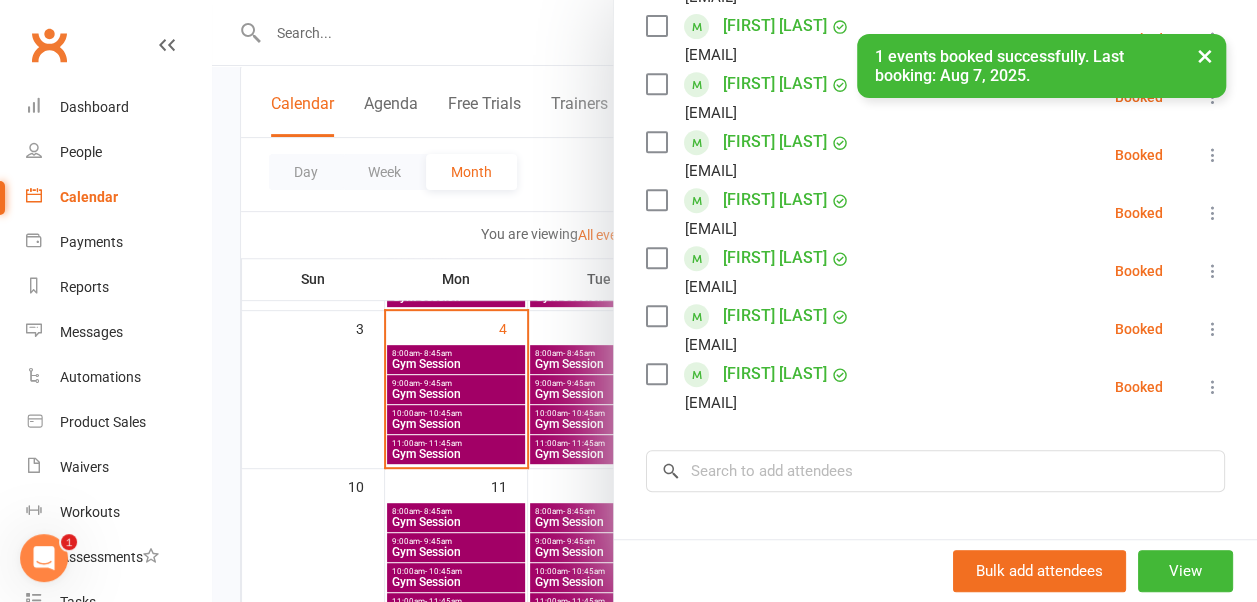 click on "×" at bounding box center (1205, 55) 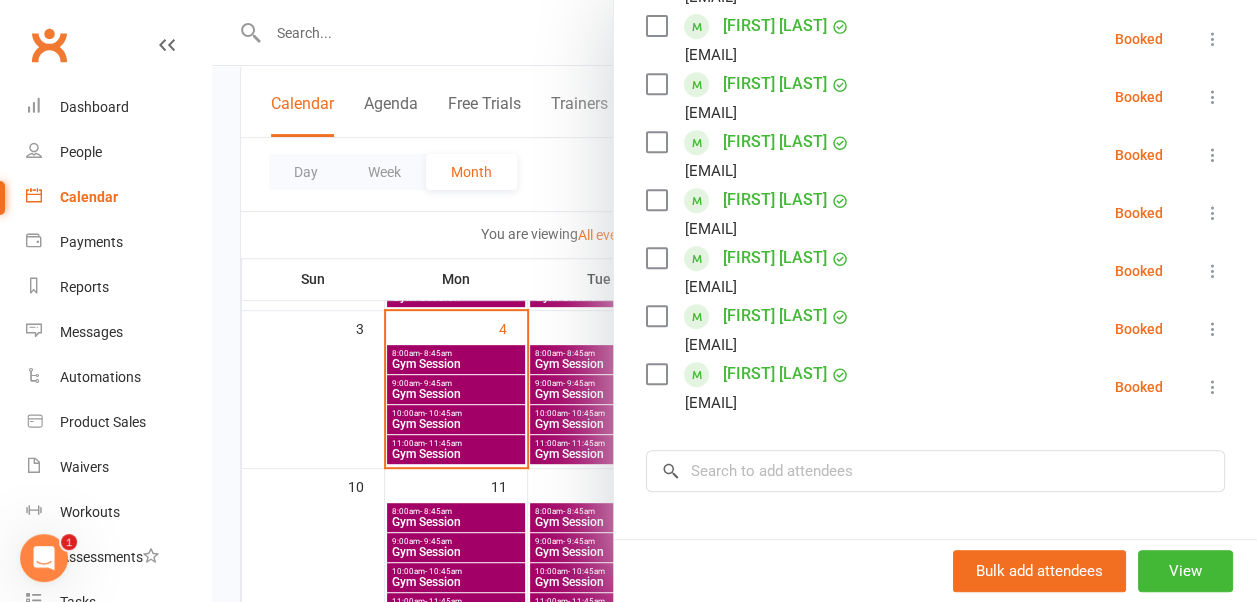 scroll, scrollTop: 0, scrollLeft: 0, axis: both 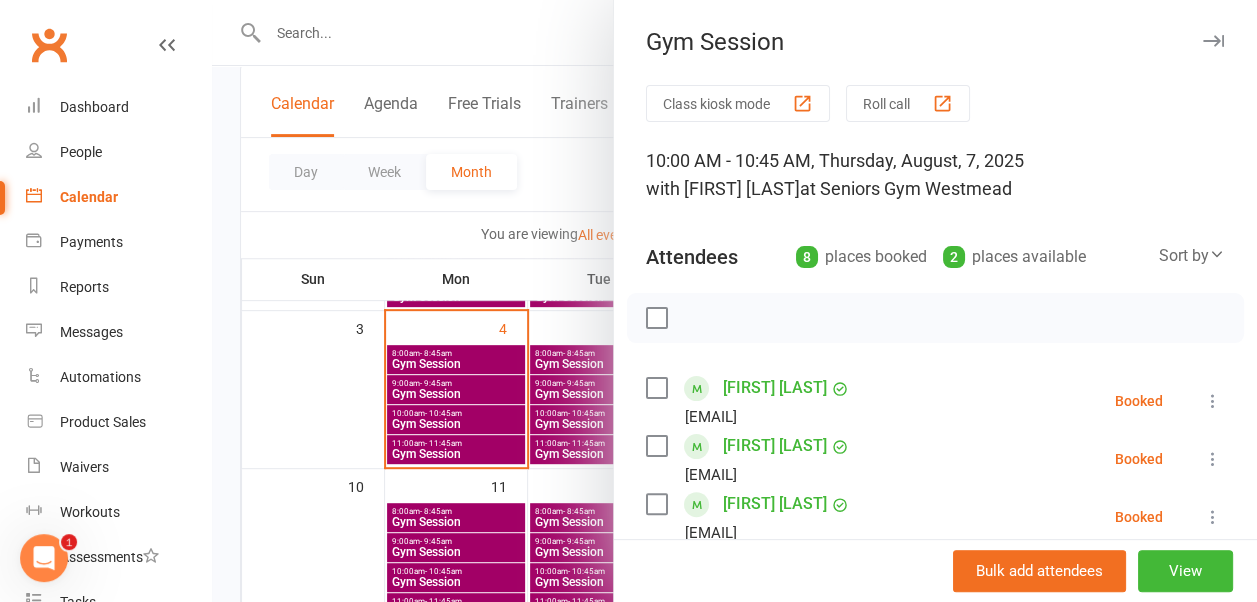 click at bounding box center (1213, 41) 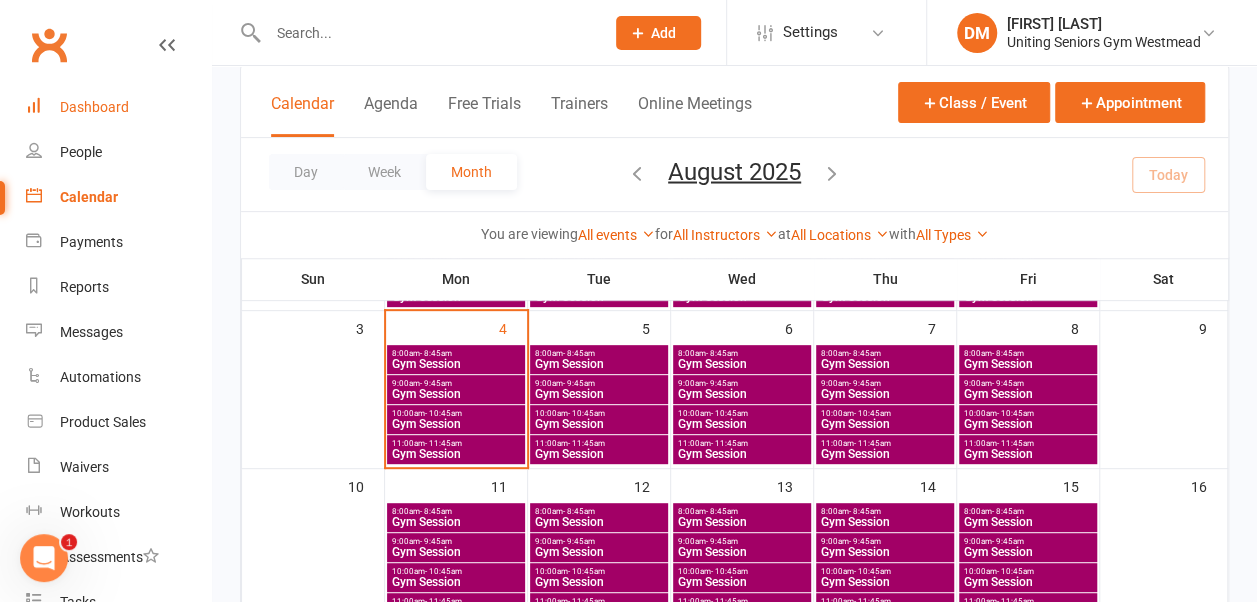 click on "Dashboard" at bounding box center (94, 107) 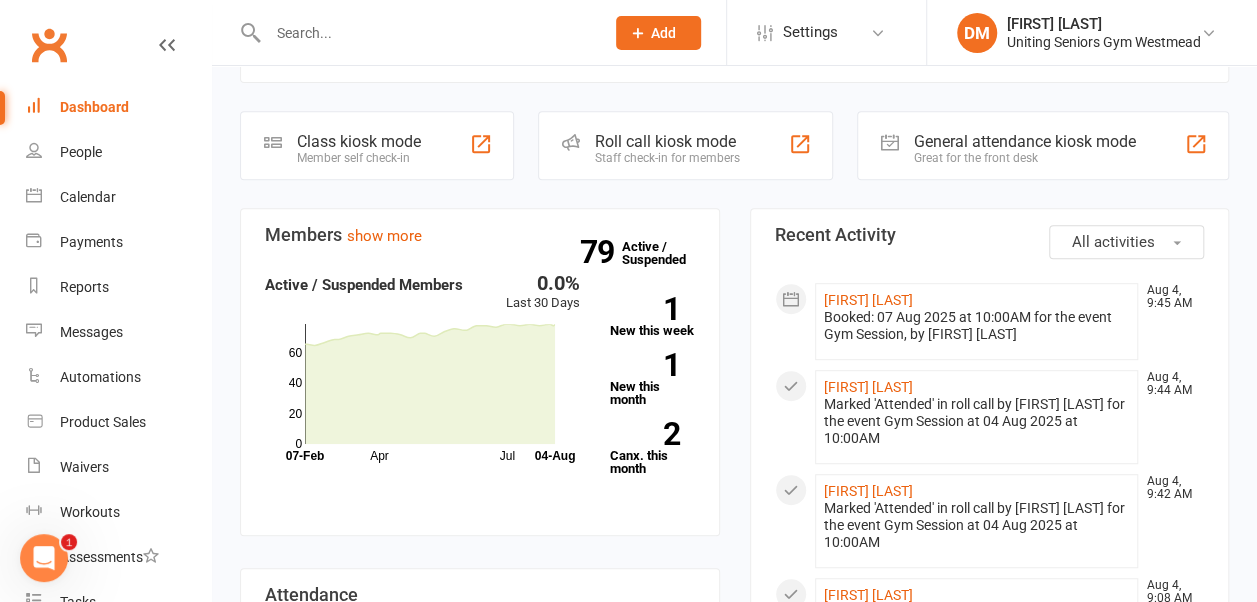 scroll, scrollTop: 367, scrollLeft: 0, axis: vertical 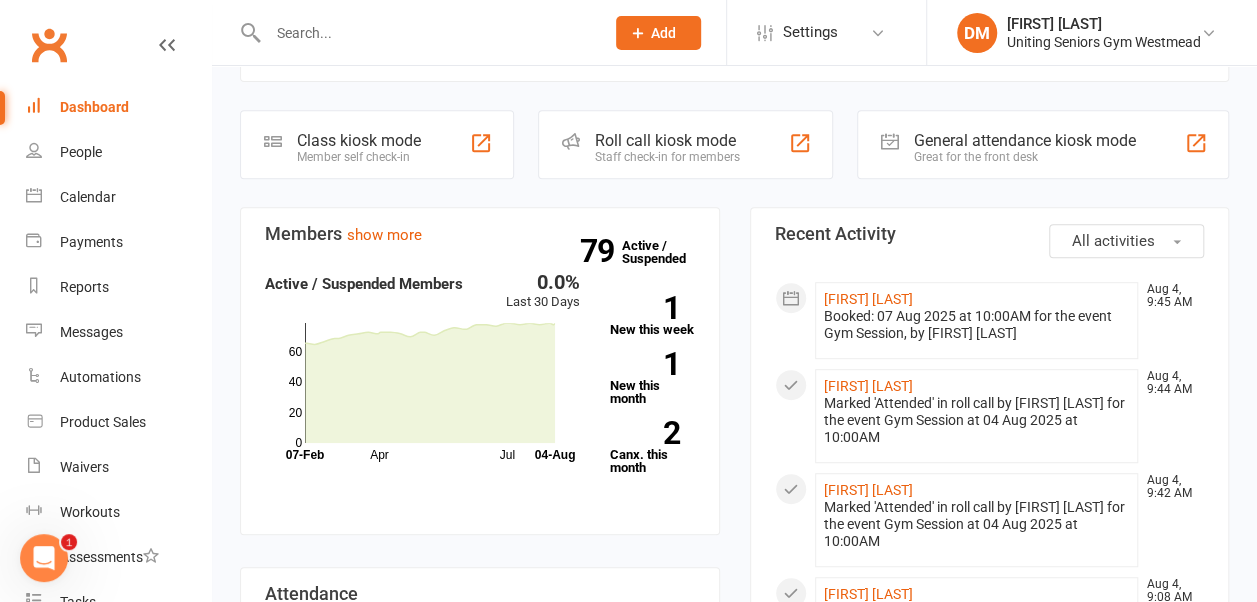 click at bounding box center (426, 33) 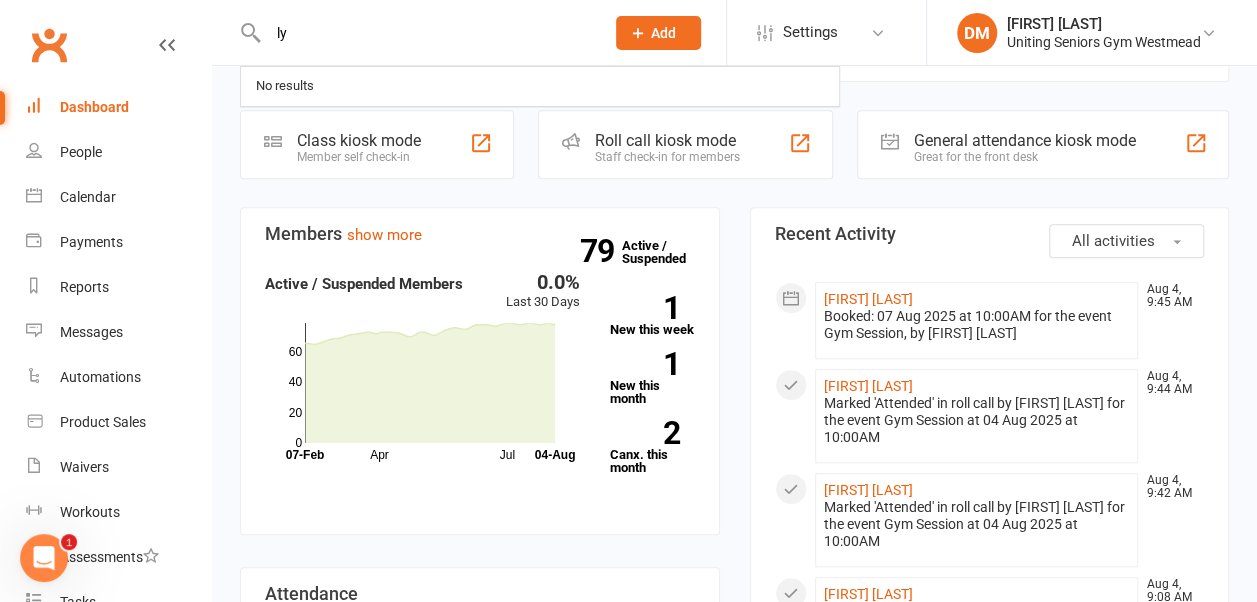 type on "lyn" 